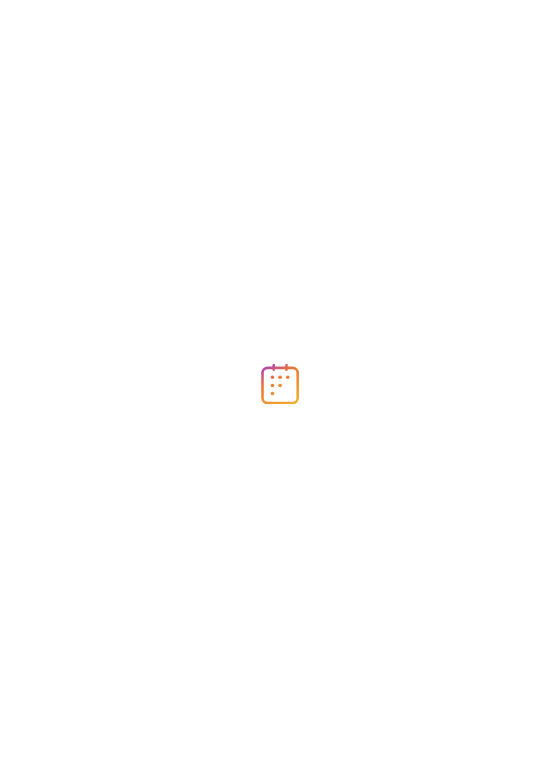 scroll, scrollTop: 0, scrollLeft: 0, axis: both 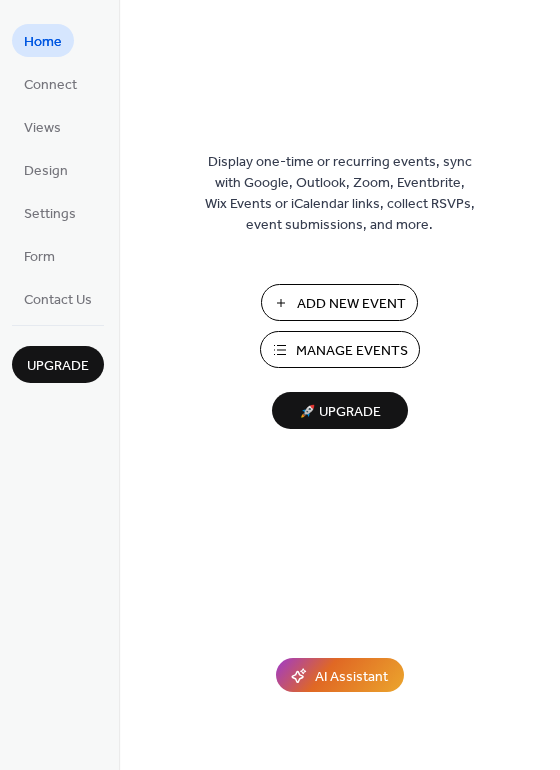 click on "Add New Event" at bounding box center [351, 304] 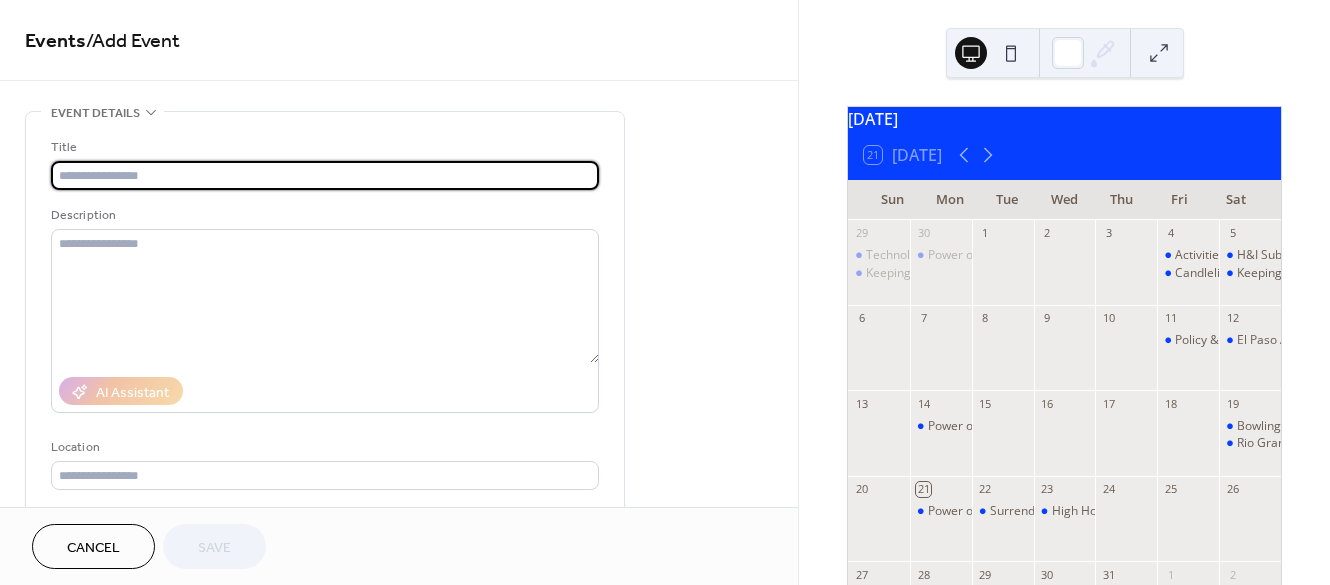 scroll, scrollTop: 0, scrollLeft: 0, axis: both 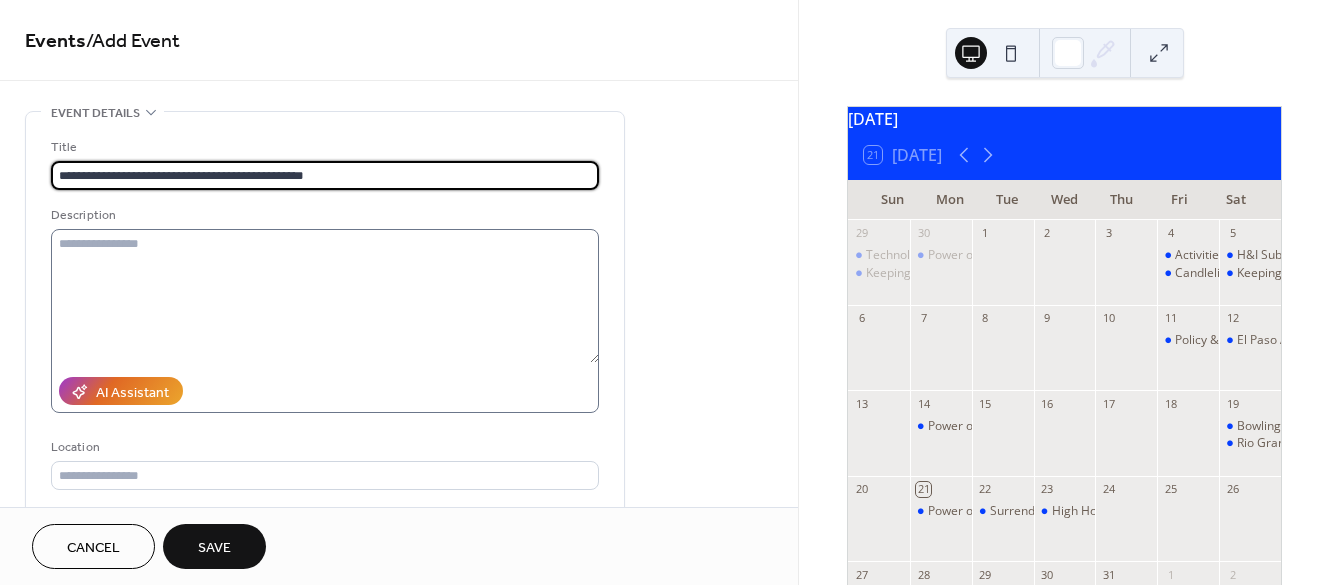 type on "**********" 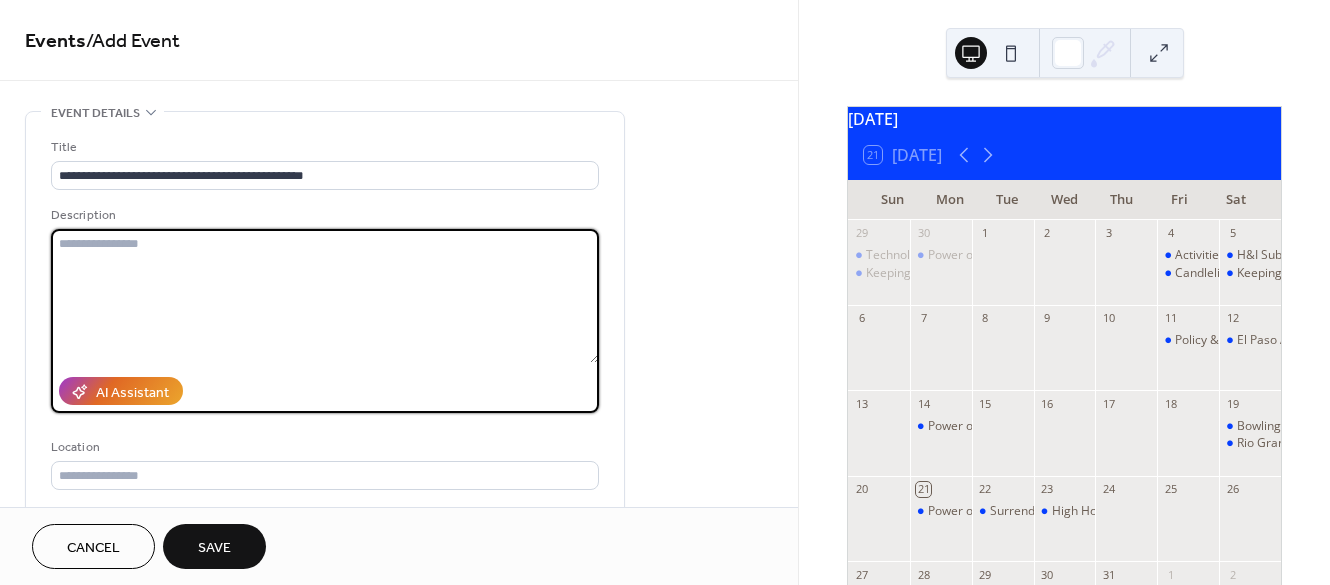 click at bounding box center (325, 296) 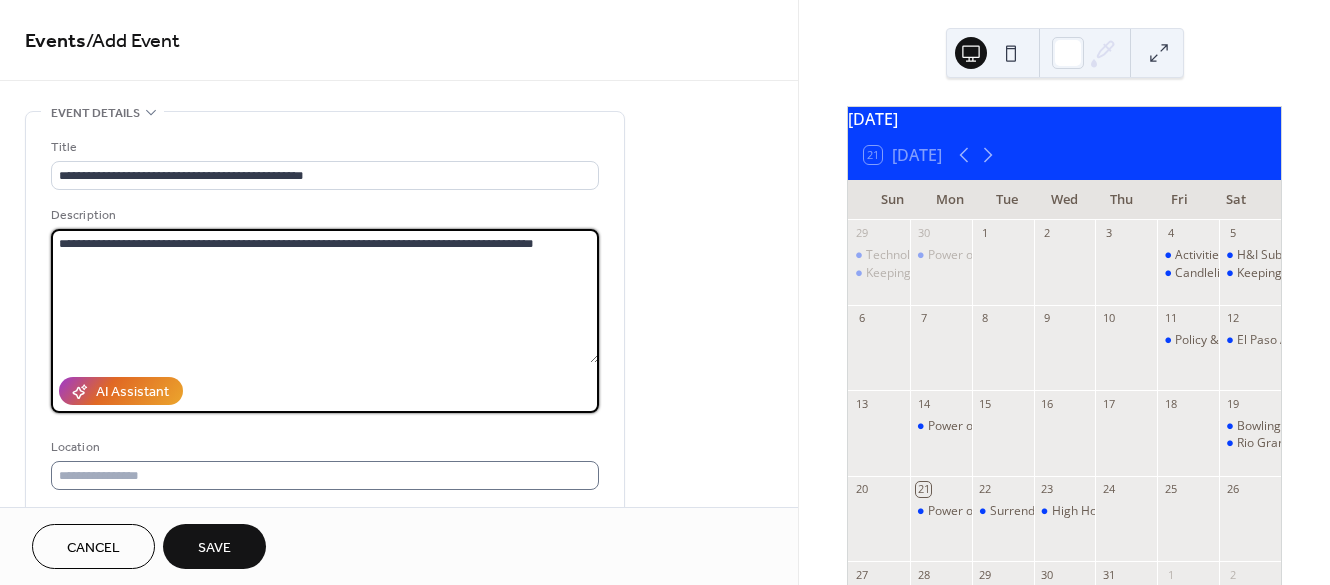 type on "**********" 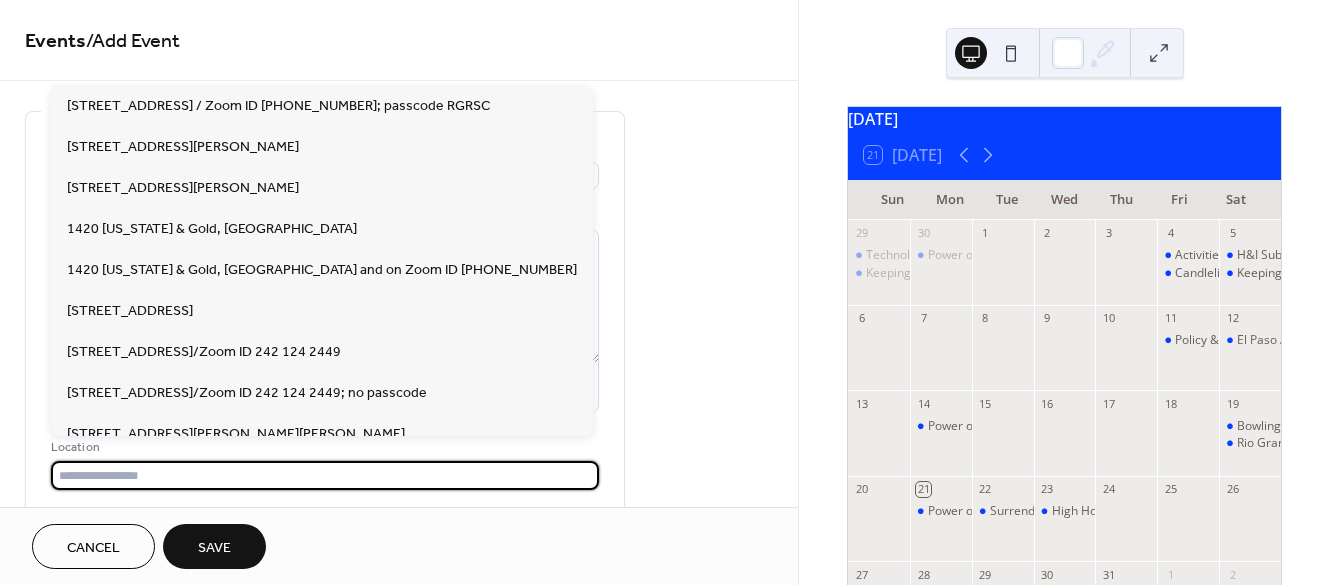 click at bounding box center [325, 475] 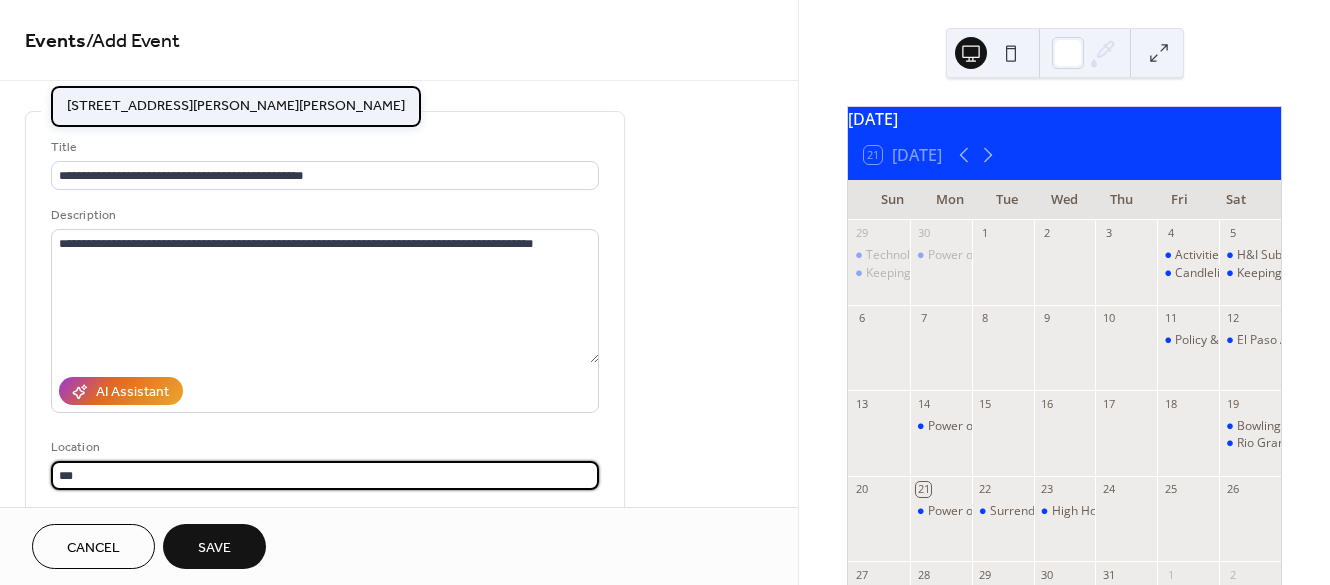 click on "[STREET_ADDRESS][PERSON_NAME][PERSON_NAME]" at bounding box center [236, 106] 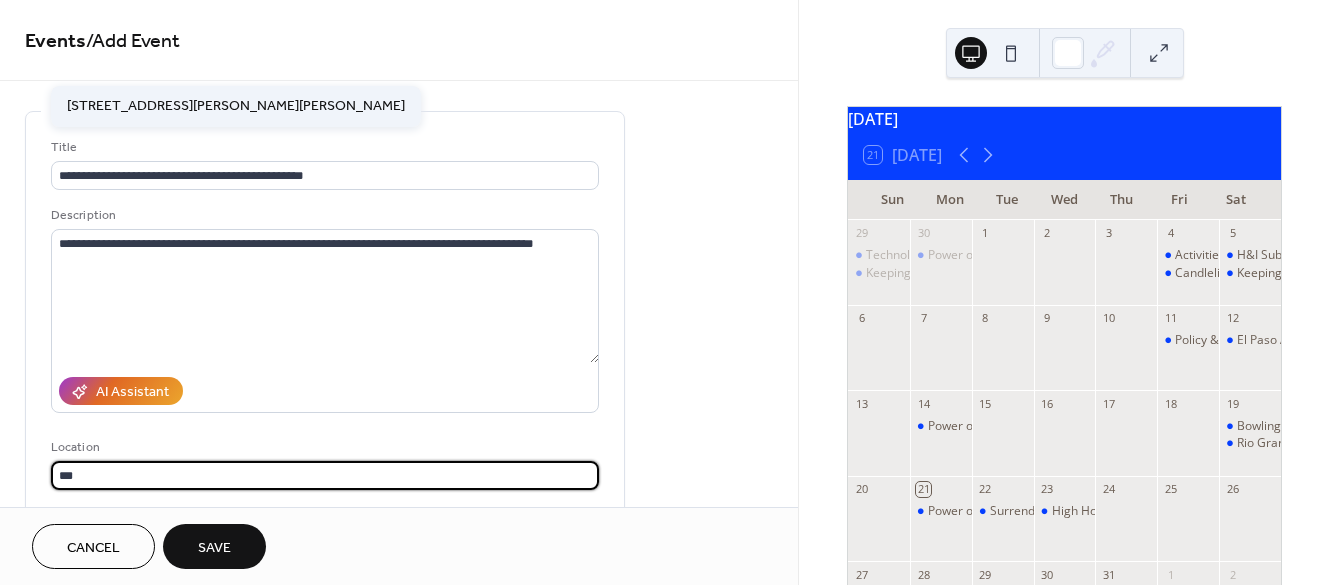 type on "**********" 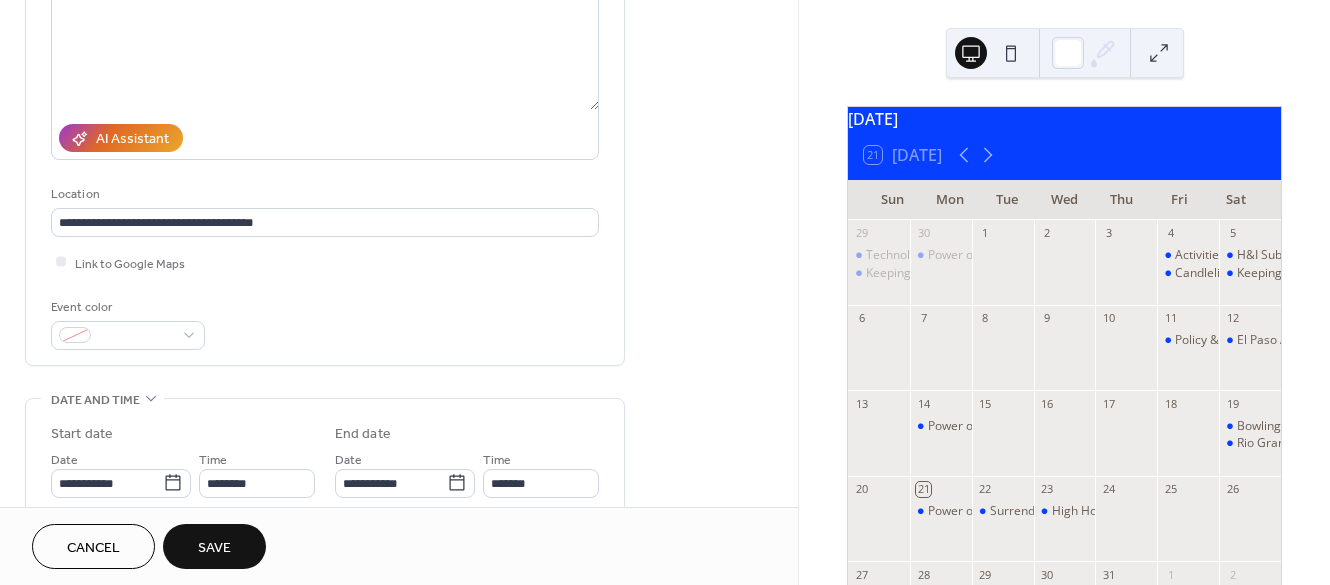 scroll, scrollTop: 277, scrollLeft: 0, axis: vertical 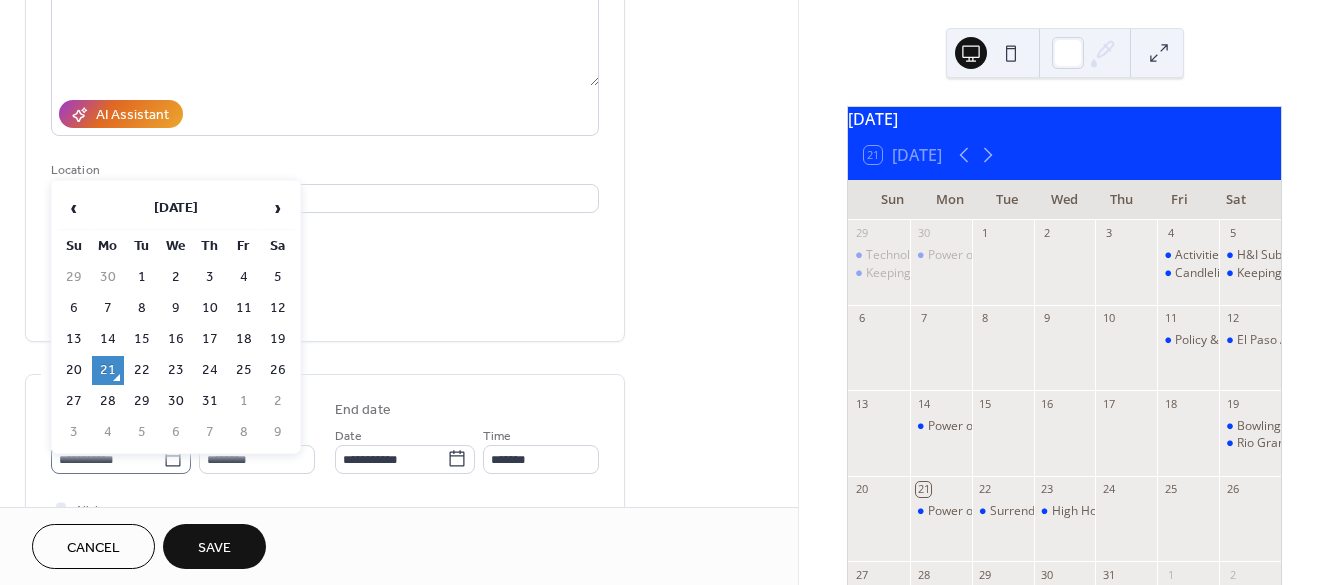 click 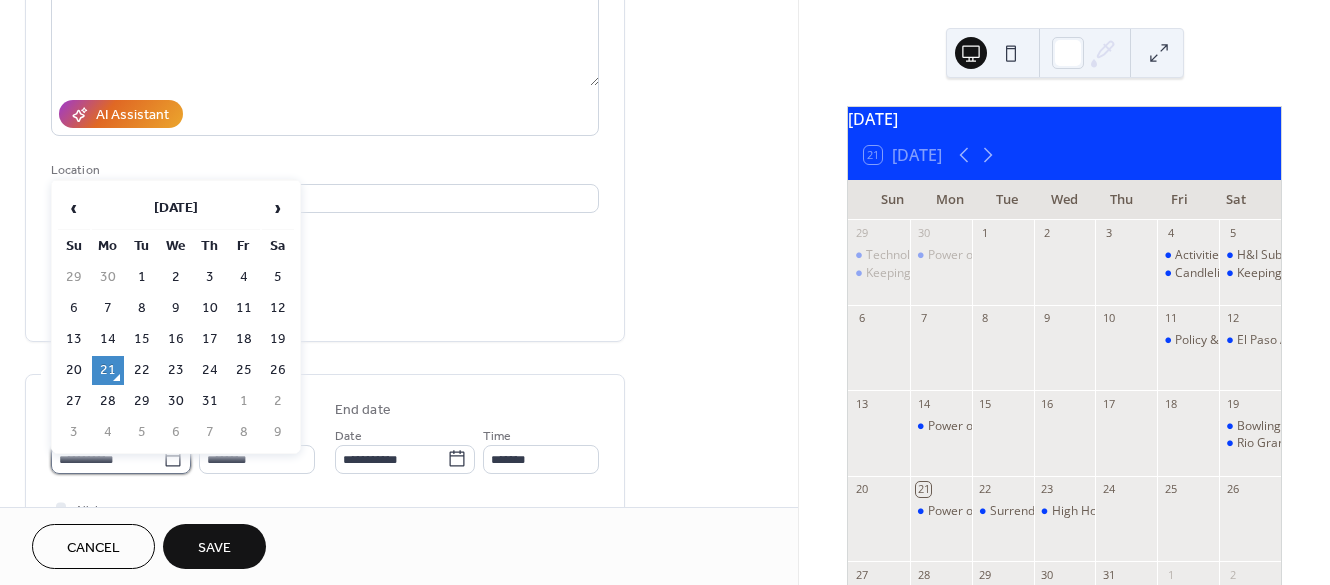 click on "**********" at bounding box center [107, 459] 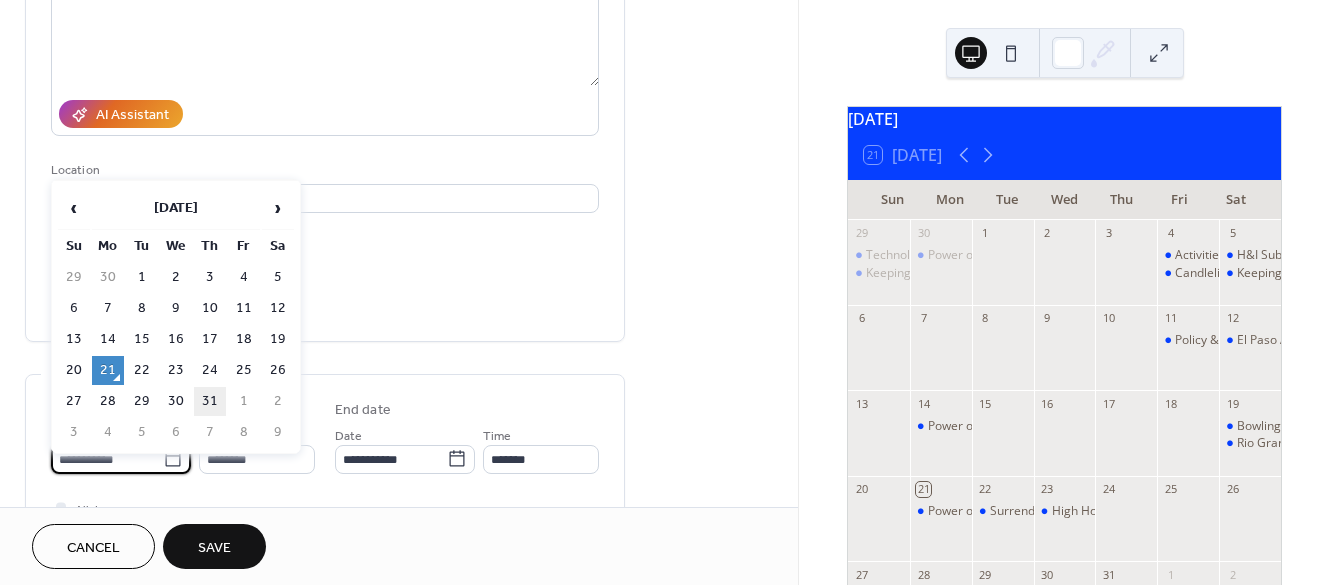 click on "31" at bounding box center (210, 401) 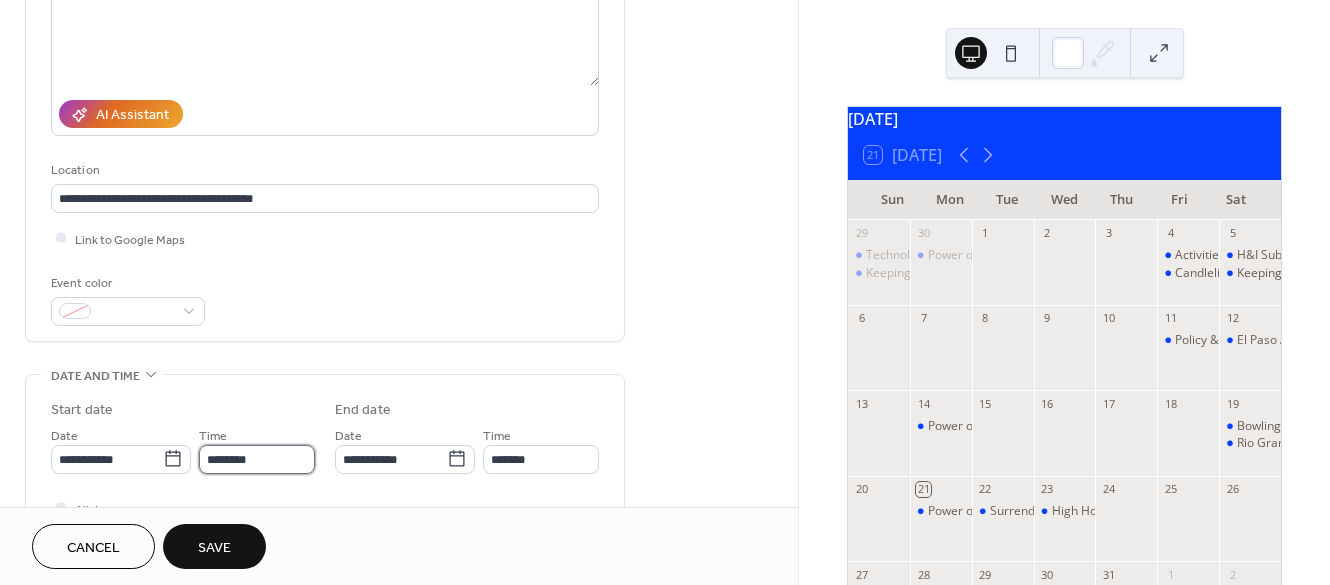 click on "********" at bounding box center [257, 459] 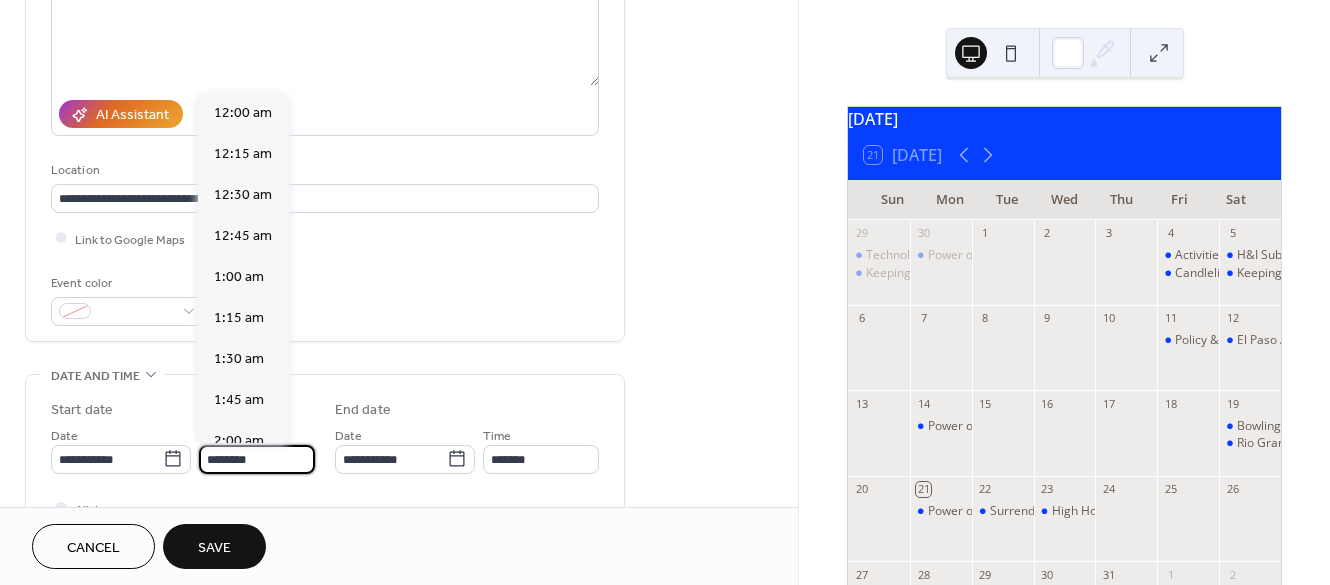 scroll, scrollTop: 1960, scrollLeft: 0, axis: vertical 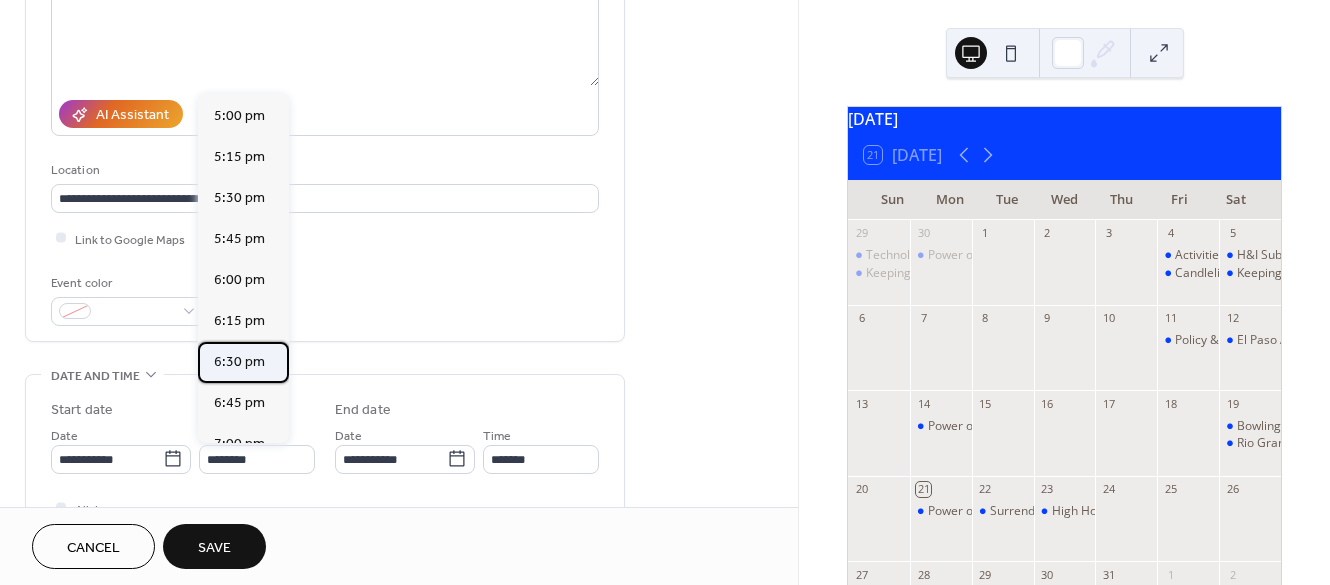 click on "6:30 pm" at bounding box center (239, 362) 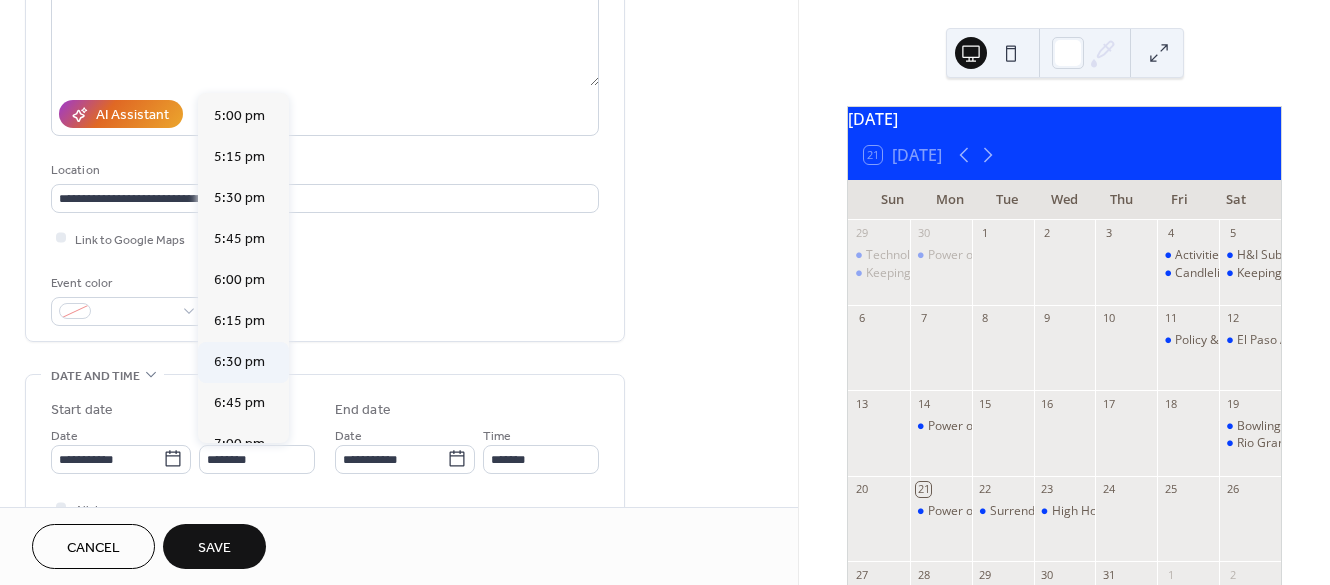 type on "*******" 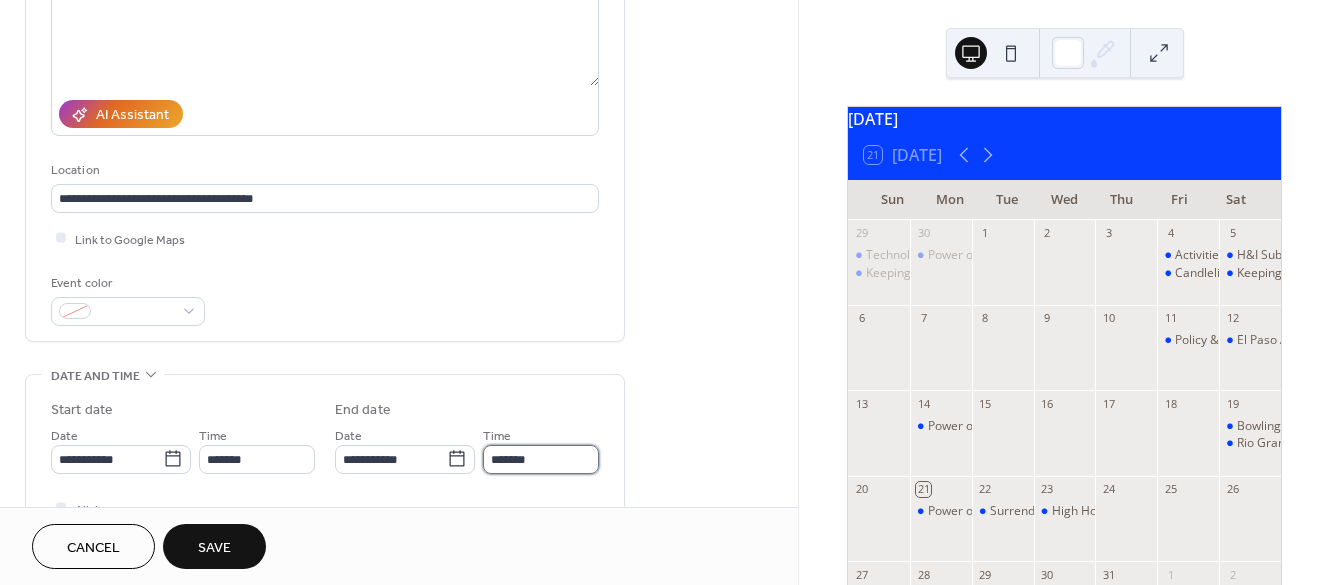 click on "*******" at bounding box center [541, 459] 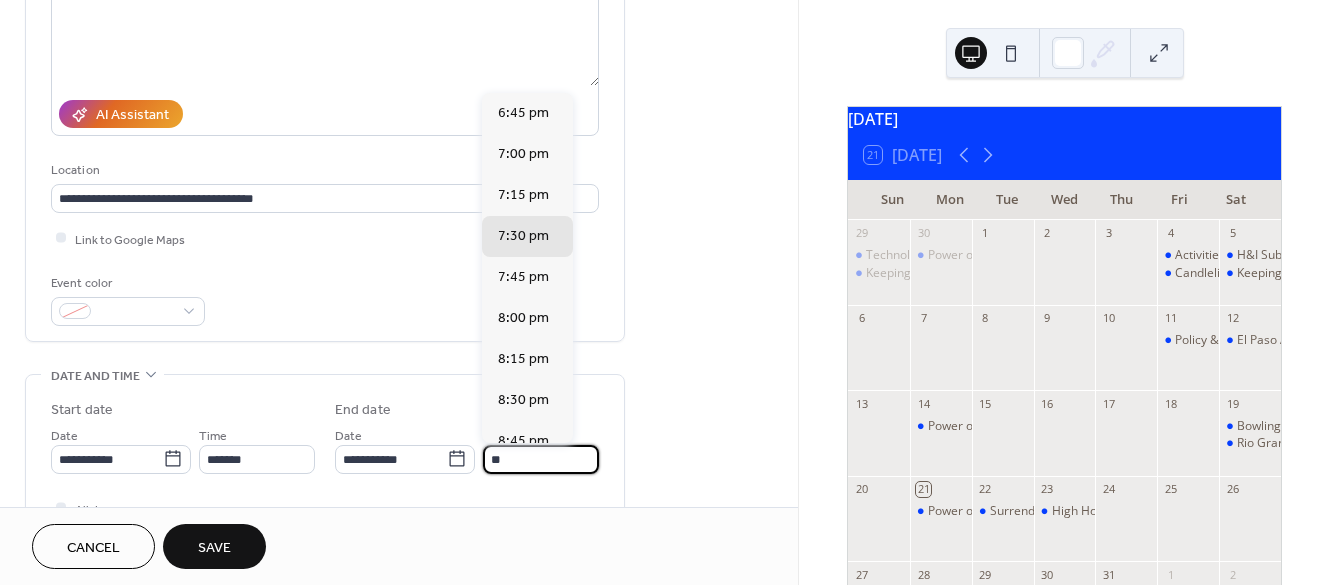 type on "*" 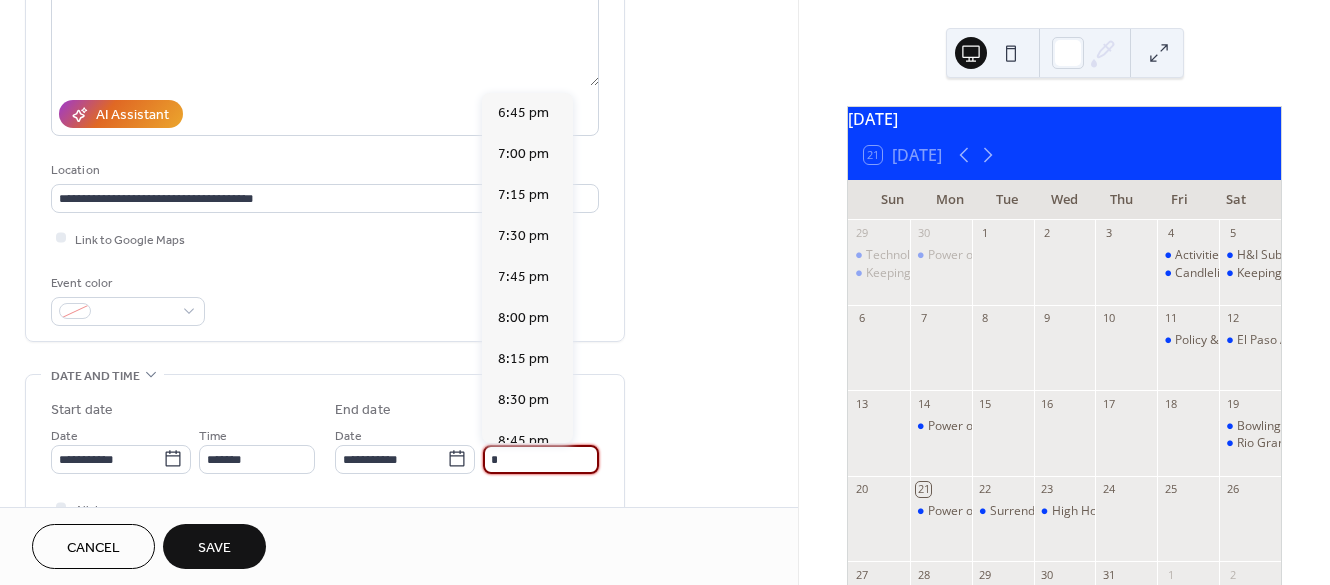 scroll, scrollTop: 367, scrollLeft: 0, axis: vertical 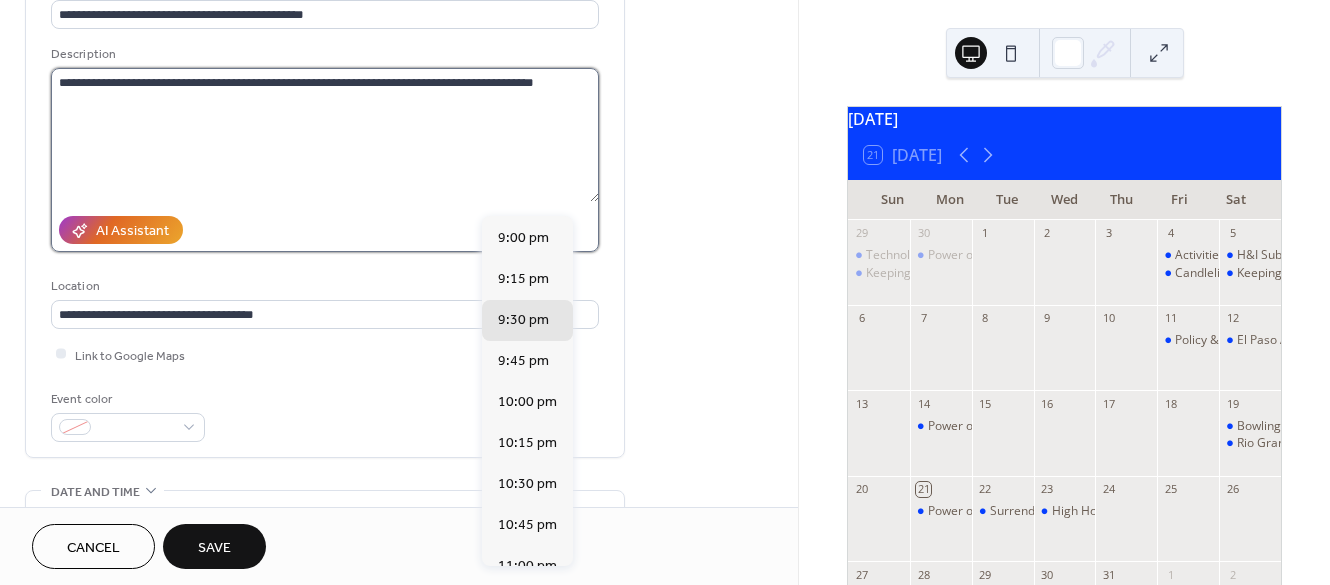 click on "**********" at bounding box center (325, 135) 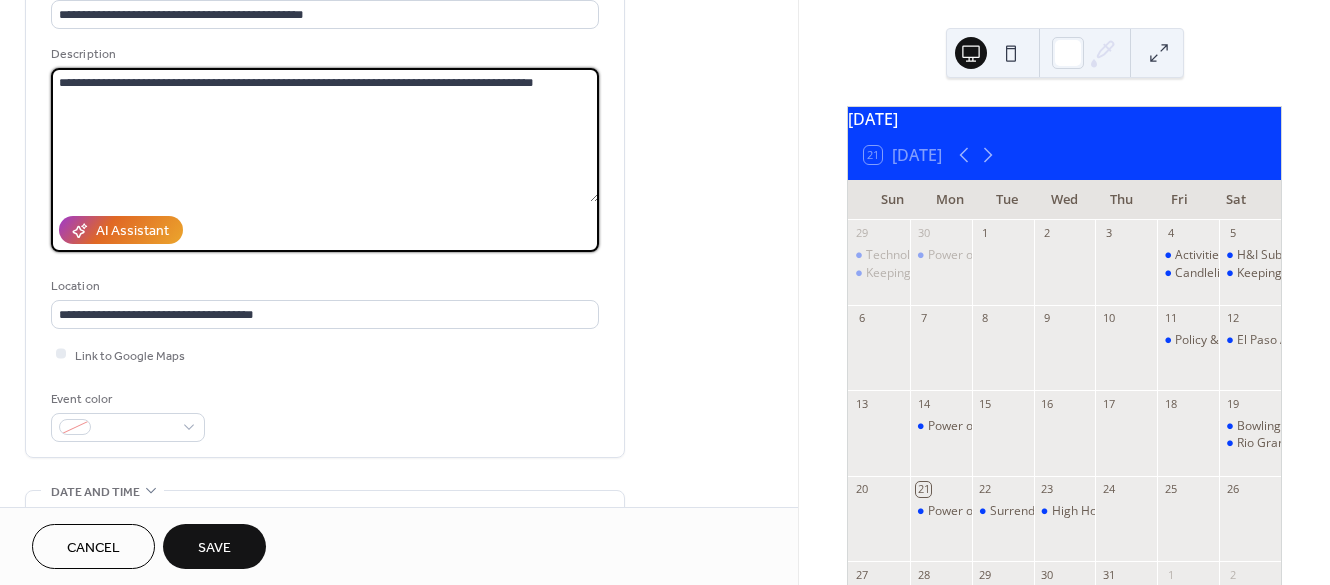 click on "**********" at bounding box center [325, 135] 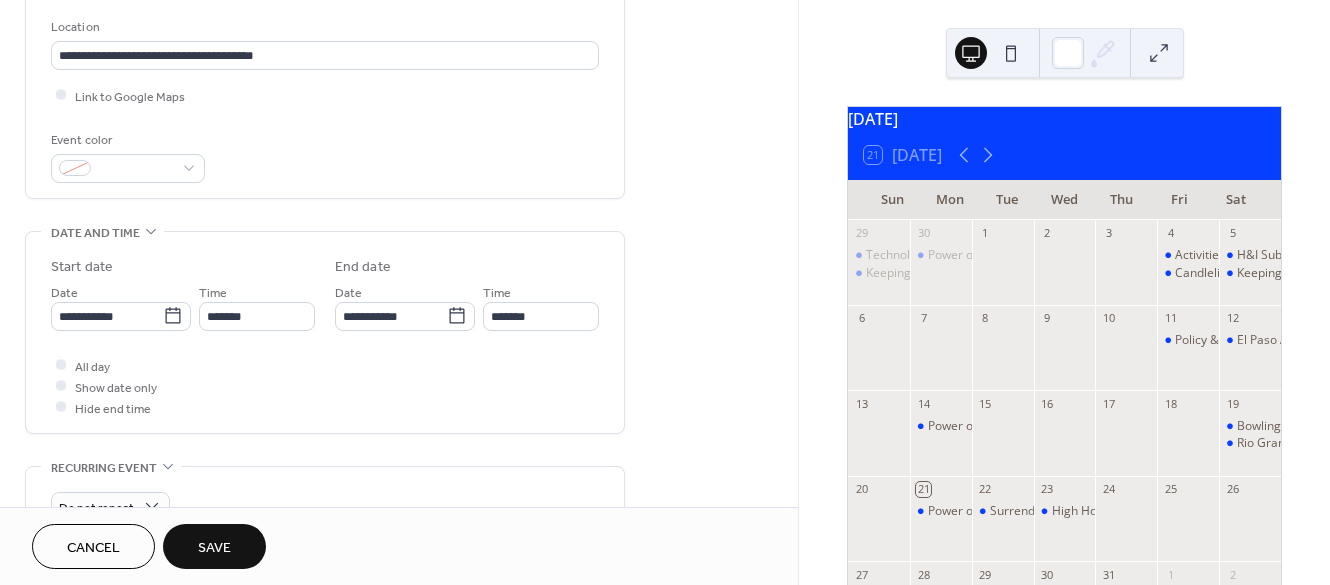 scroll, scrollTop: 433, scrollLeft: 0, axis: vertical 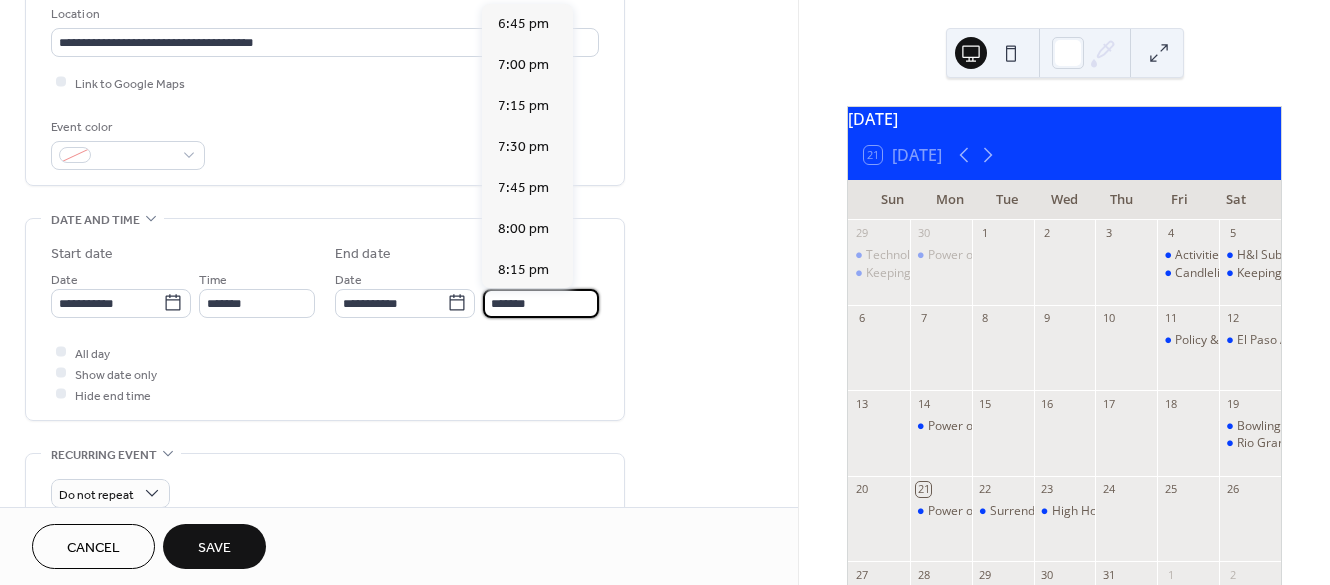 click on "*******" at bounding box center (541, 303) 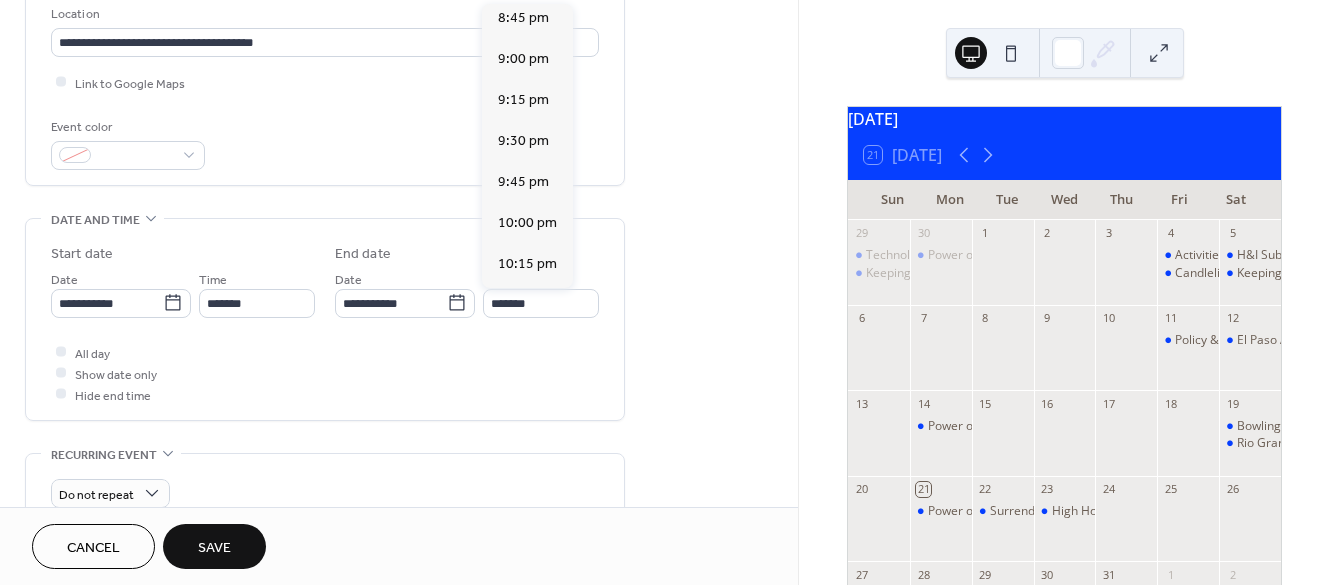 scroll, scrollTop: 348, scrollLeft: 0, axis: vertical 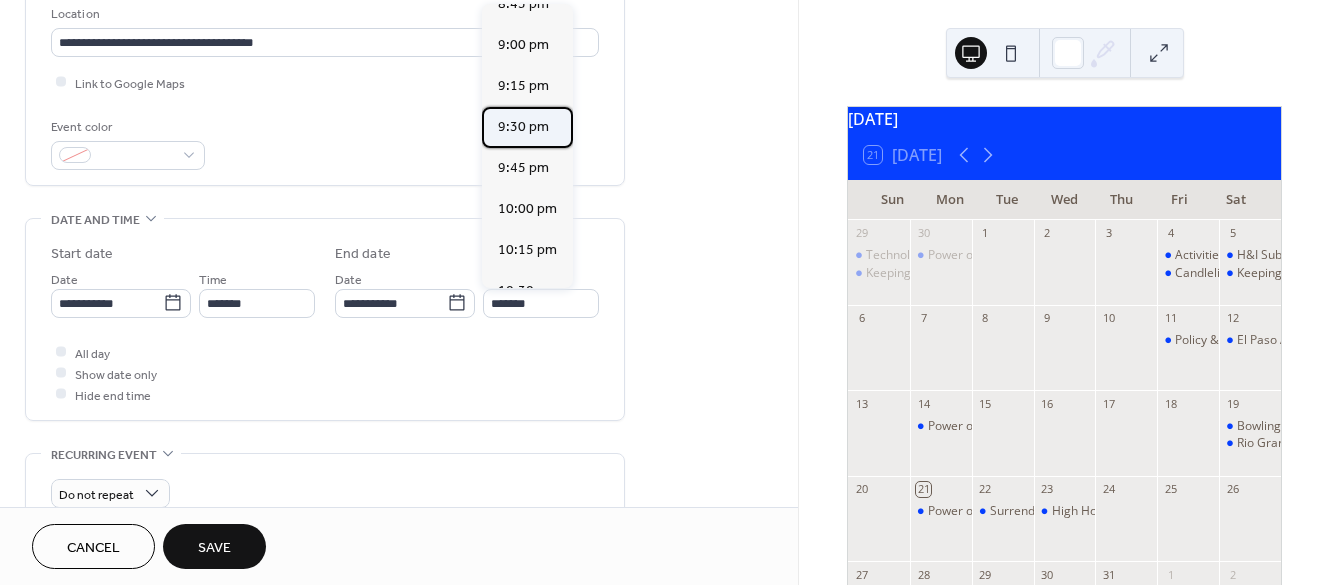 click on "9:30 pm" at bounding box center [523, 127] 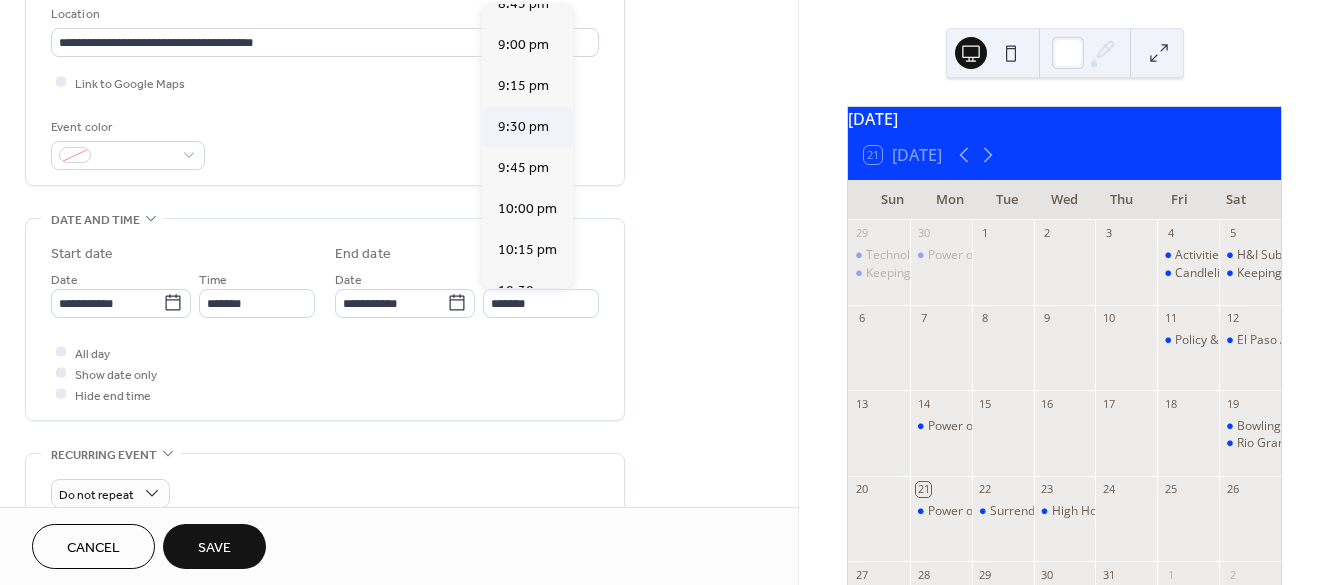 type on "*******" 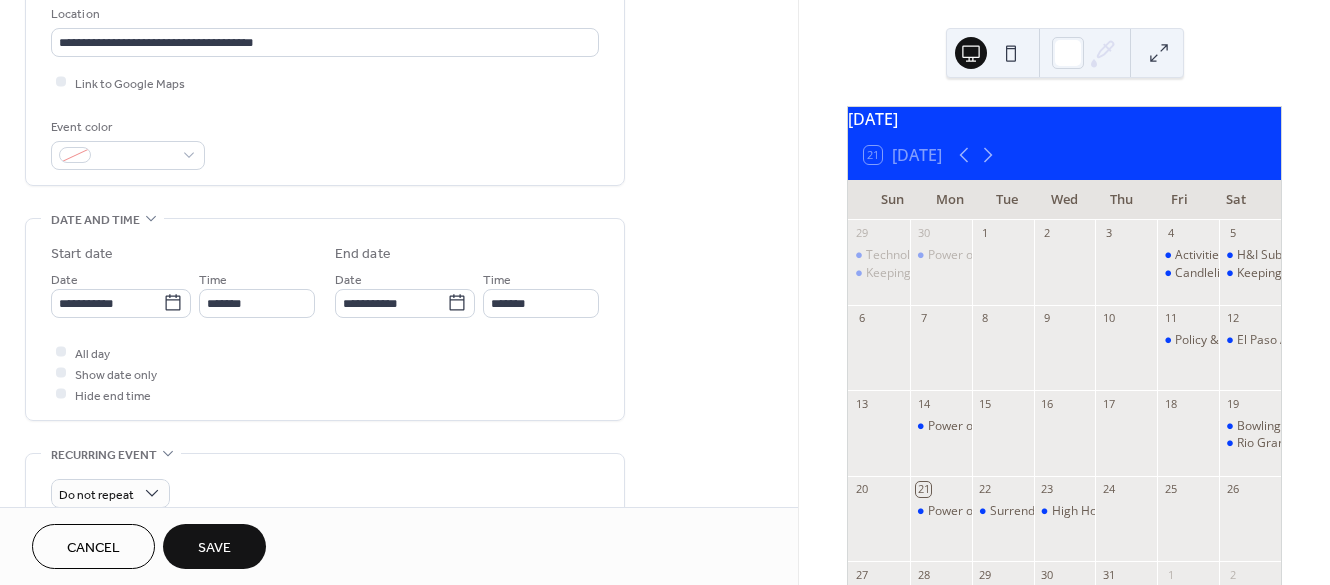 click on "**********" at bounding box center (399, 287) 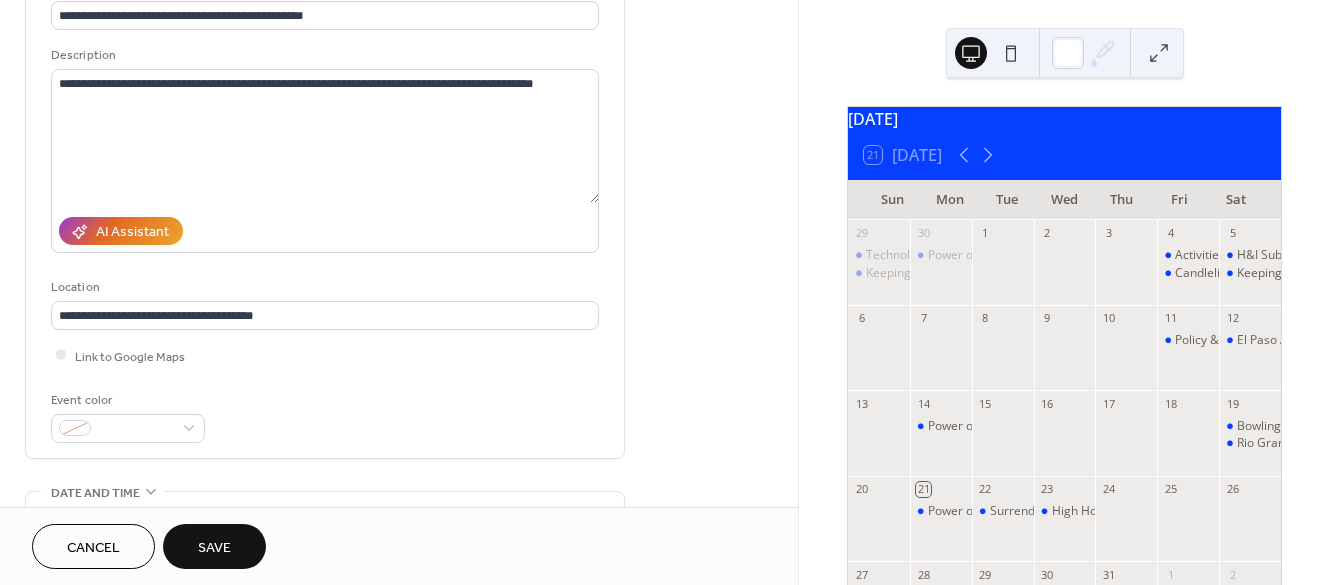 scroll, scrollTop: 142, scrollLeft: 0, axis: vertical 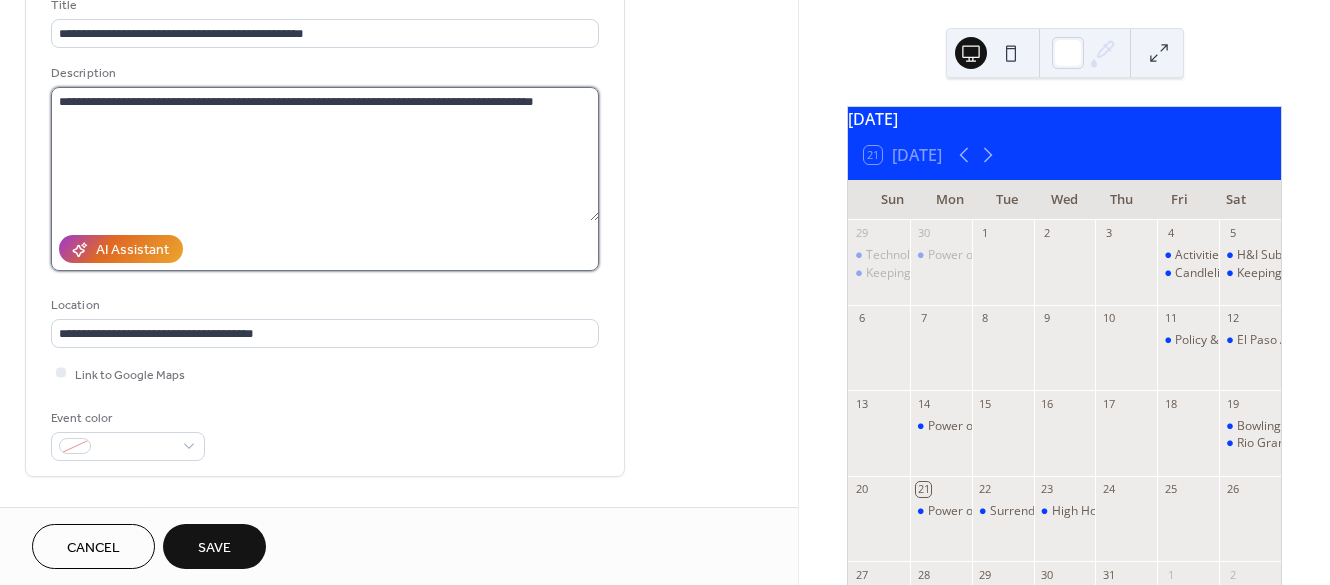 click on "**********" at bounding box center [325, 154] 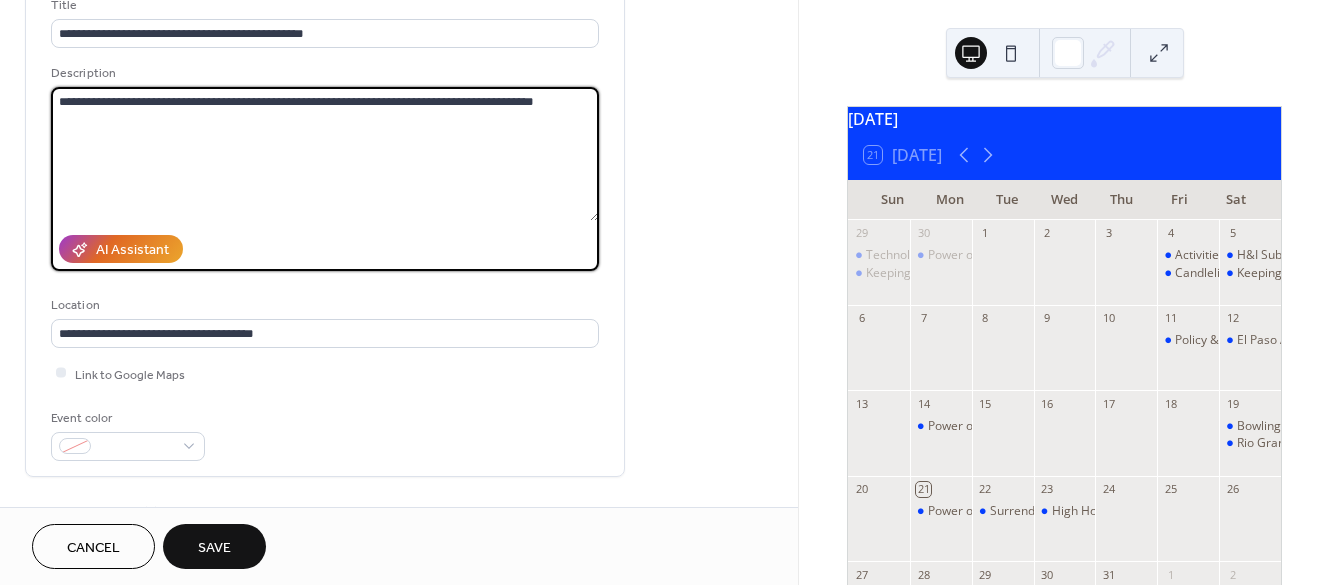 click on "**********" at bounding box center (325, 154) 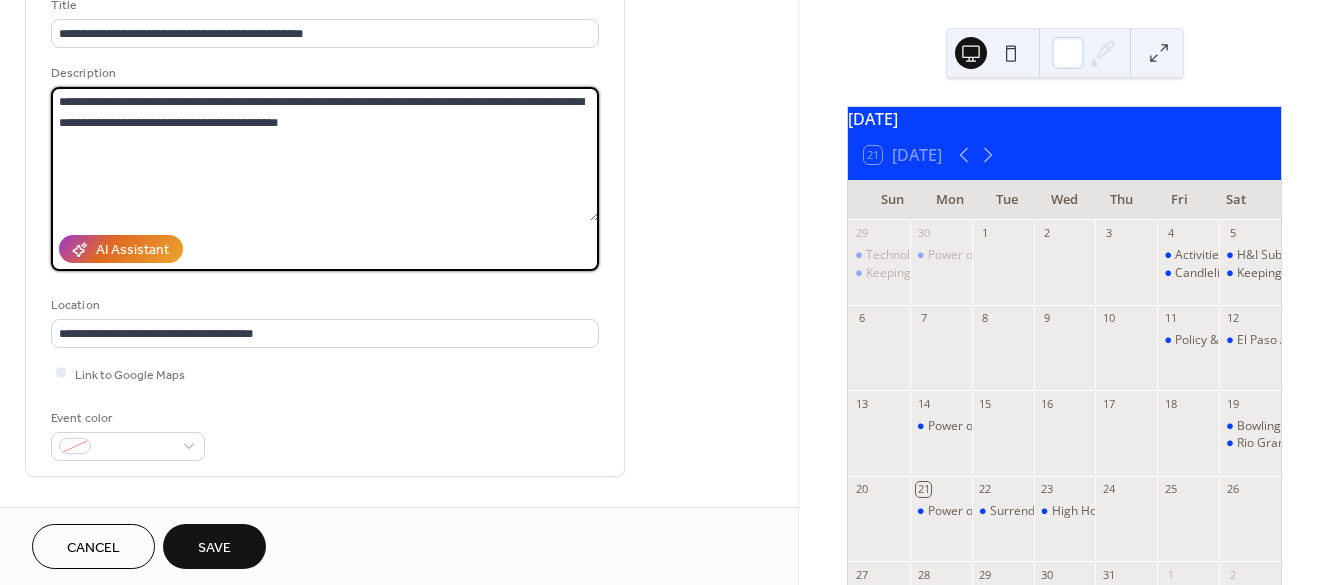 type on "**********" 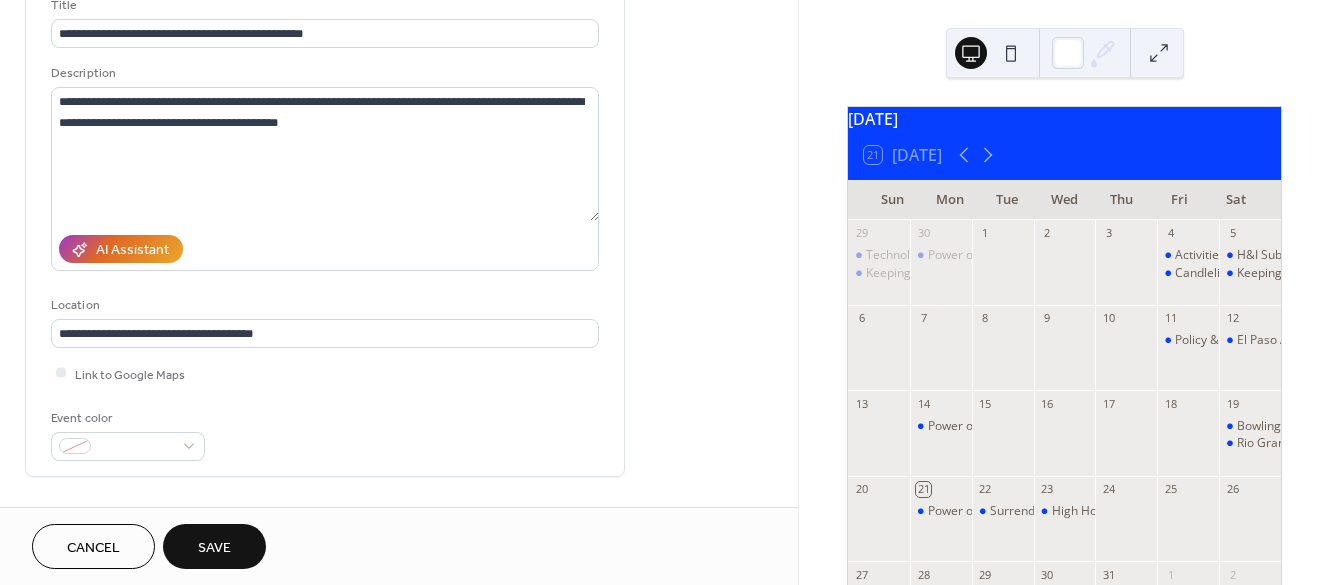 click on "Save" at bounding box center (214, 546) 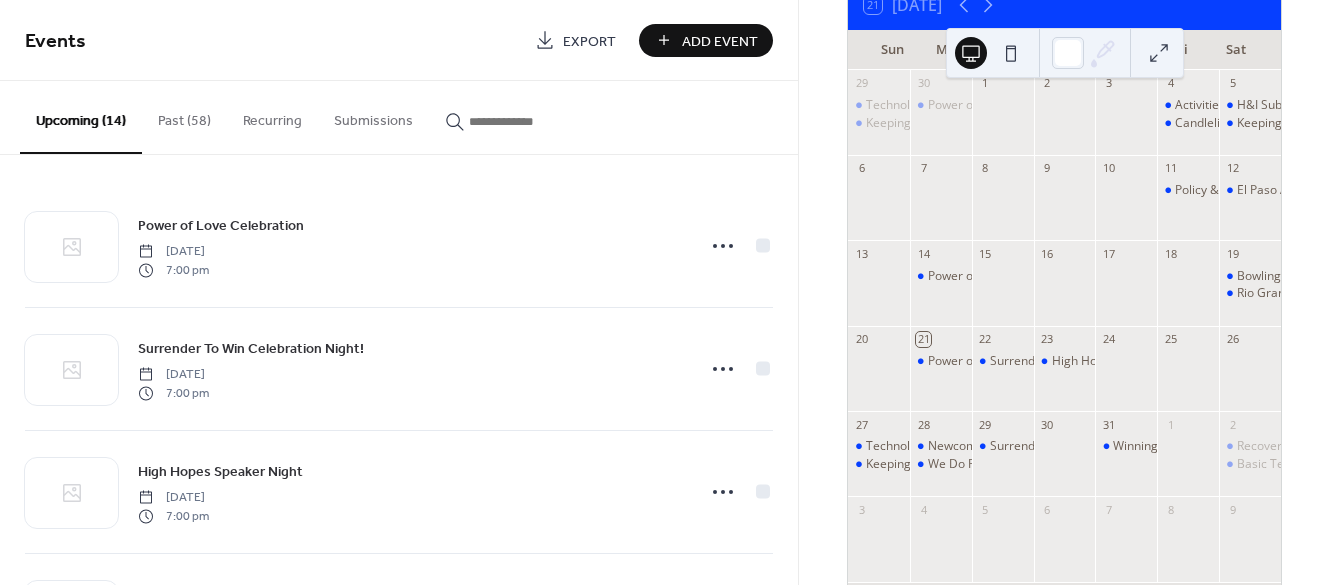 scroll, scrollTop: 152, scrollLeft: 0, axis: vertical 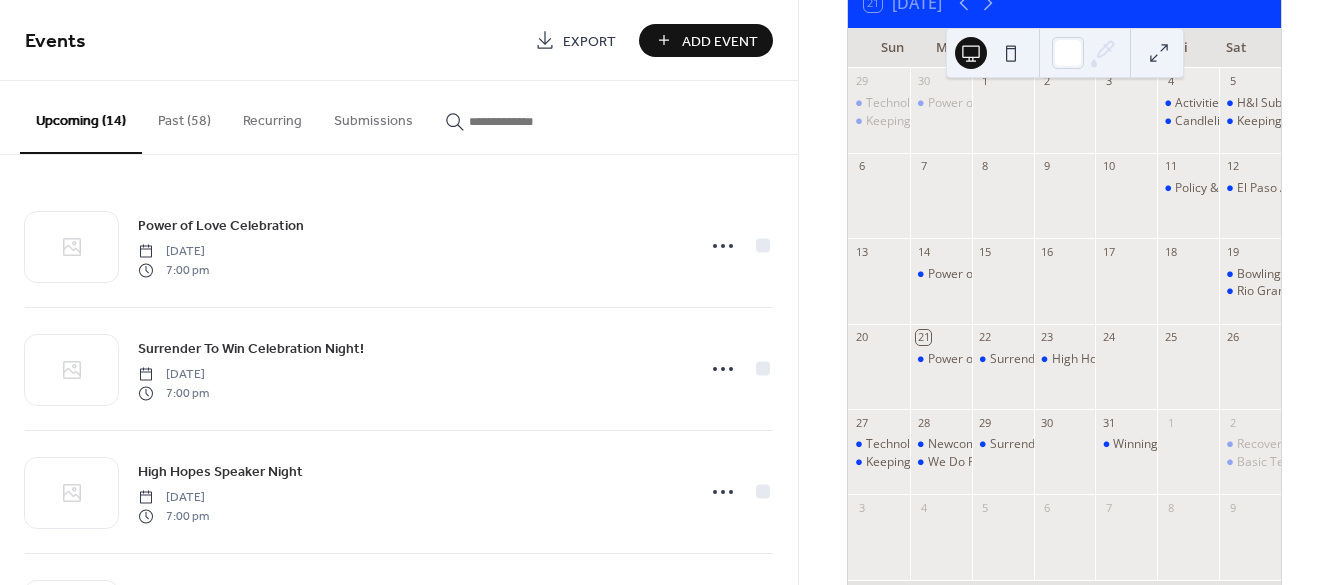 click on "Add Event" at bounding box center [720, 41] 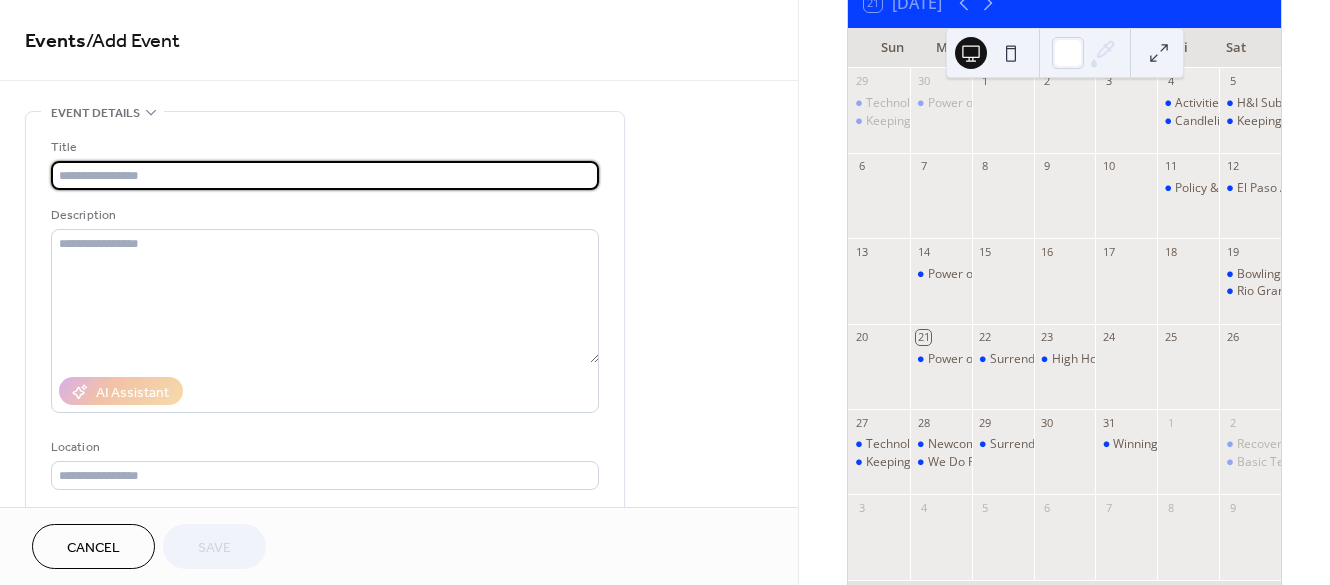 click at bounding box center (325, 175) 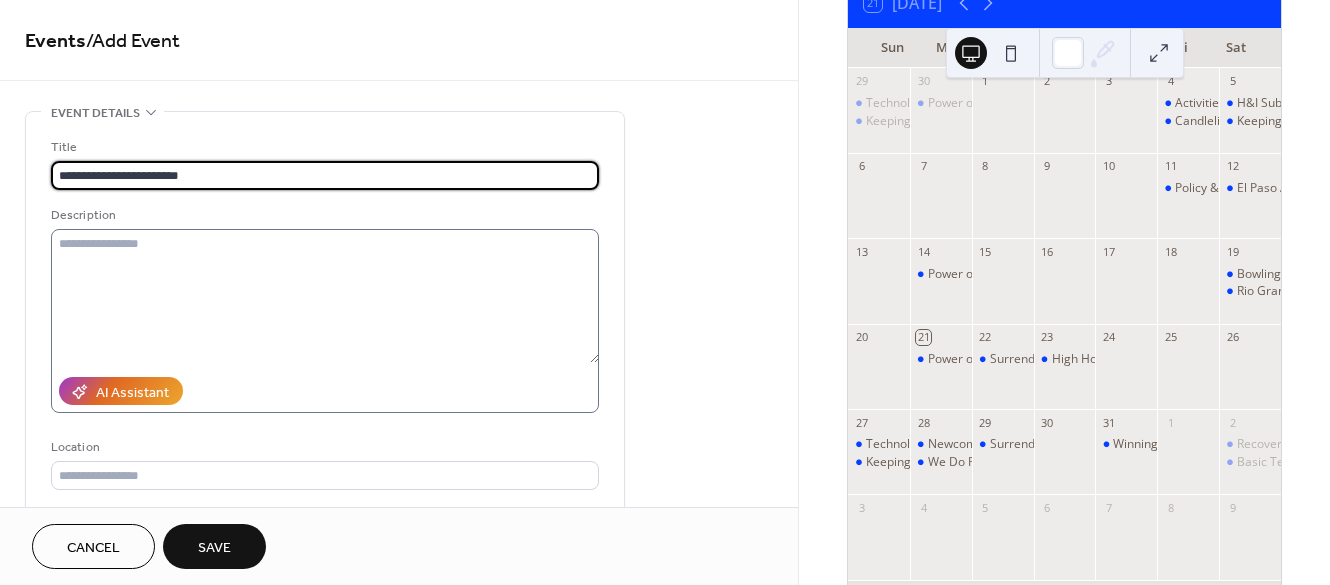 type on "**********" 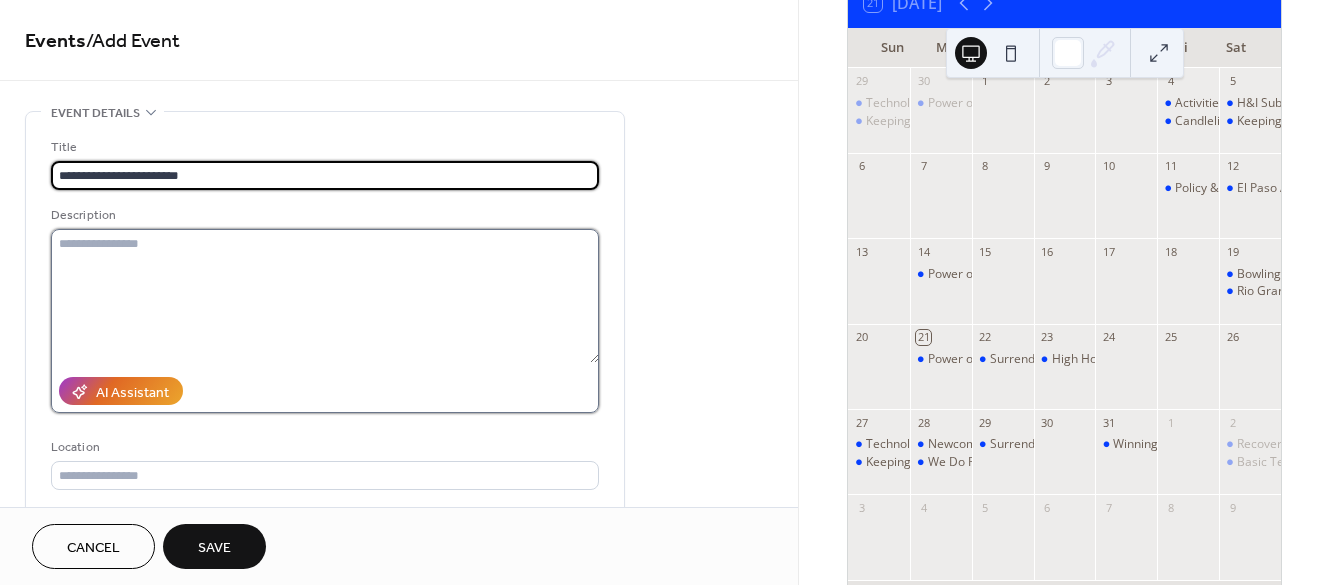 click at bounding box center (325, 296) 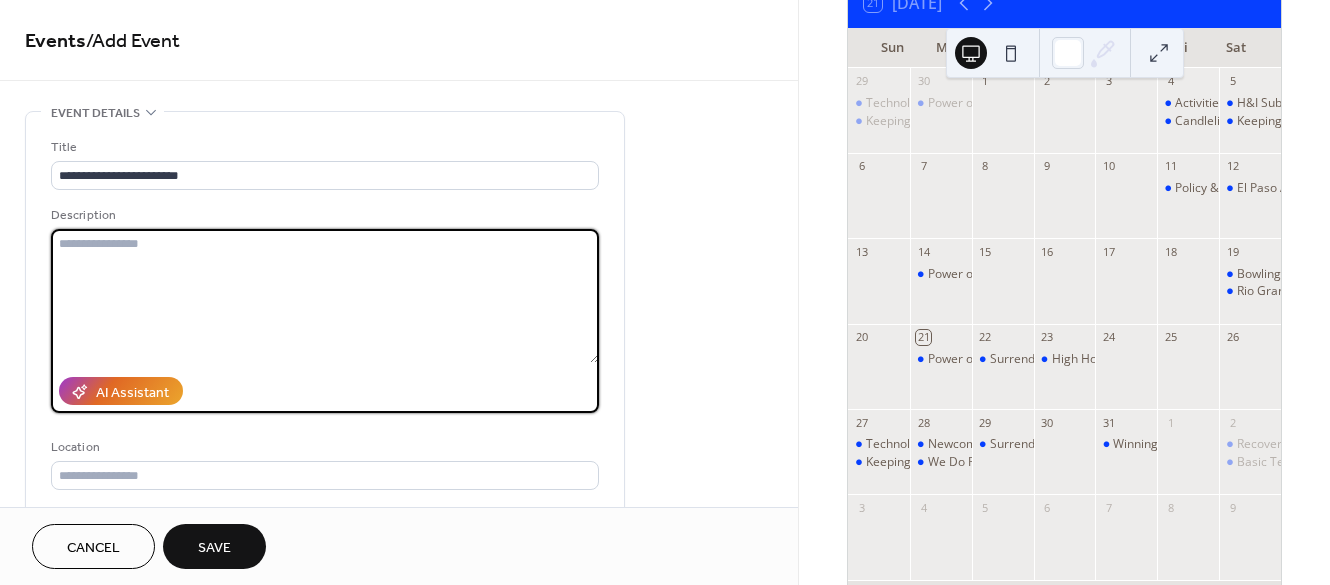 type on "*" 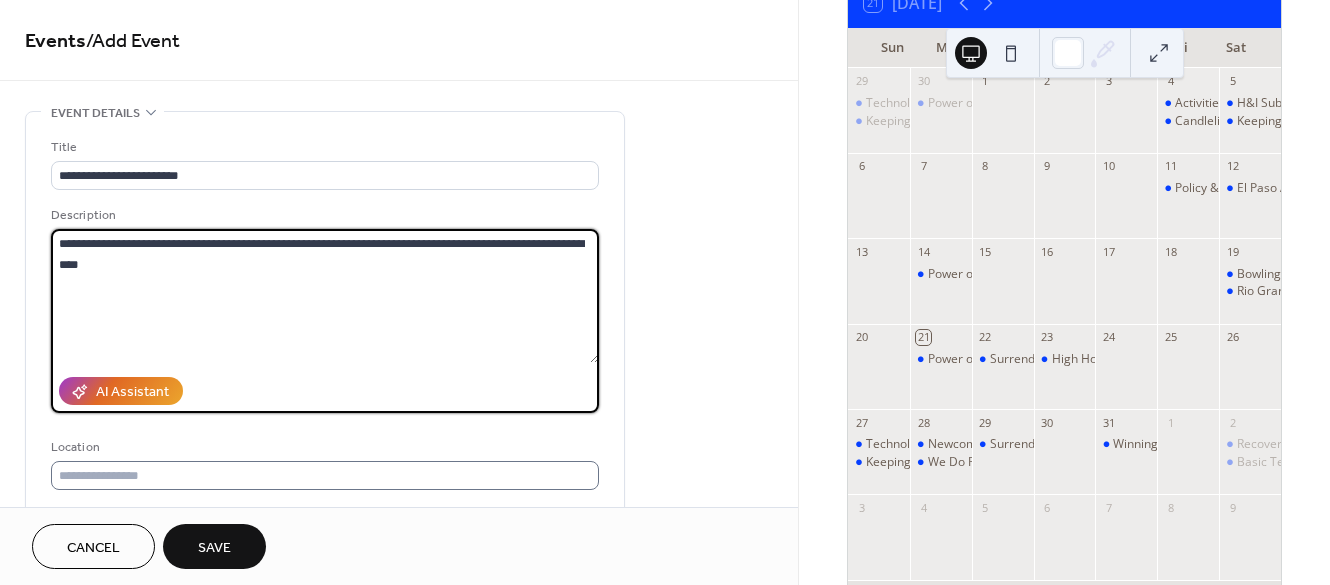 type on "**********" 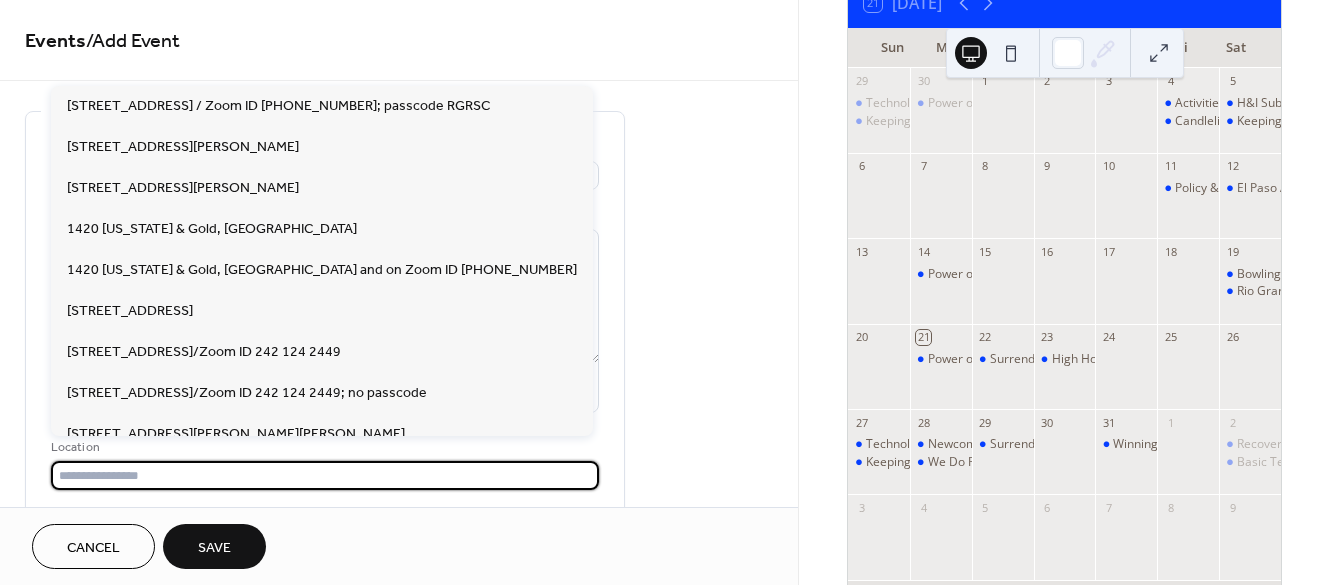 click at bounding box center [325, 475] 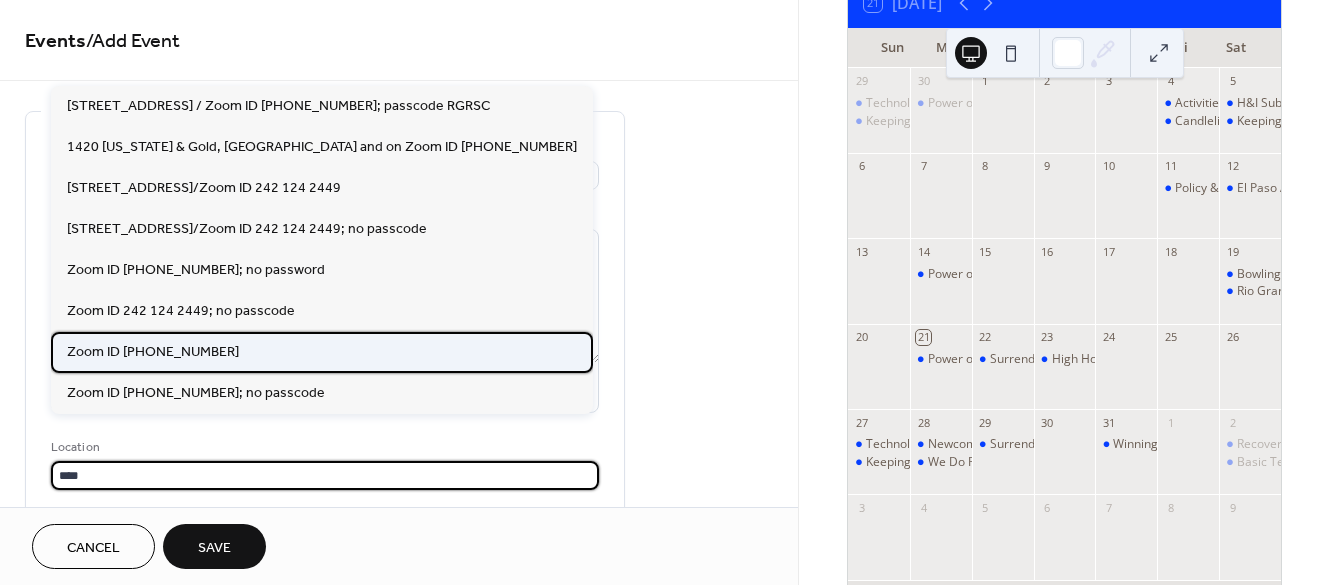 click on "Zoom ID [PHONE_NUMBER]" at bounding box center (153, 352) 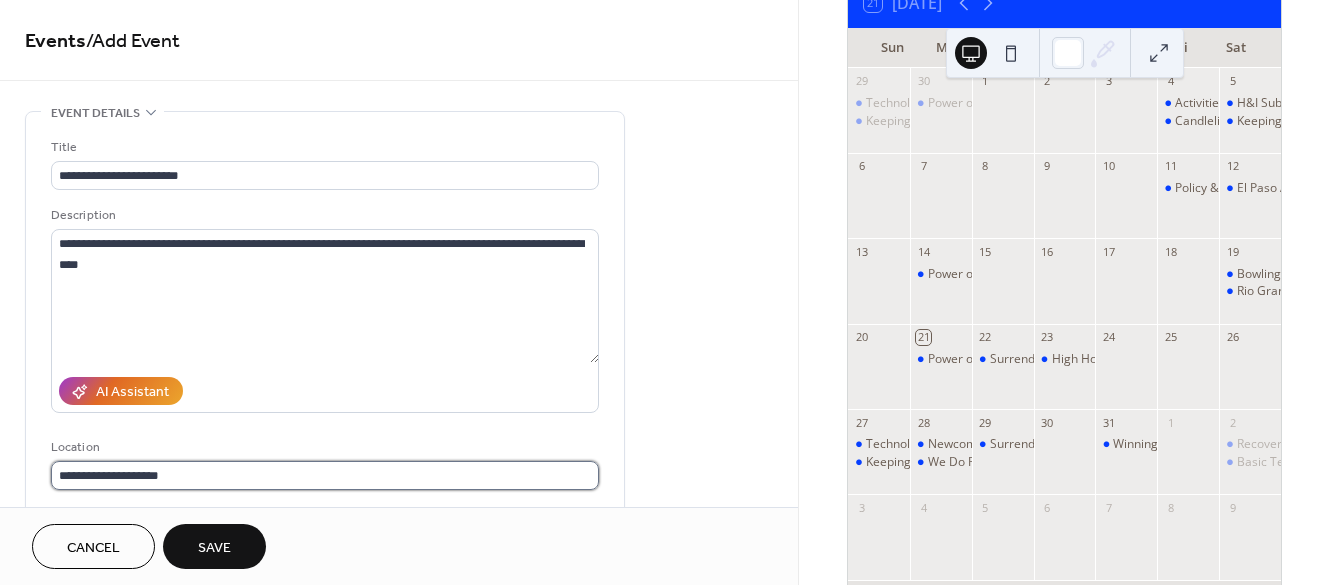 click on "**********" at bounding box center (325, 475) 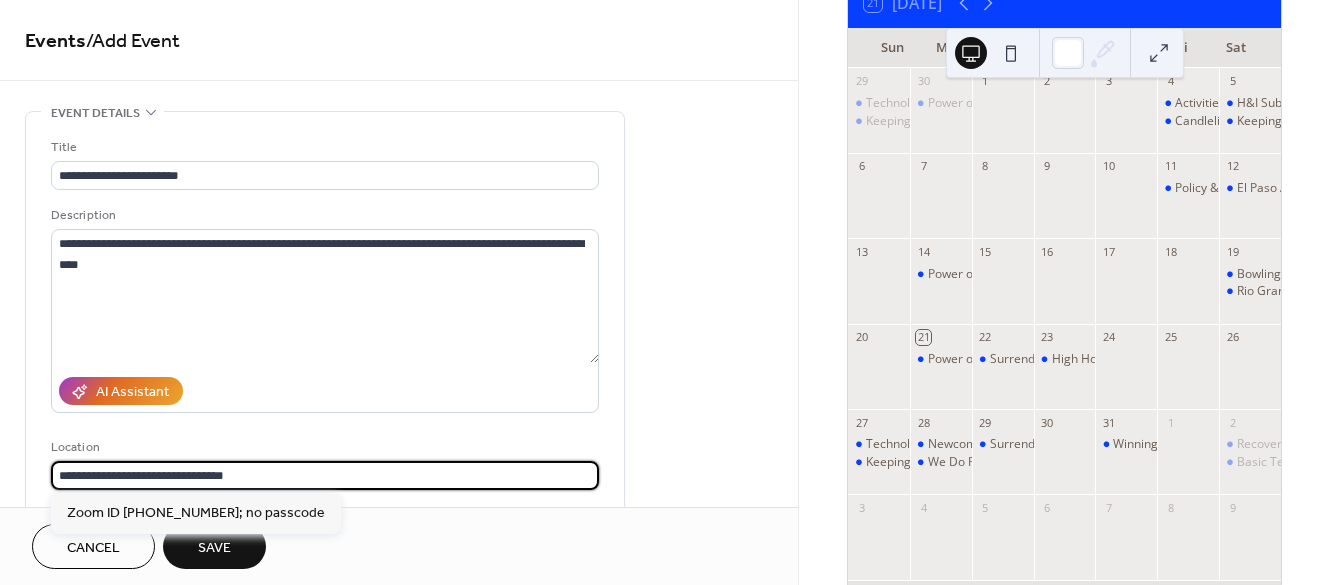 type on "**********" 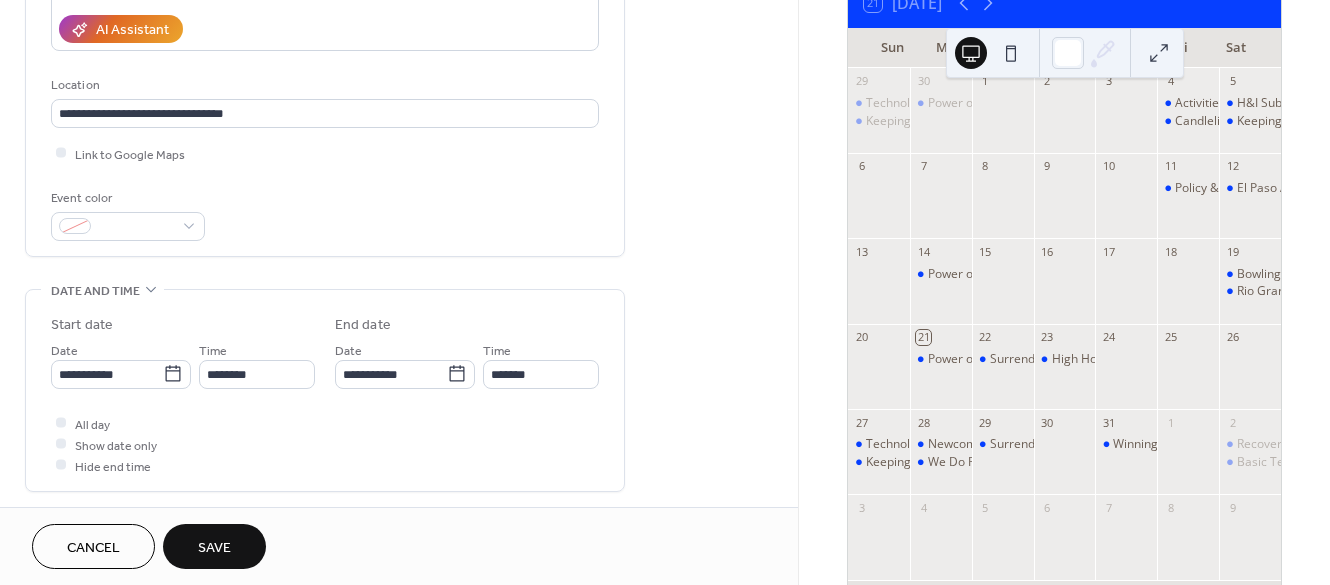 scroll, scrollTop: 378, scrollLeft: 0, axis: vertical 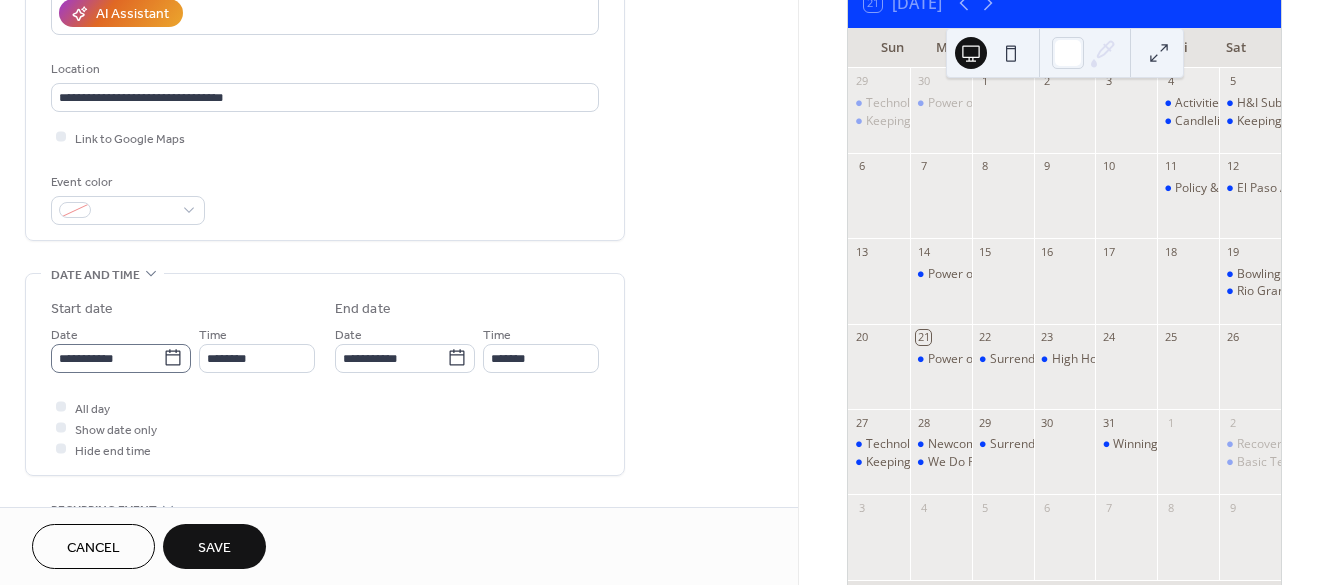 click 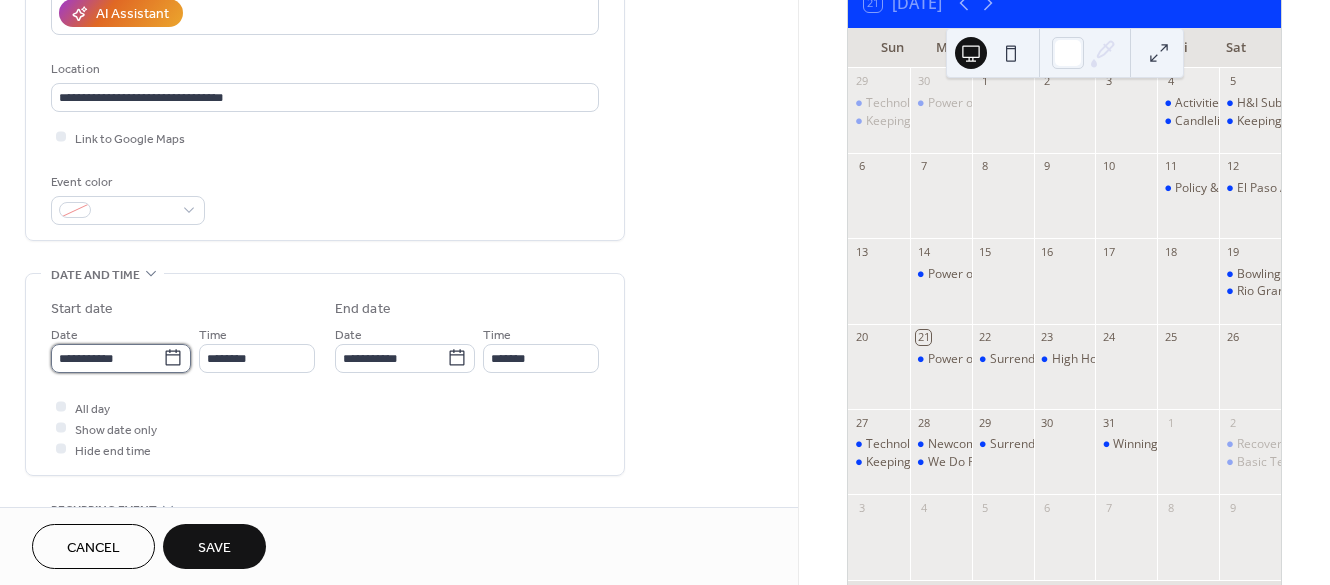 click on "**********" at bounding box center (107, 358) 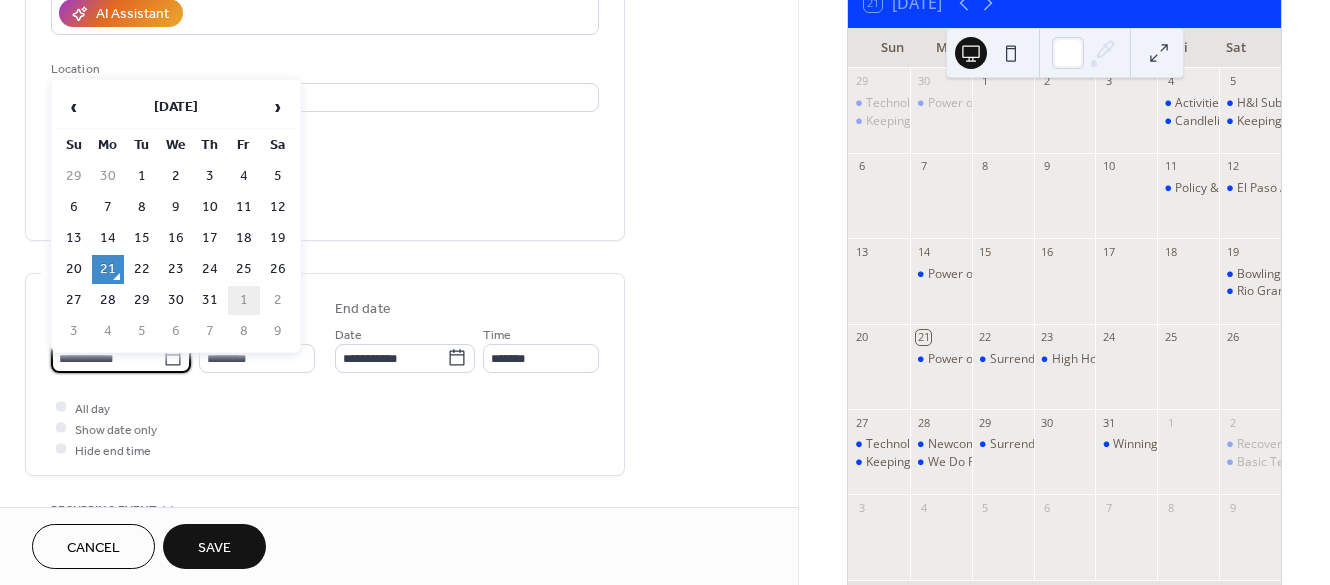 click on "1" at bounding box center [244, 300] 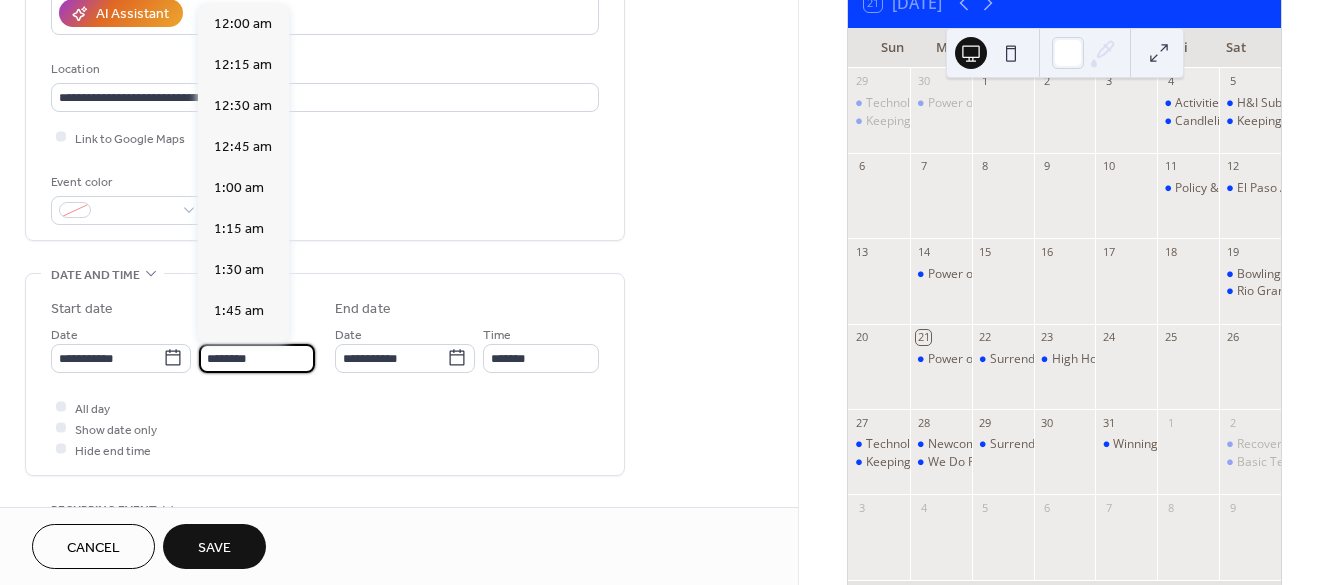 click on "********" at bounding box center (257, 358) 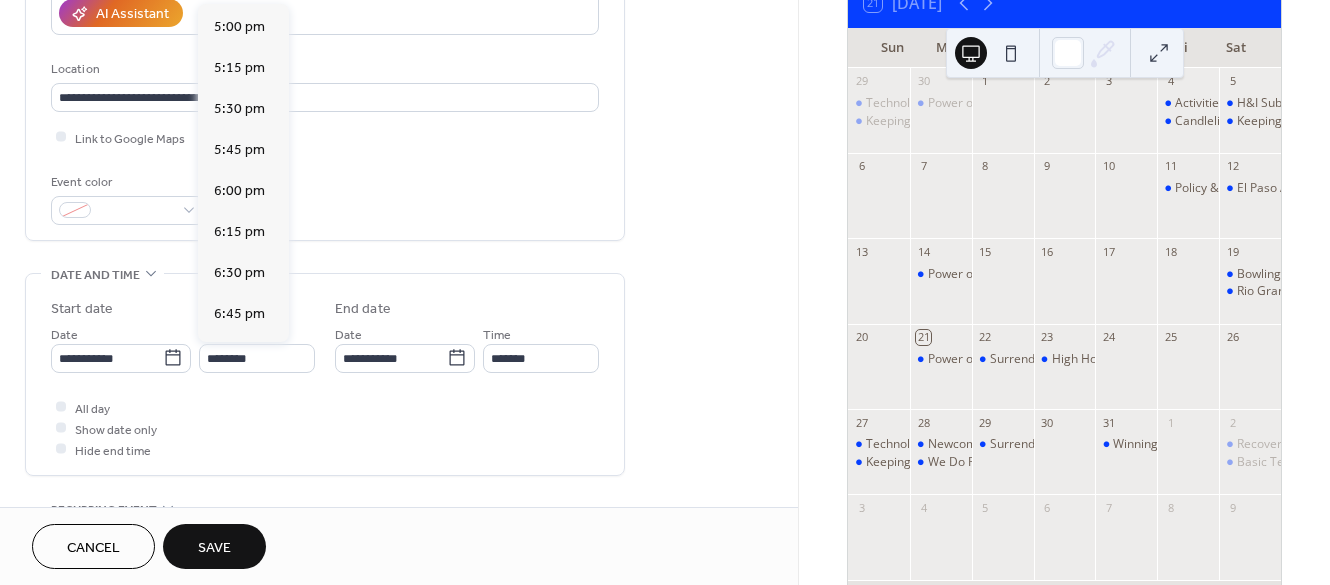 scroll, scrollTop: 2848, scrollLeft: 0, axis: vertical 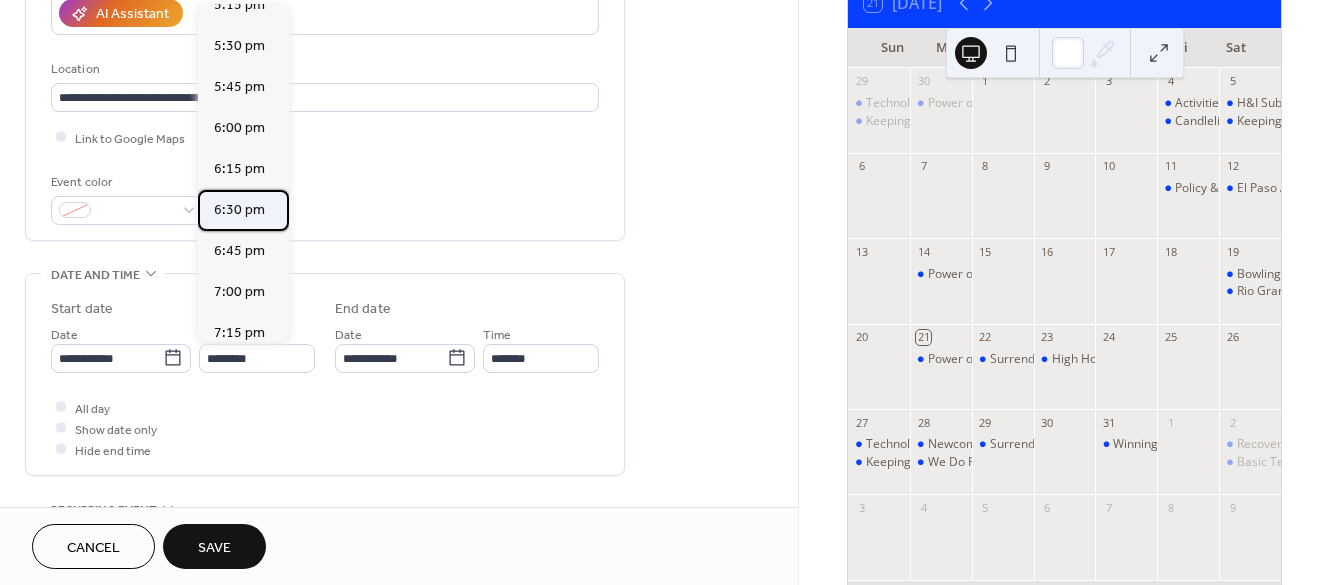 click on "6:30 pm" at bounding box center (239, 210) 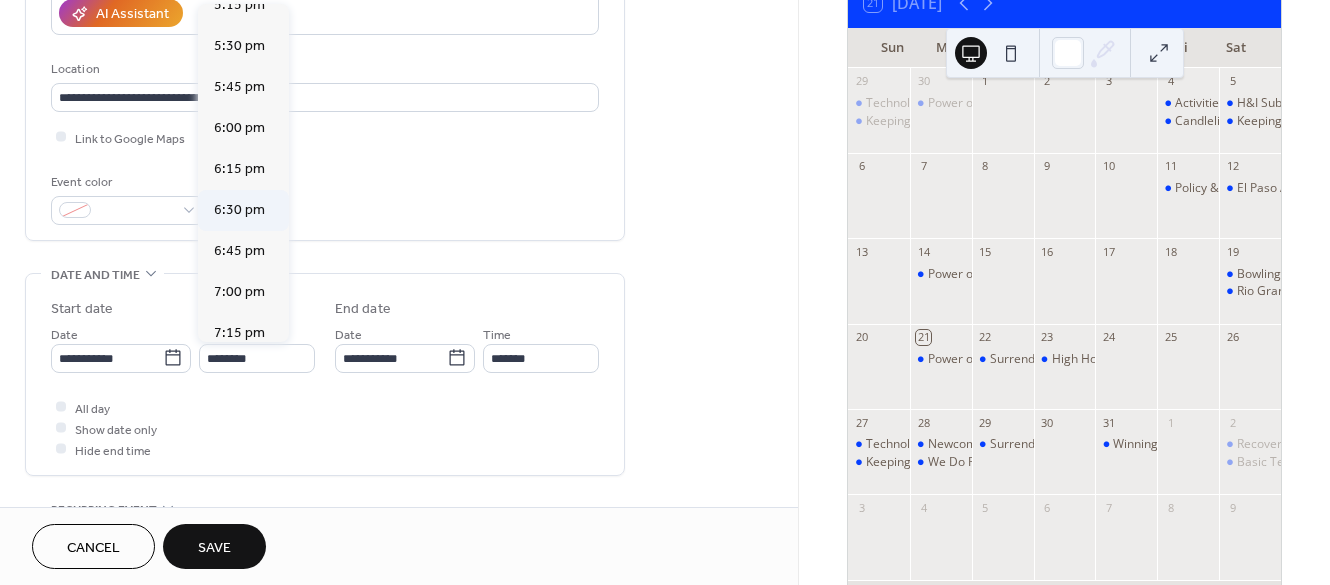 type on "*******" 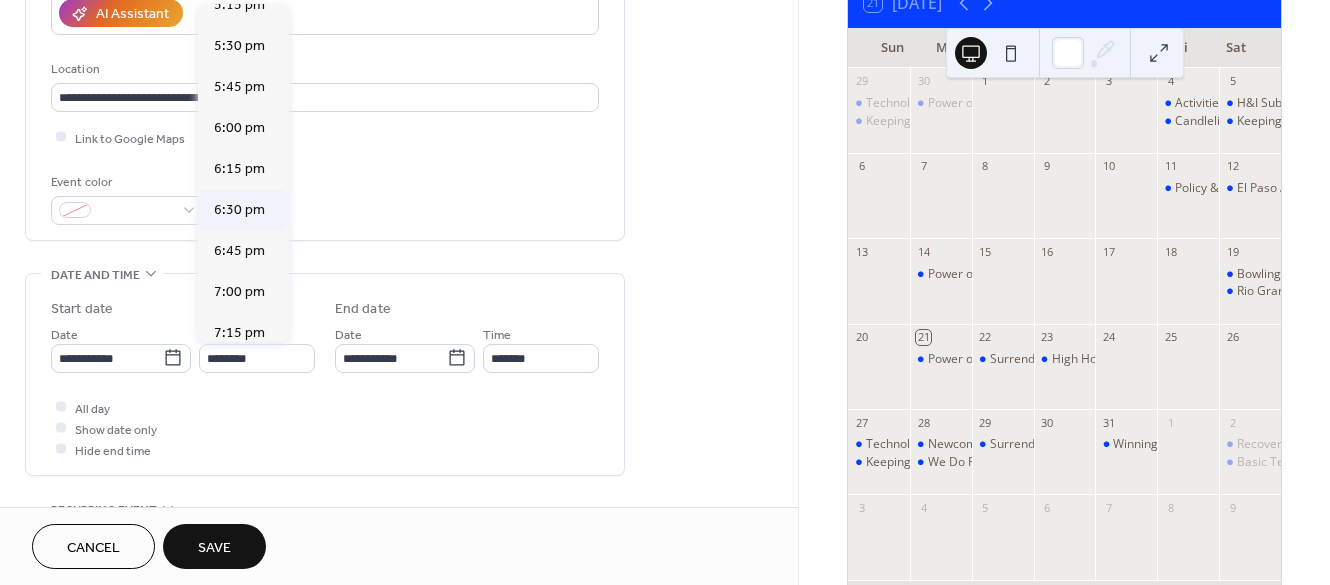 type on "*******" 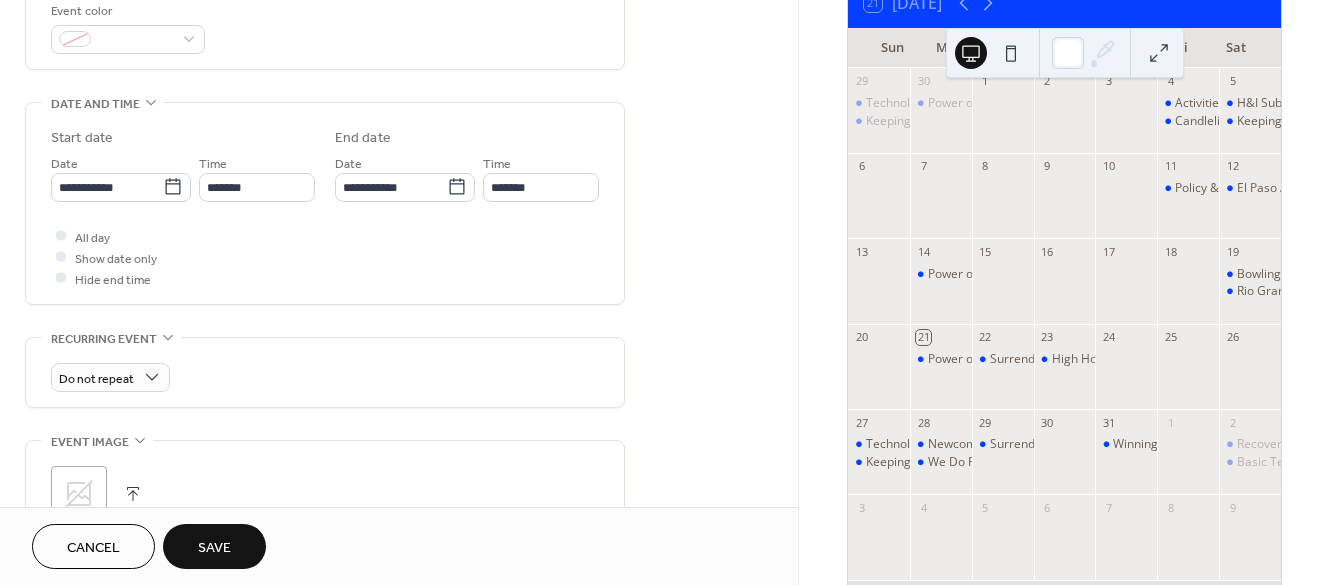 scroll, scrollTop: 553, scrollLeft: 0, axis: vertical 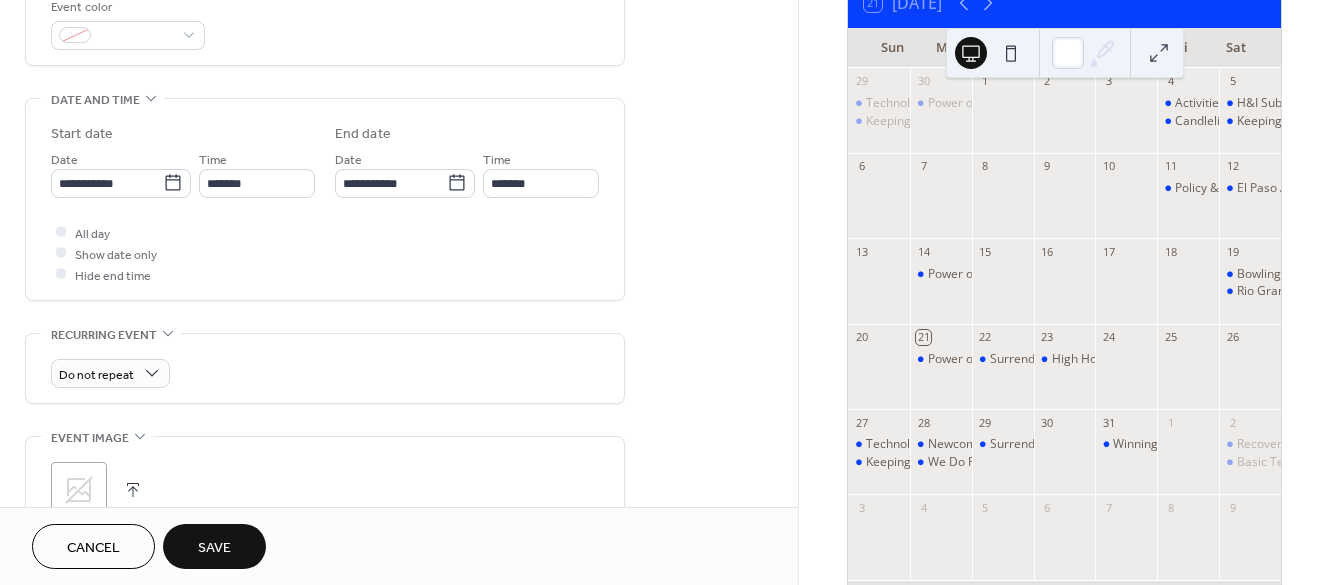 click on "Save" at bounding box center (214, 548) 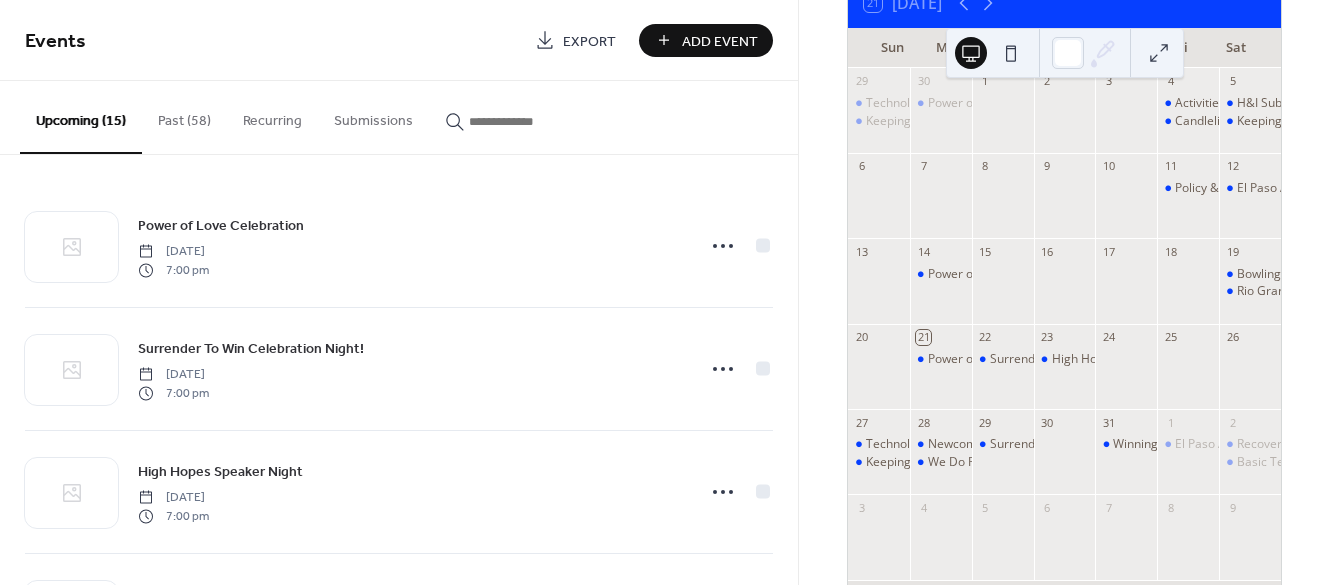 click on "Add Event" at bounding box center (720, 41) 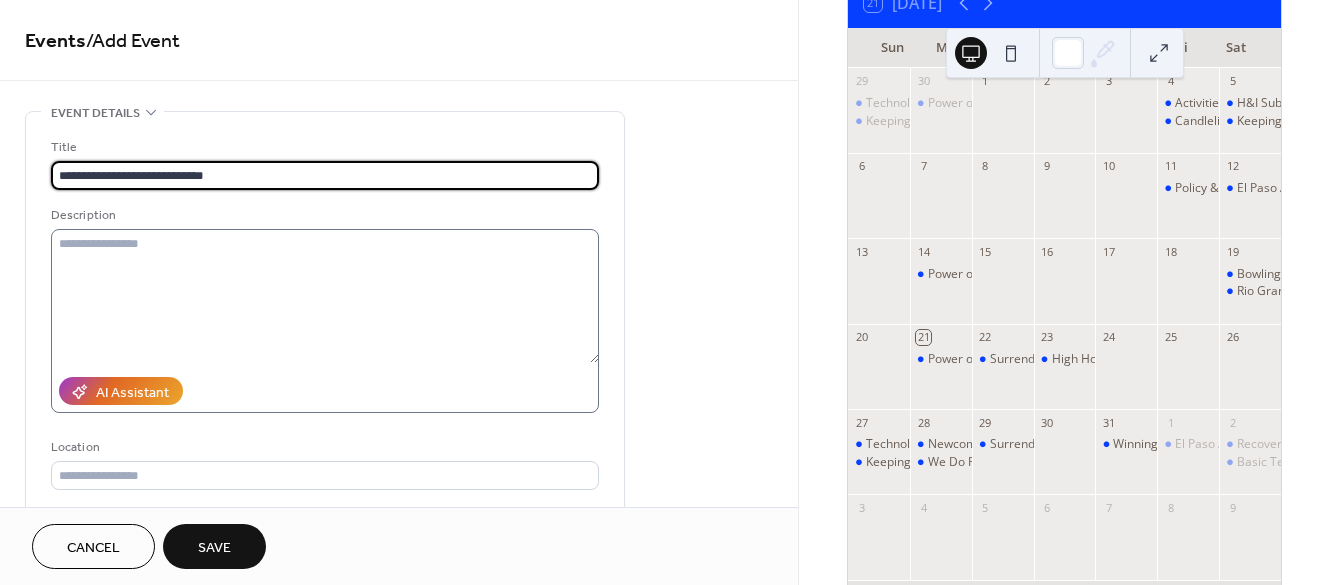 type on "**********" 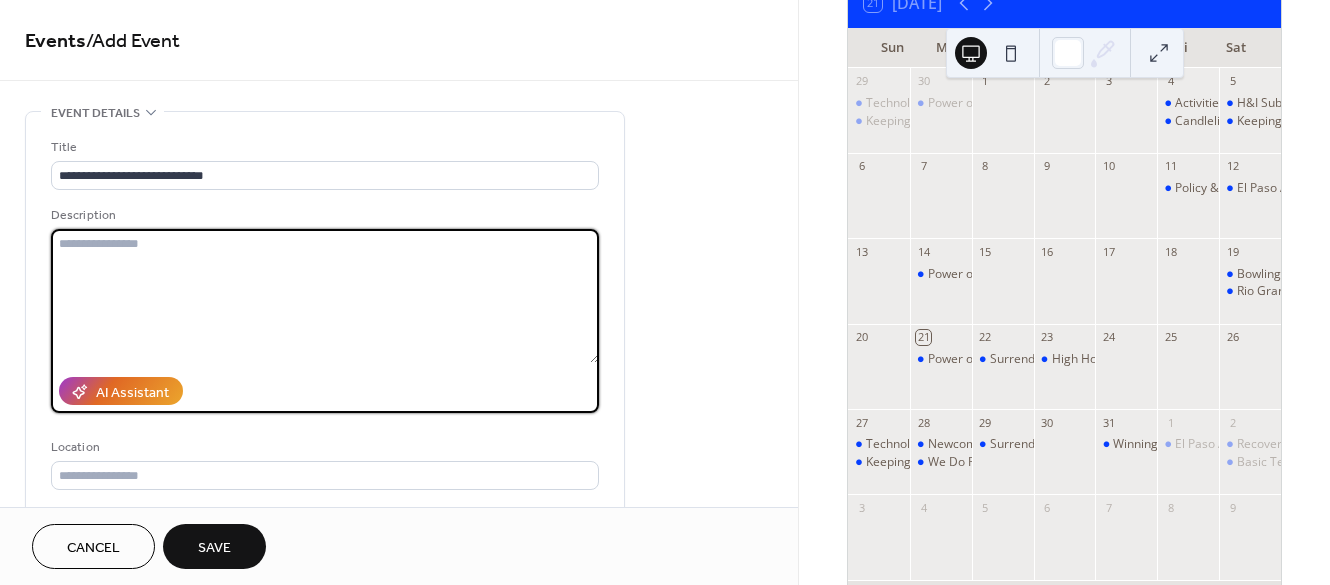 click at bounding box center [325, 296] 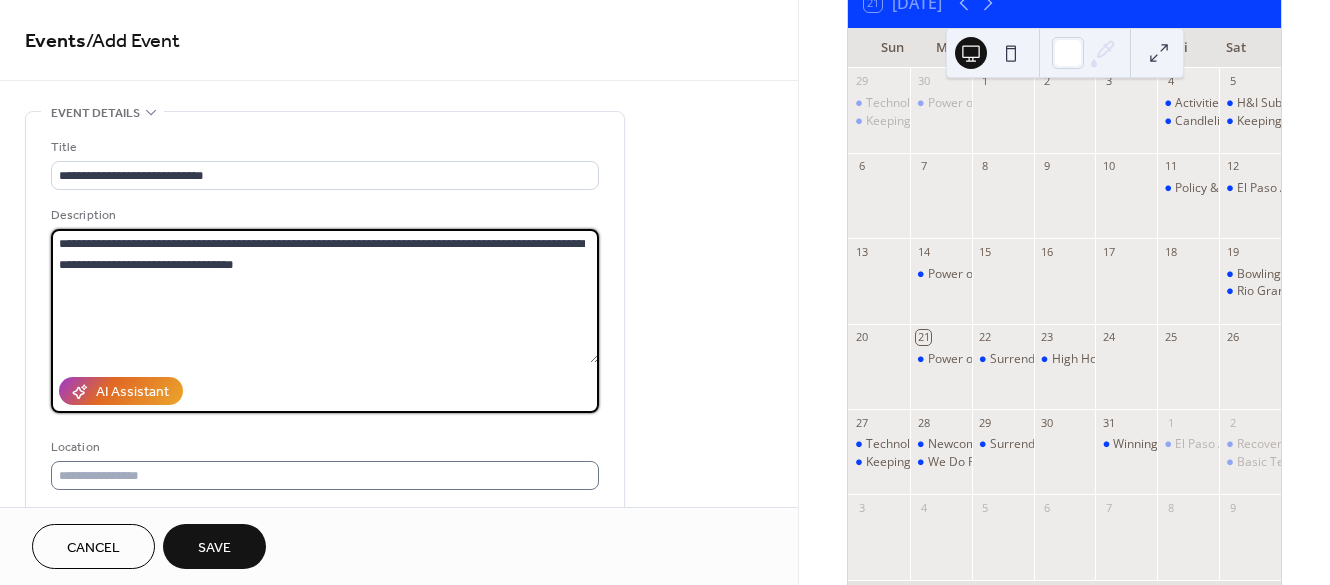 type on "**********" 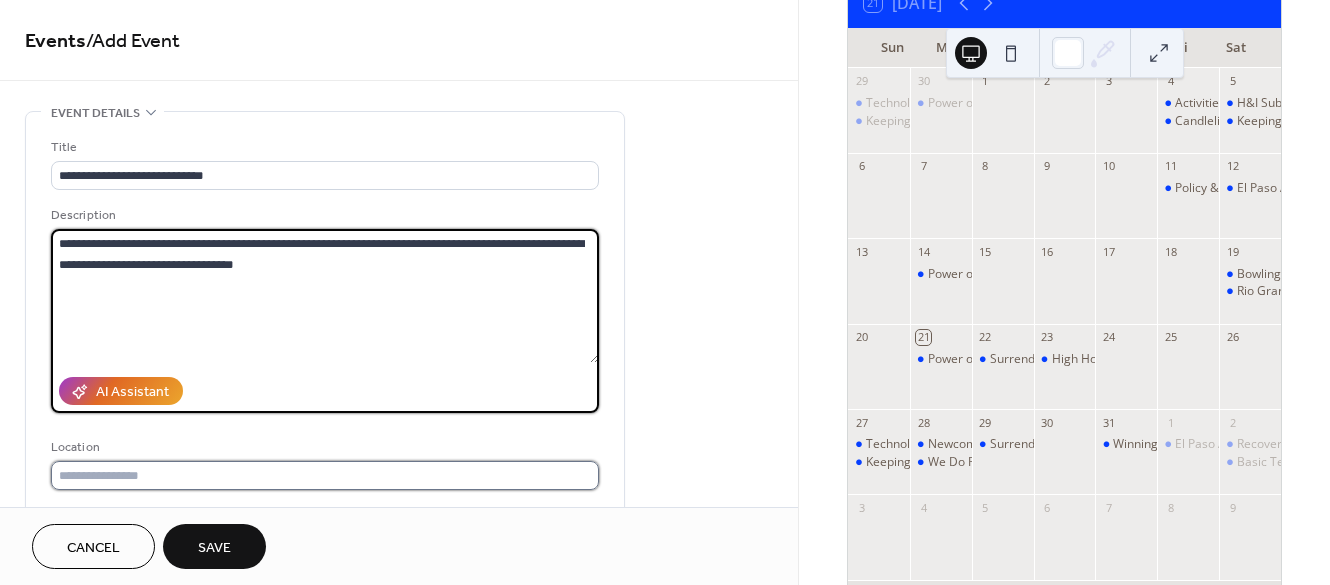 click at bounding box center [325, 475] 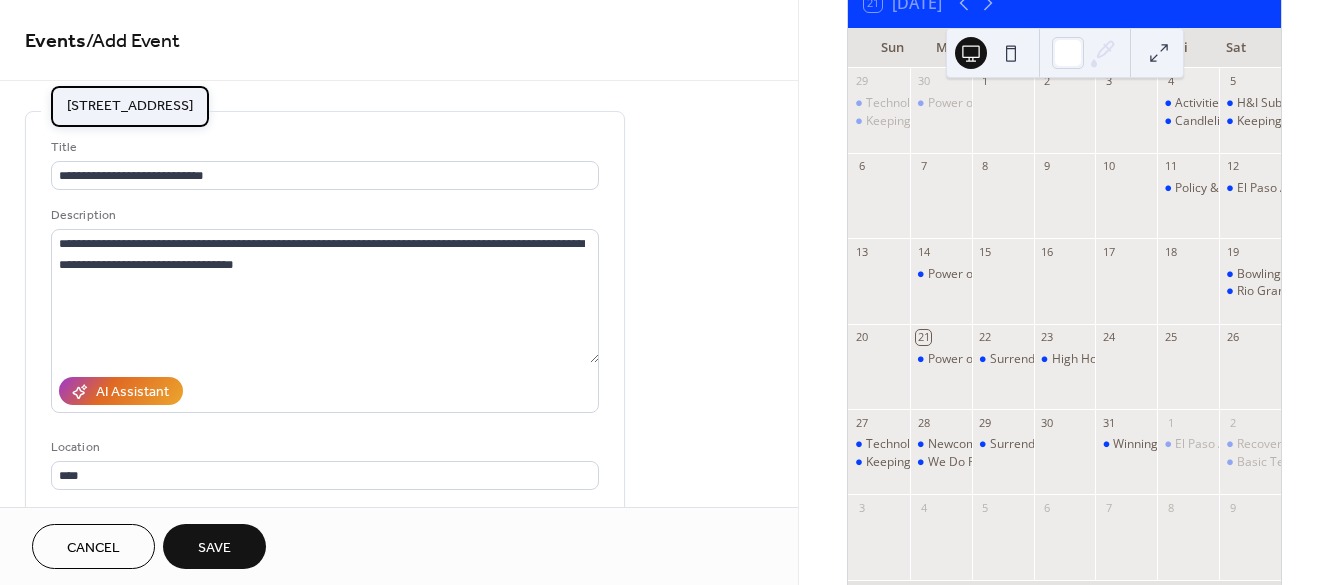 click on "[STREET_ADDRESS]" at bounding box center [130, 106] 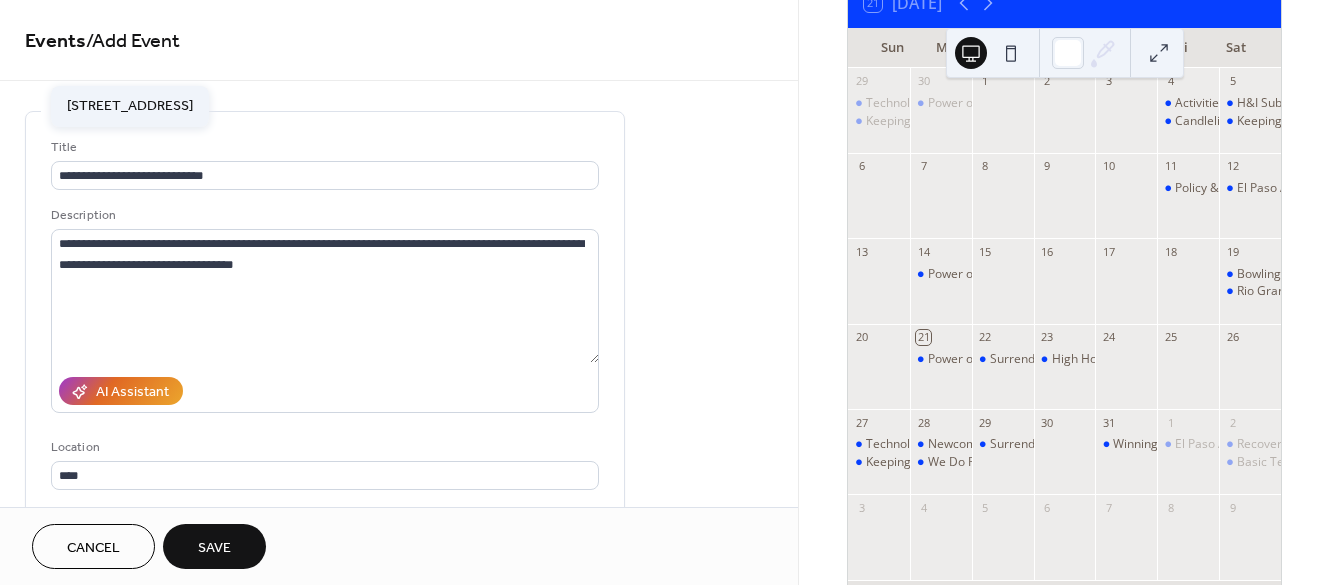 type on "**********" 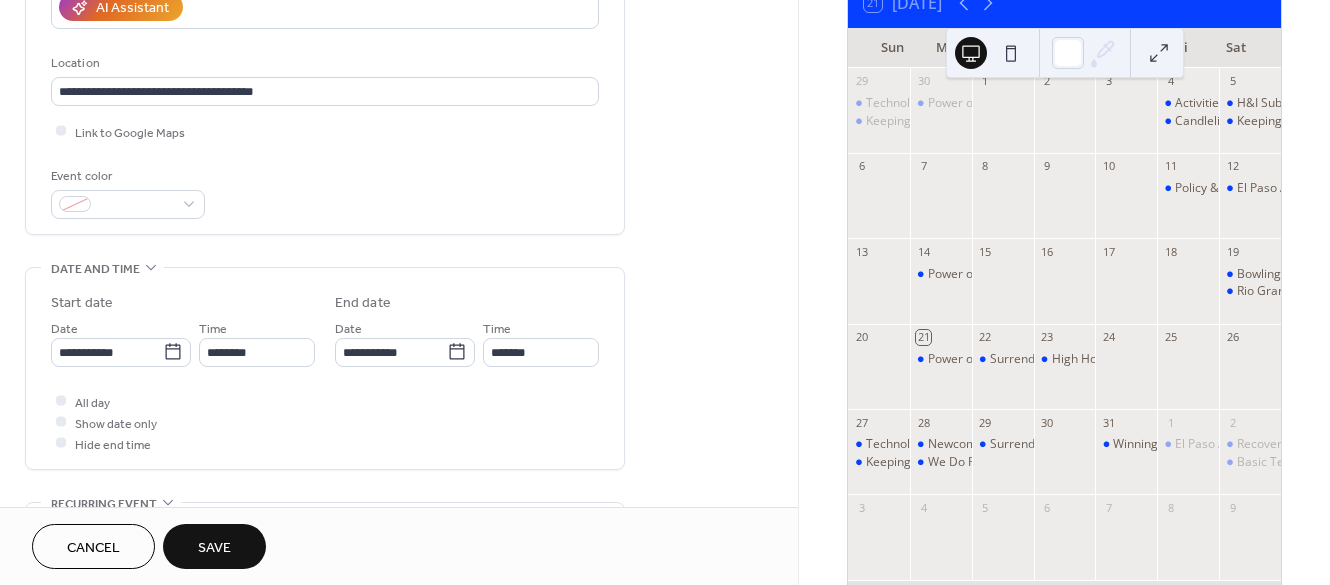 scroll, scrollTop: 394, scrollLeft: 0, axis: vertical 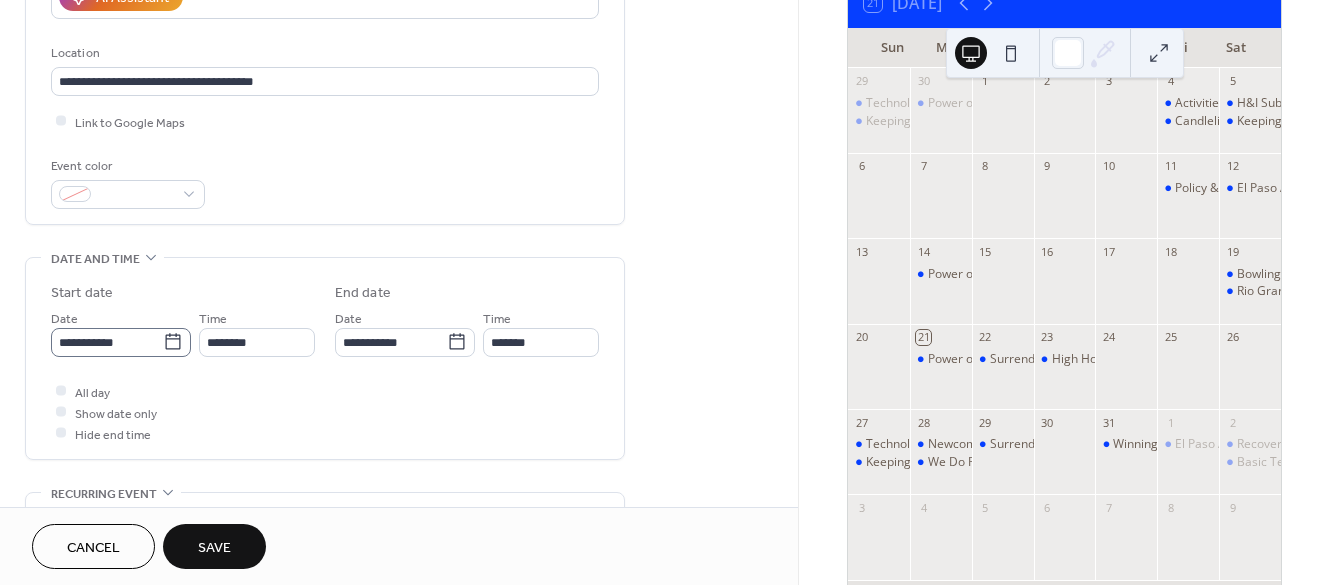 click 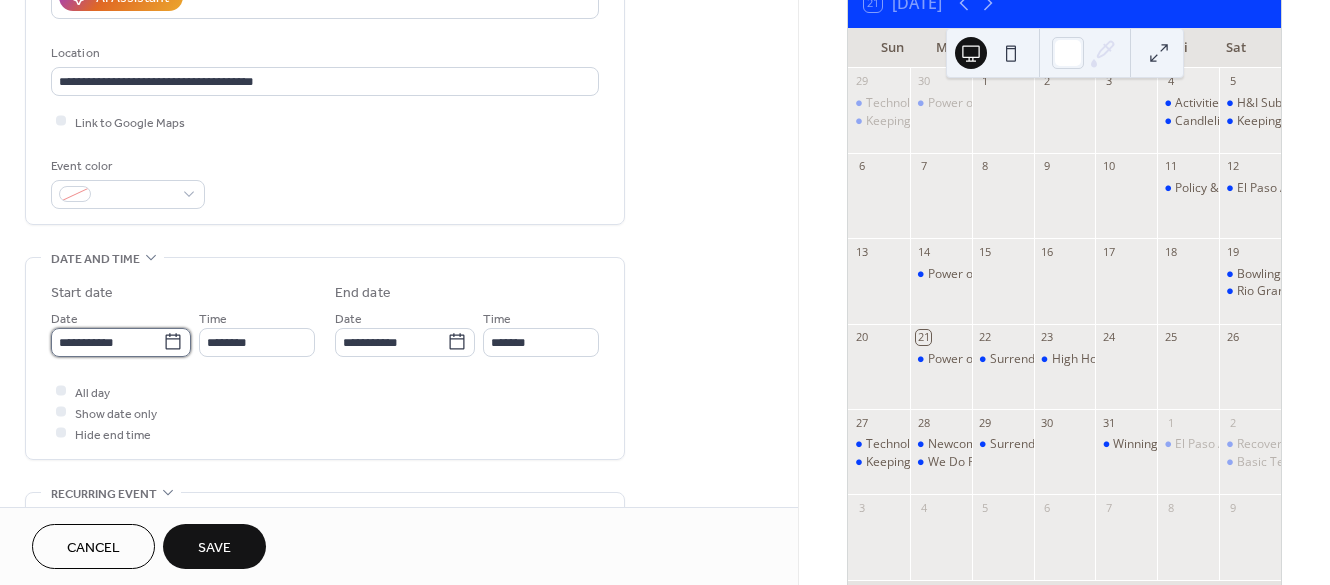 click on "**********" at bounding box center [107, 342] 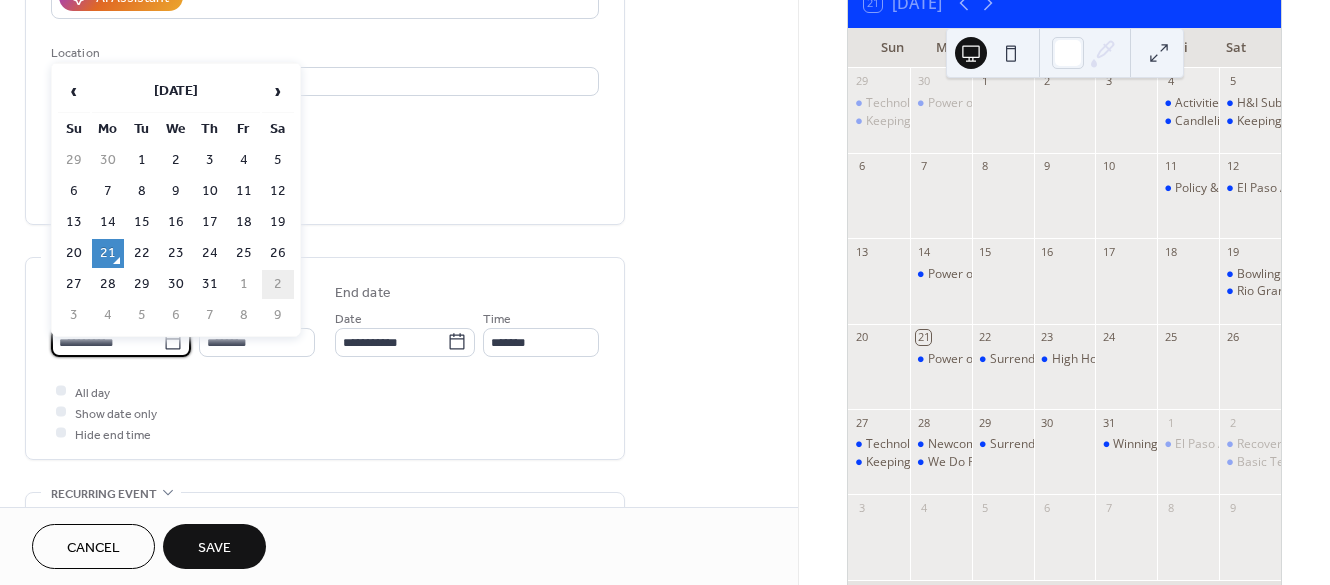 click on "2" at bounding box center (278, 284) 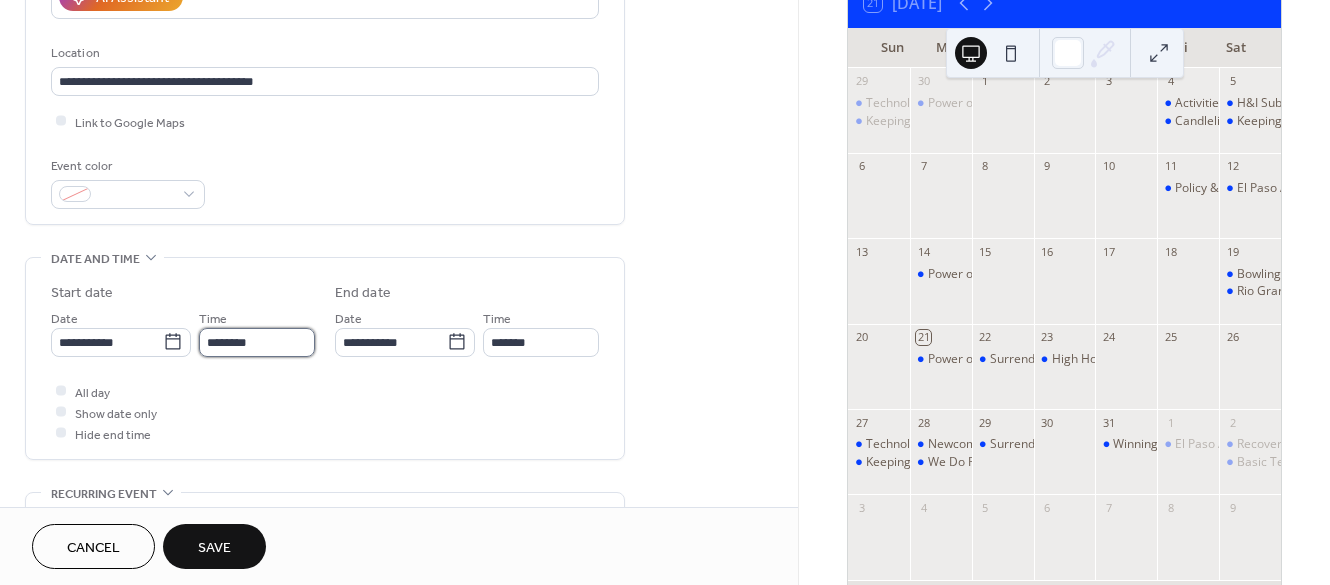 click on "********" at bounding box center [257, 342] 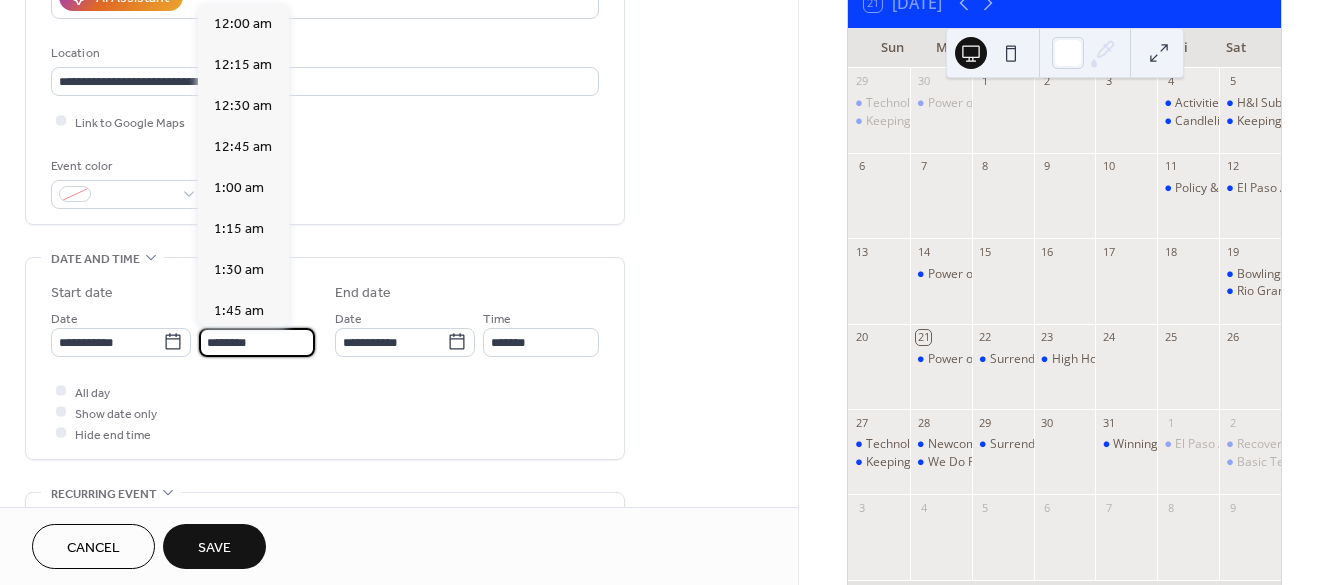 scroll, scrollTop: 1960, scrollLeft: 0, axis: vertical 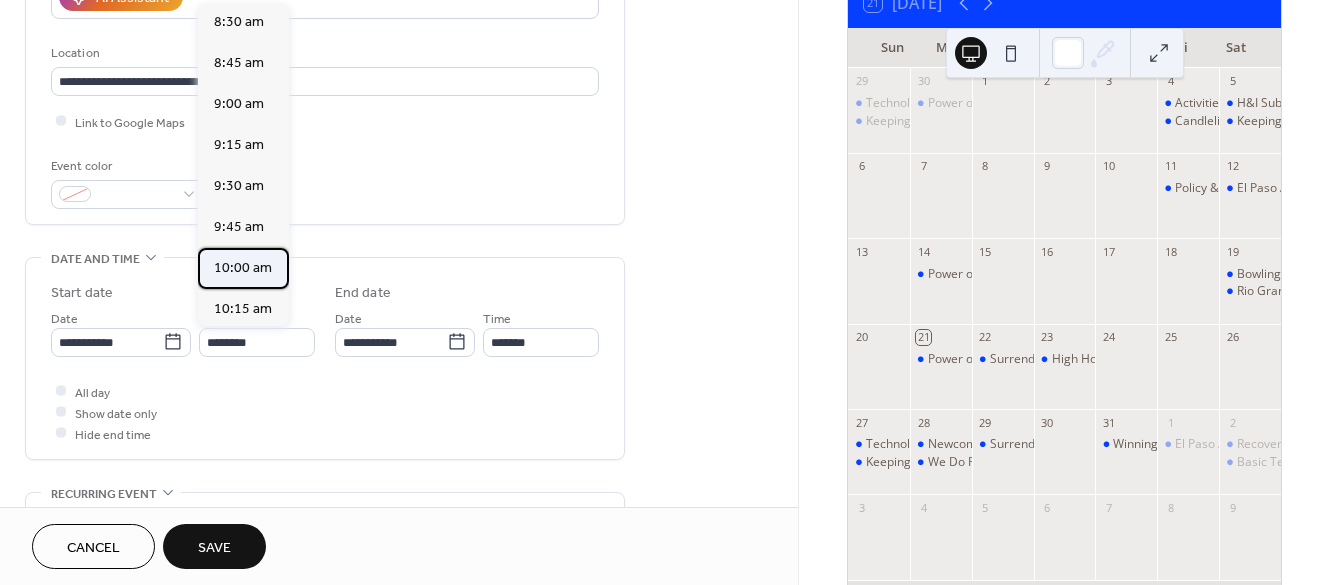 click on "10:00 am" at bounding box center [243, 268] 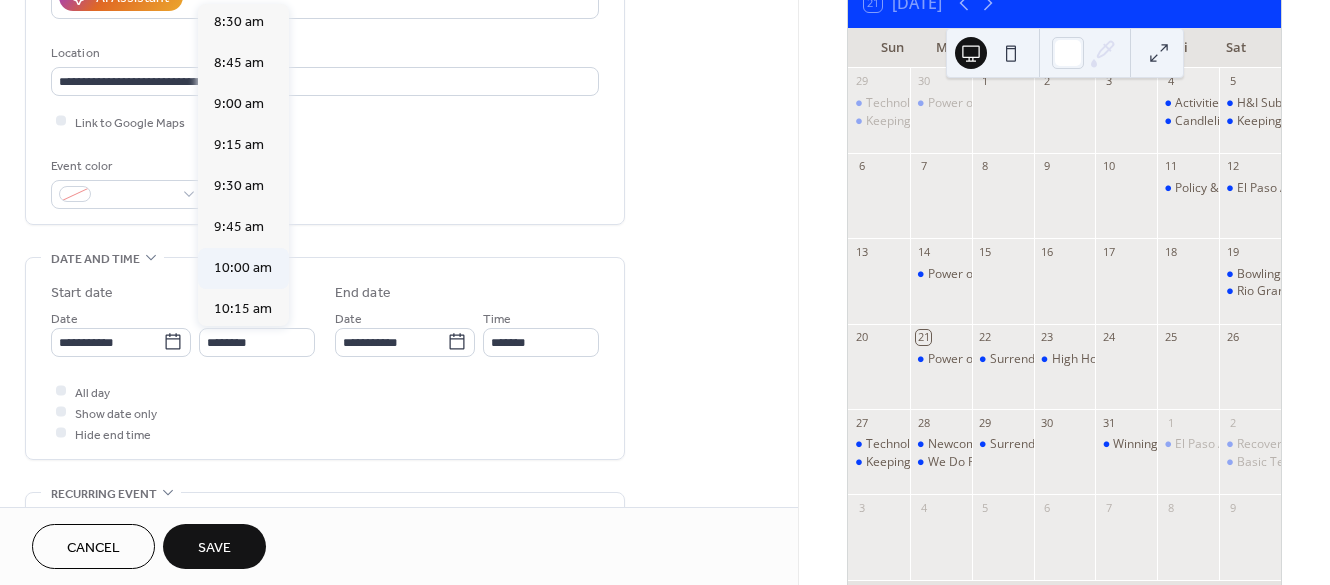 type on "********" 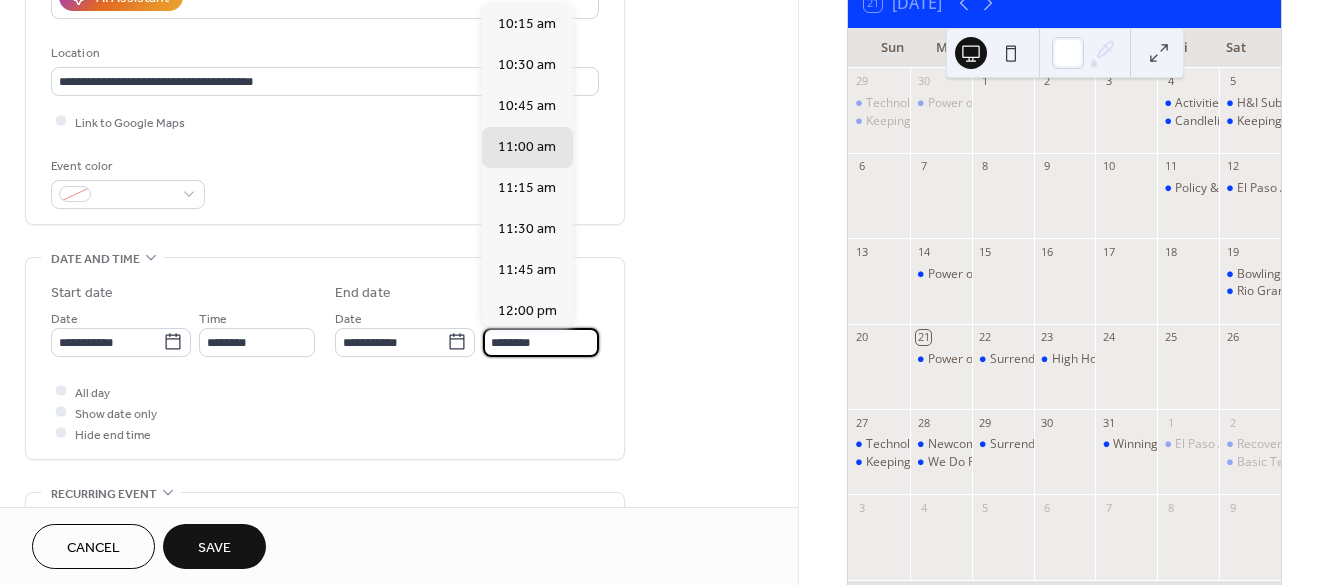 click on "********" at bounding box center [541, 342] 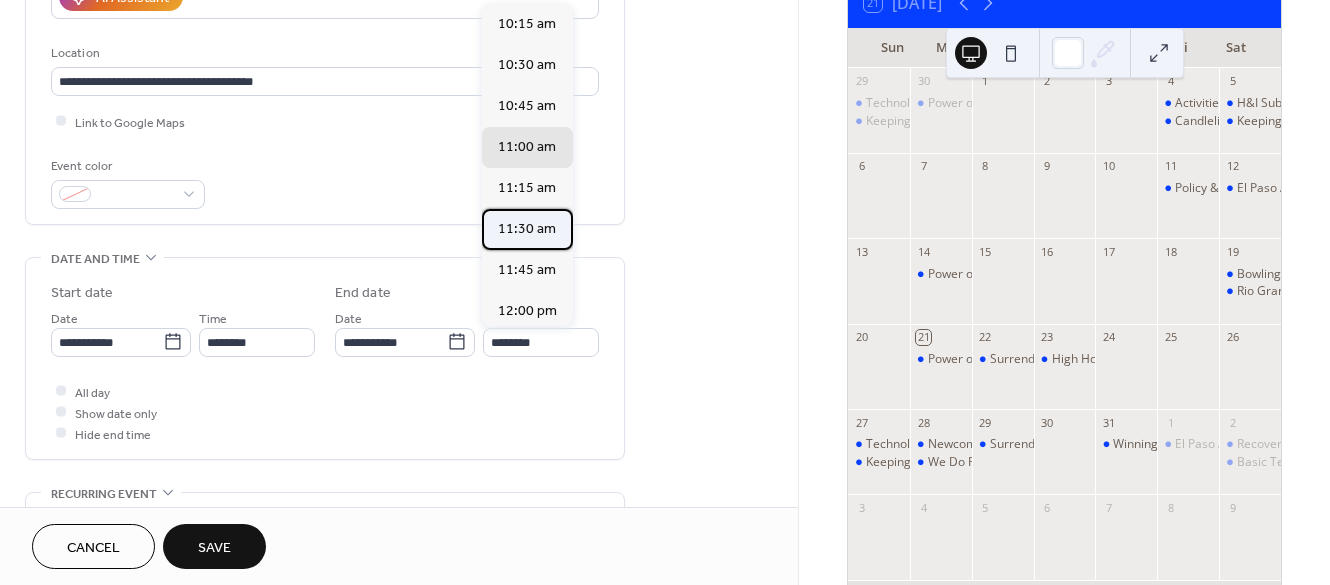 click on "11:30 am" at bounding box center [527, 229] 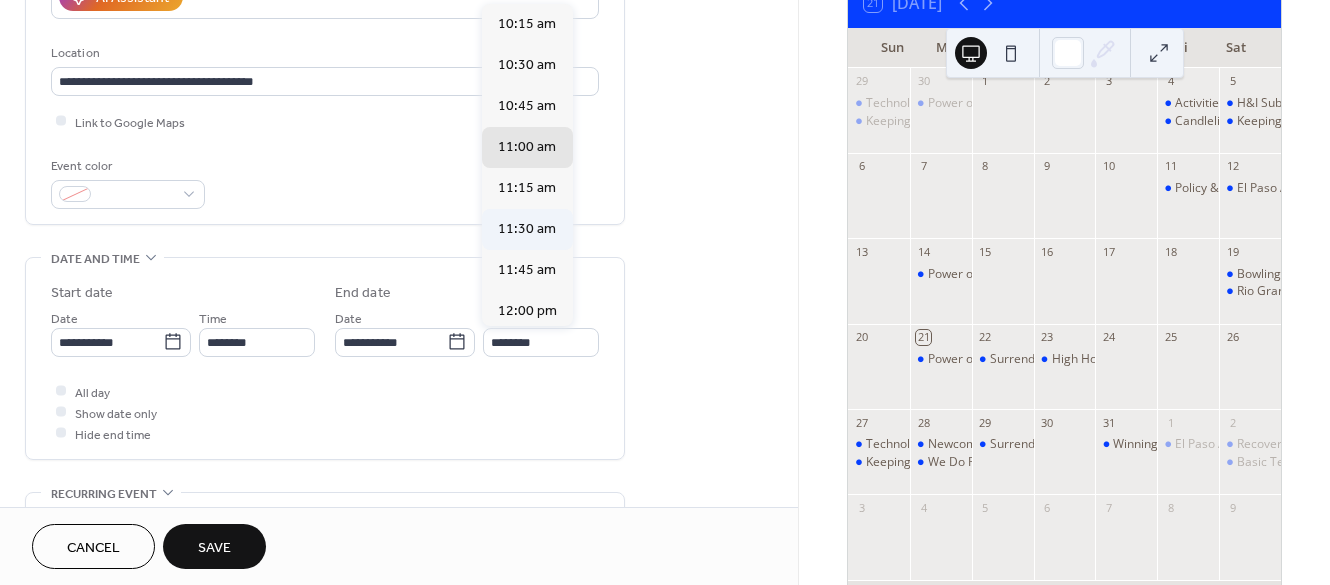 type on "********" 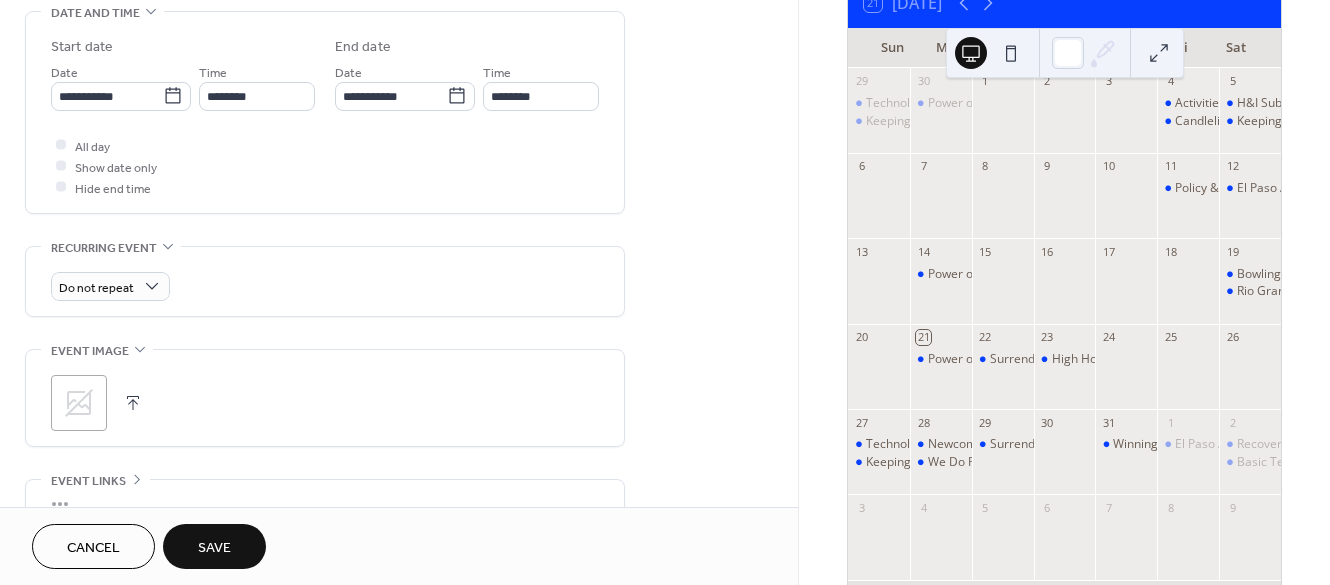 scroll, scrollTop: 646, scrollLeft: 0, axis: vertical 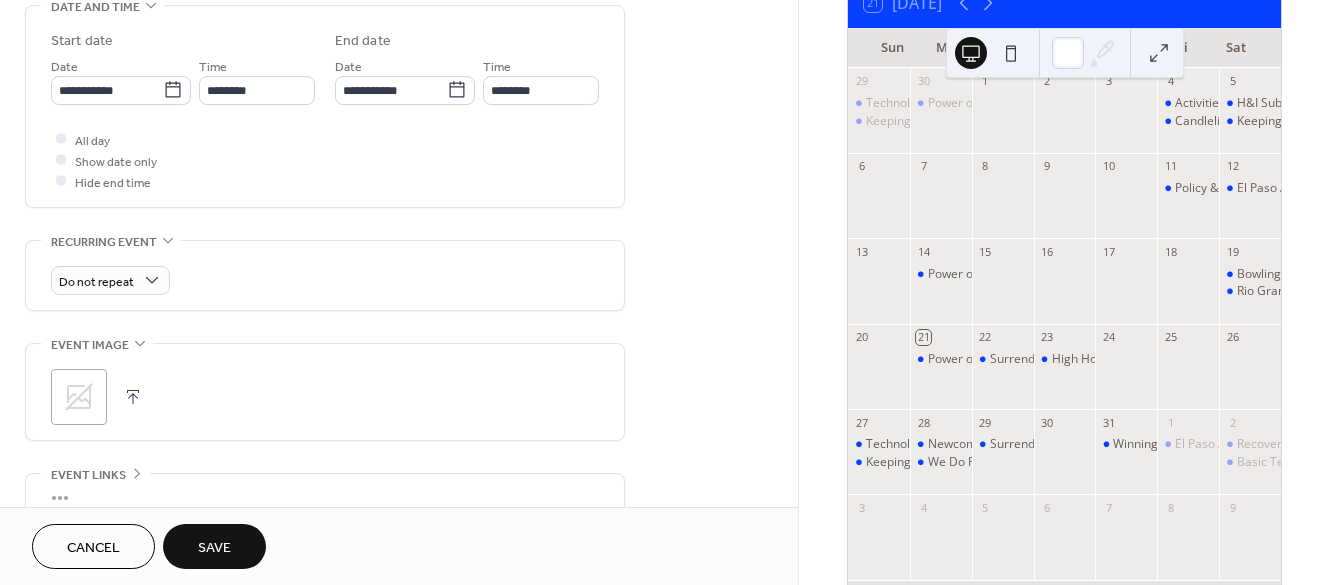 click on "Save" at bounding box center (214, 548) 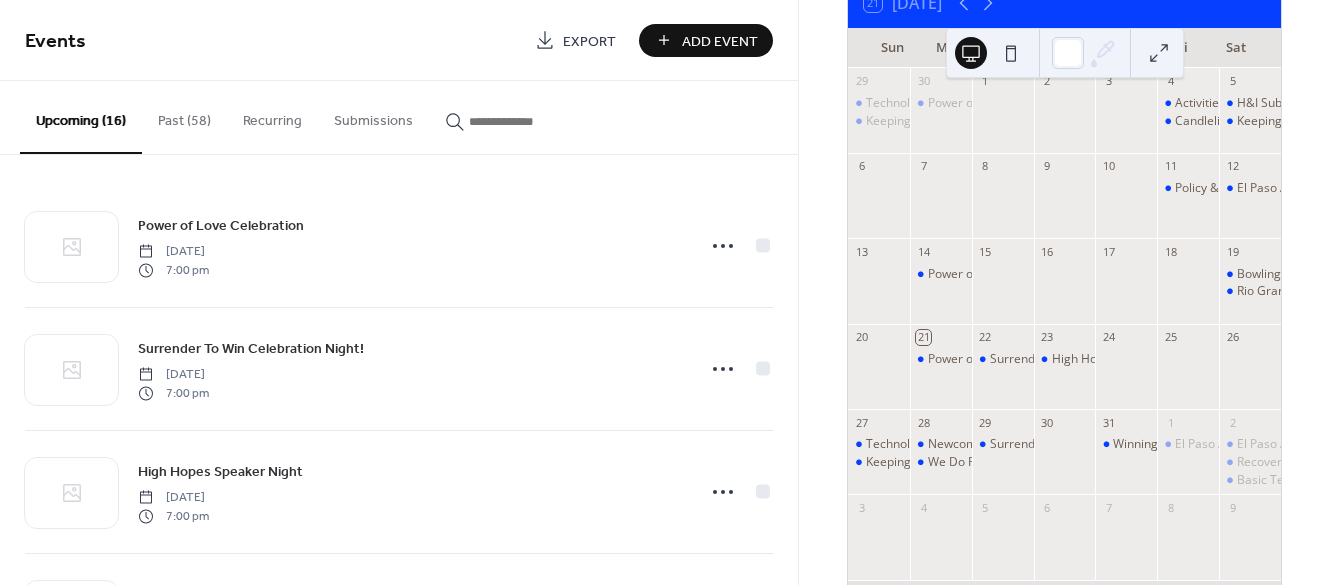 click on "Add Event" at bounding box center (720, 41) 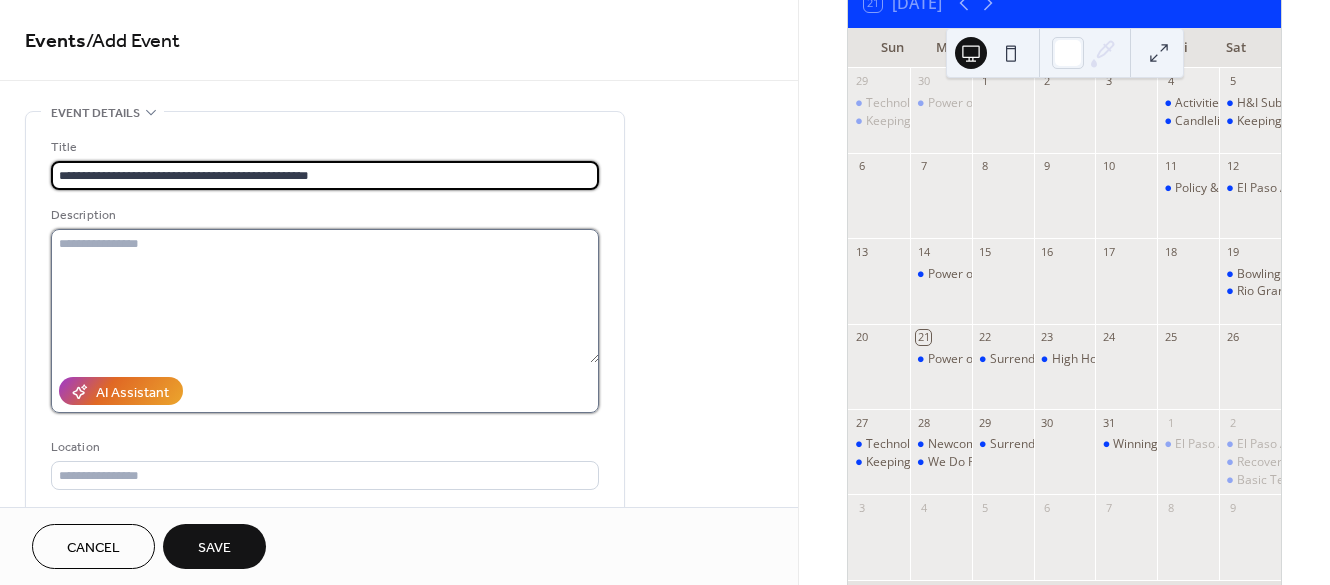 click at bounding box center [325, 296] 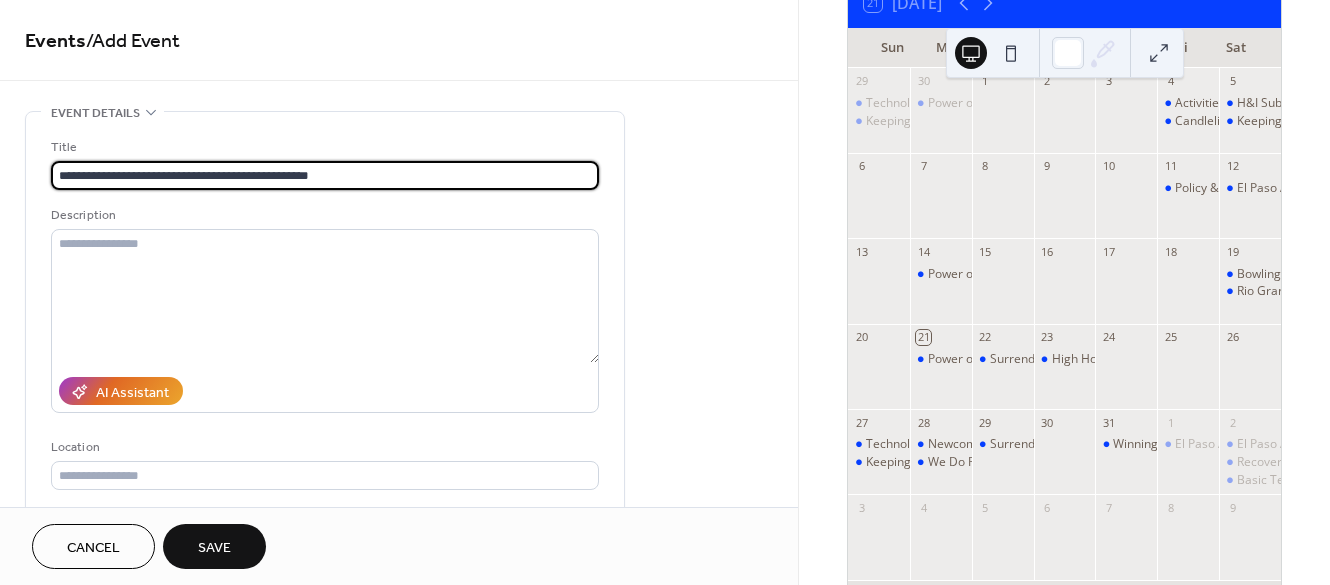 click on "**********" at bounding box center [325, 175] 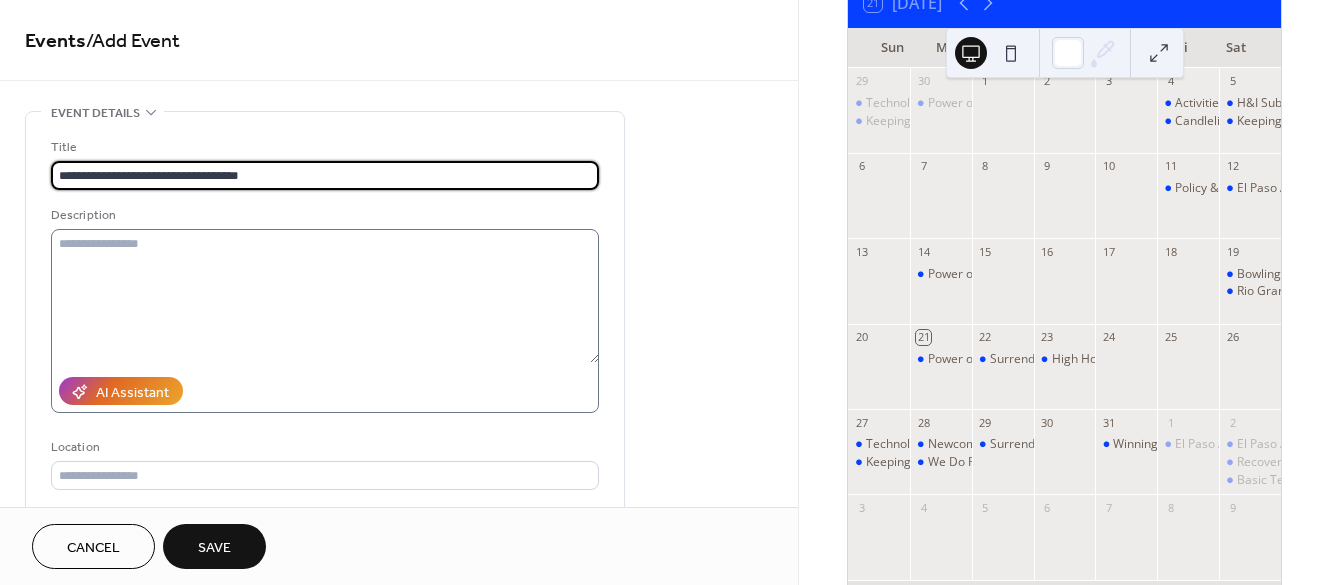type on "**********" 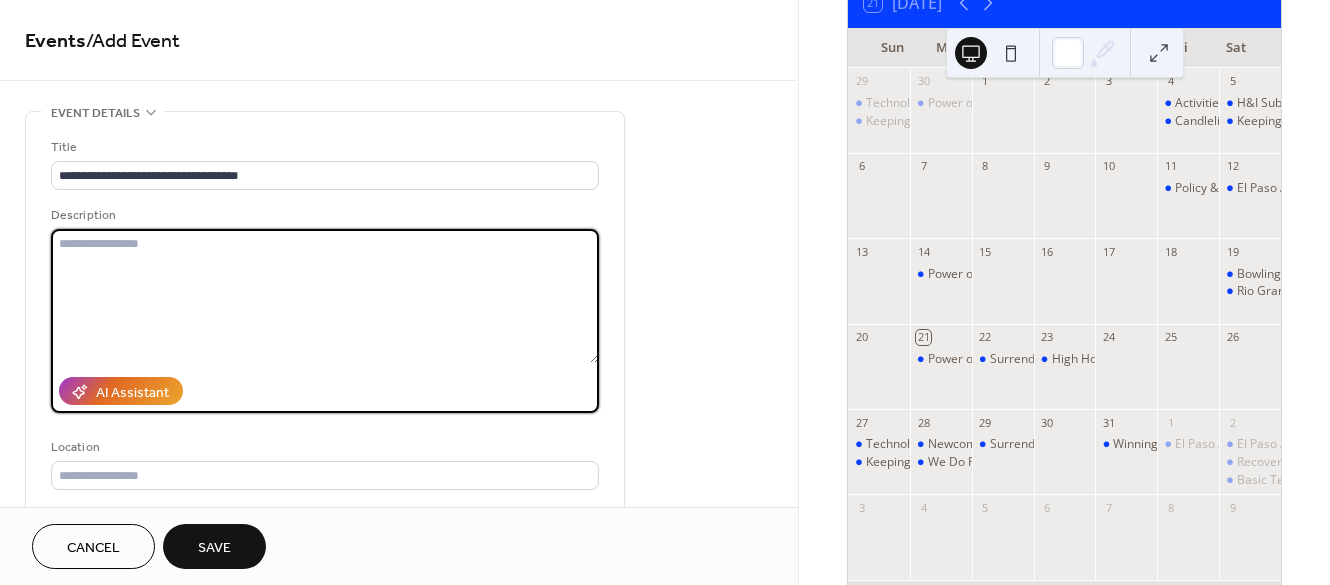 click at bounding box center (325, 296) 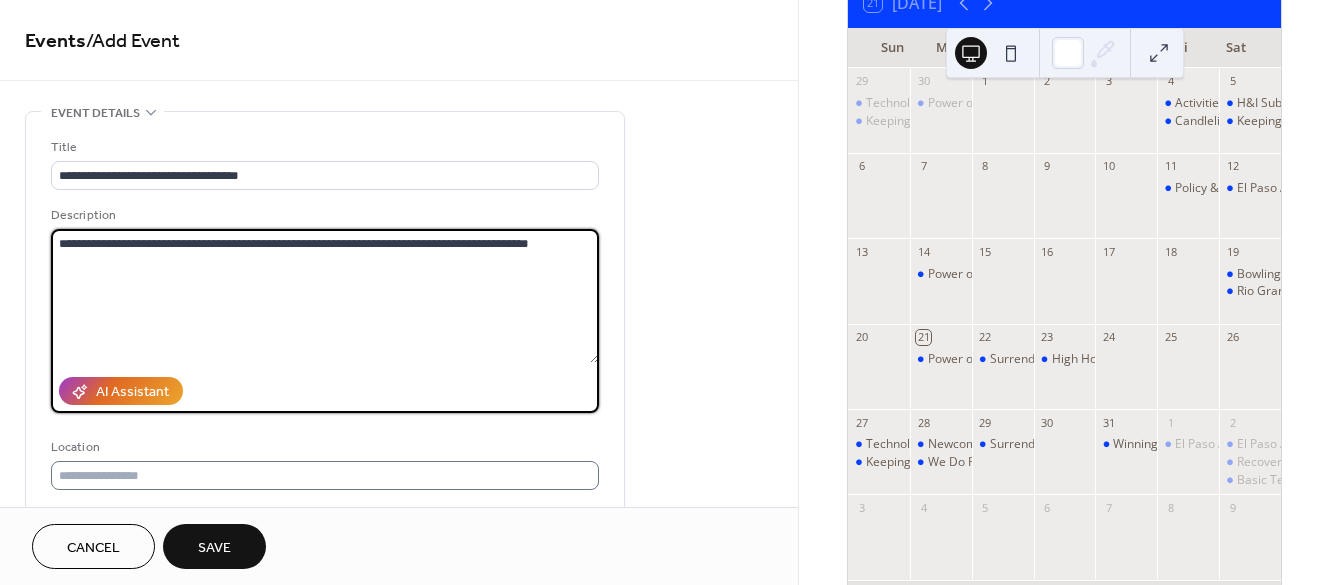 type on "**********" 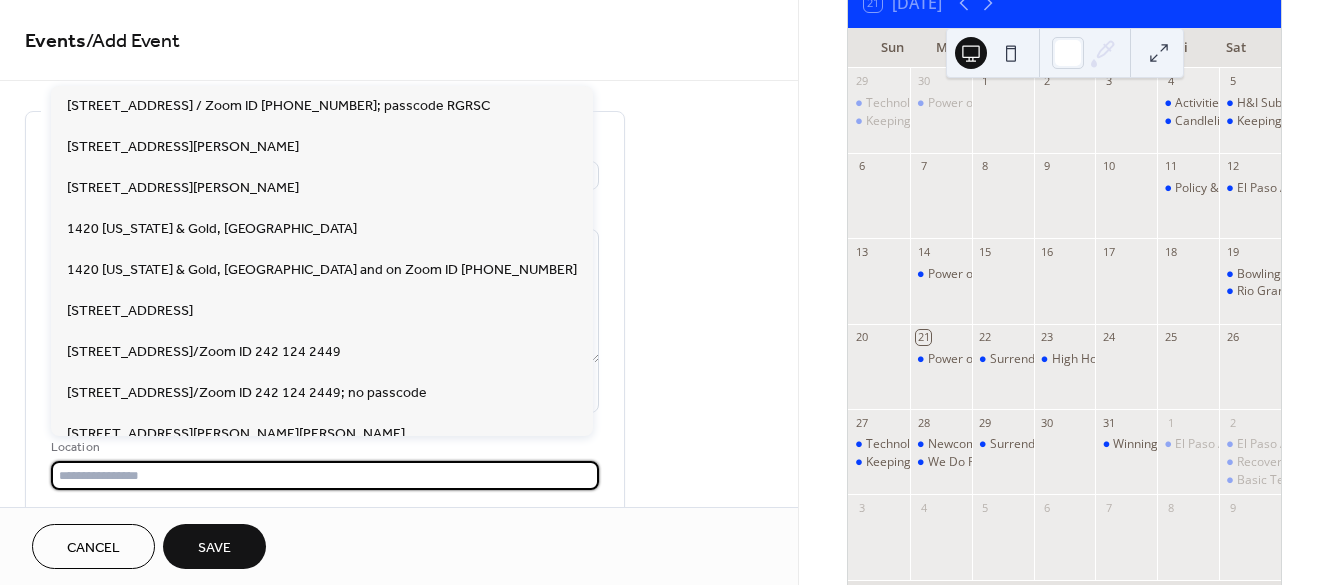 click at bounding box center (325, 475) 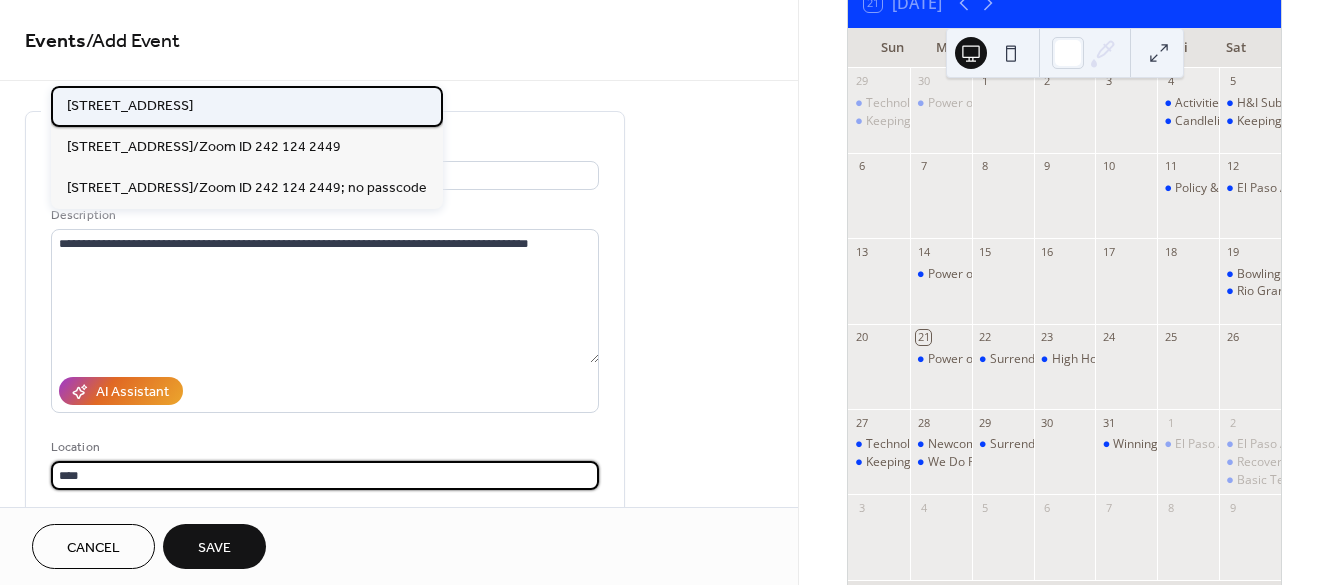 click on "[STREET_ADDRESS]" at bounding box center (130, 106) 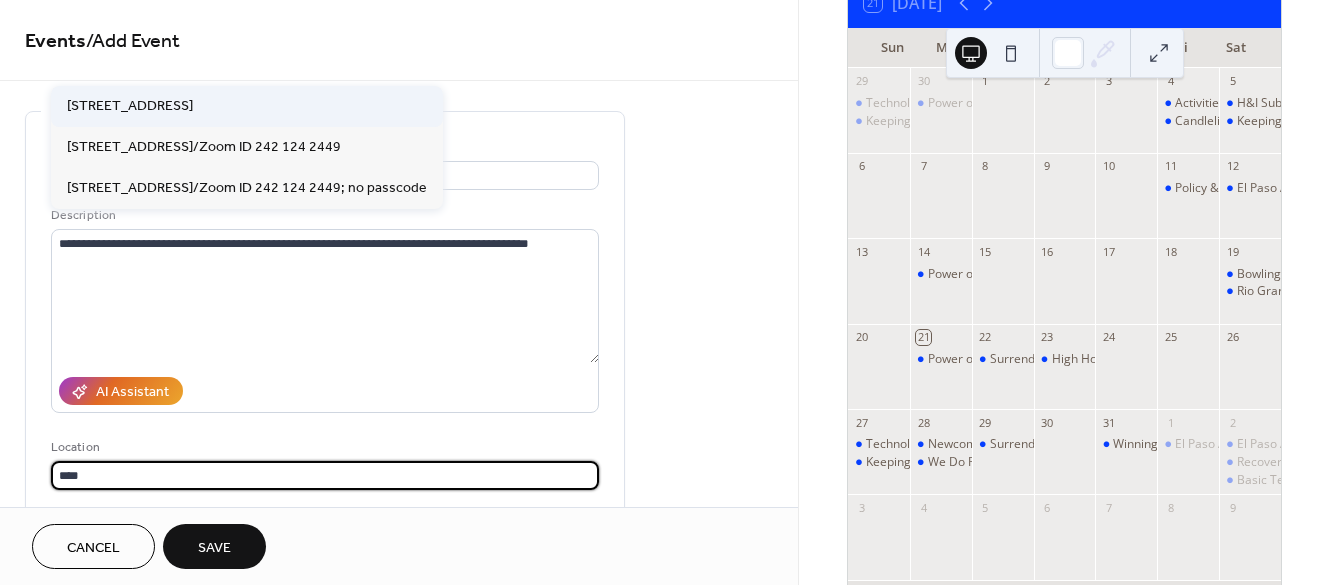 type on "**********" 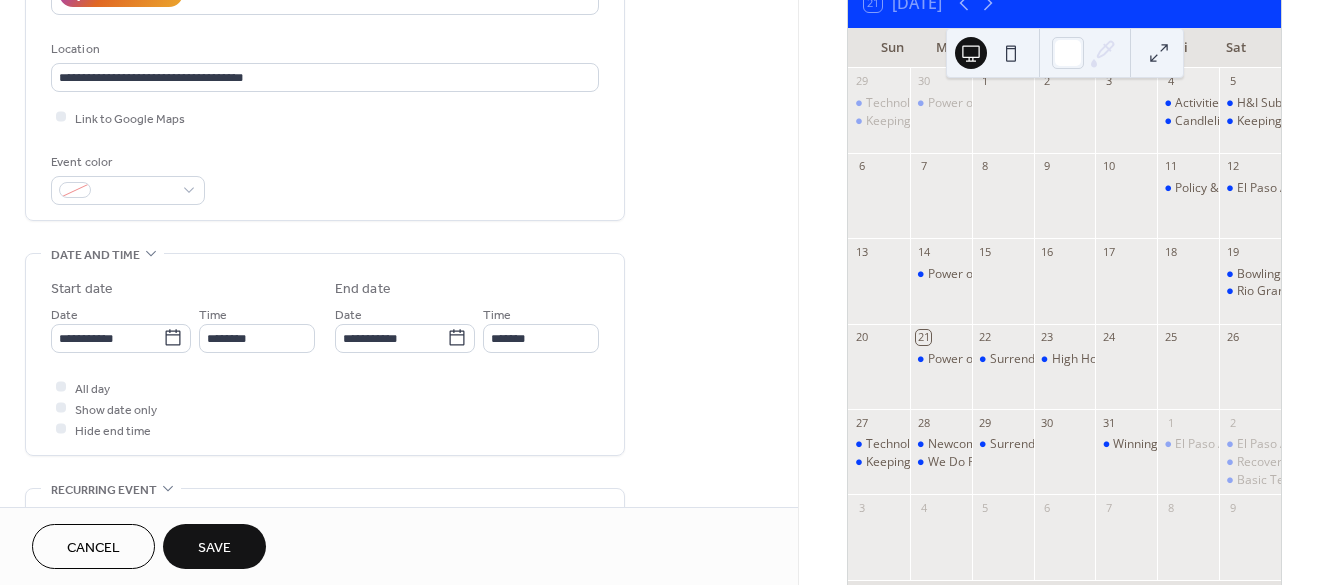 scroll, scrollTop: 413, scrollLeft: 0, axis: vertical 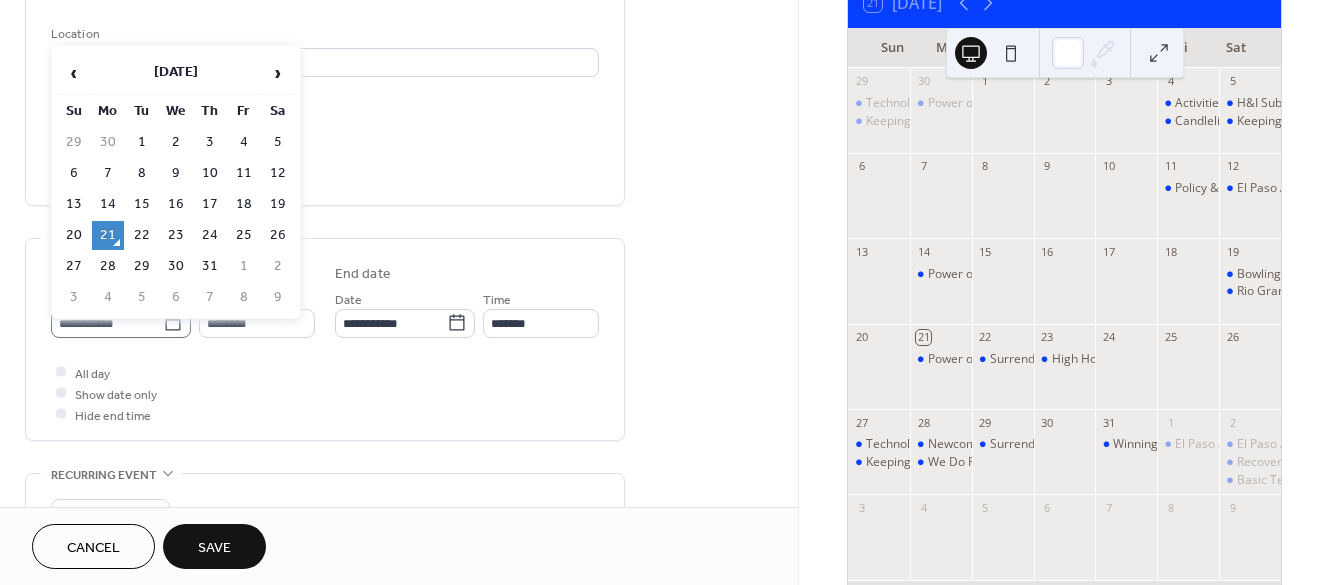 click 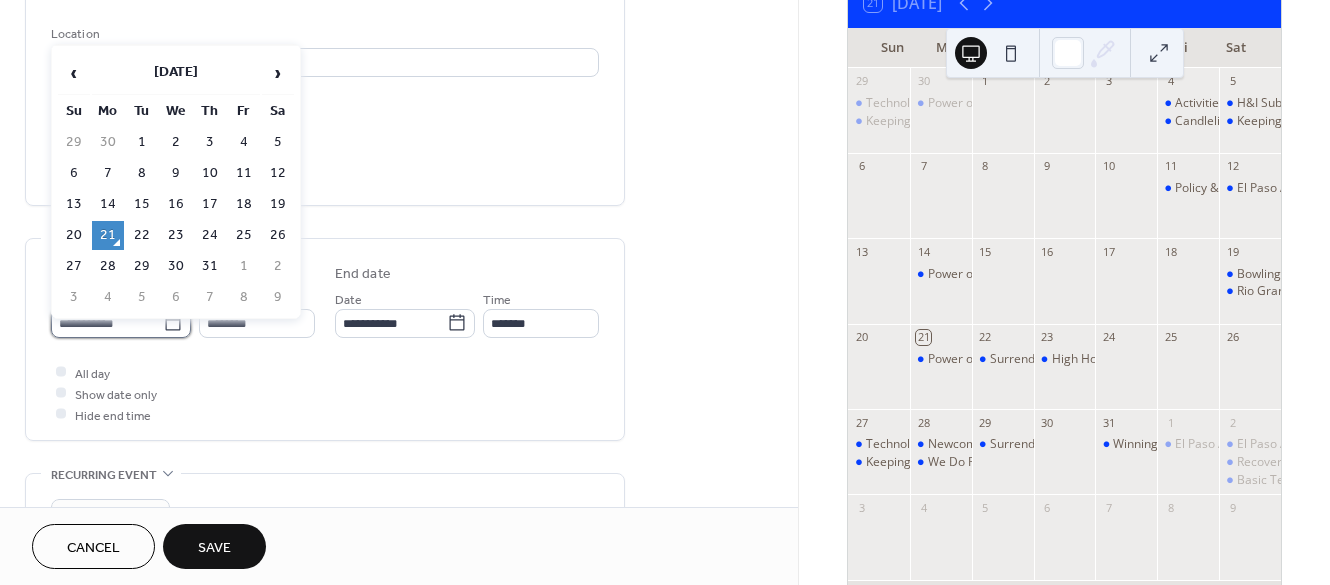 click on "**********" at bounding box center [107, 323] 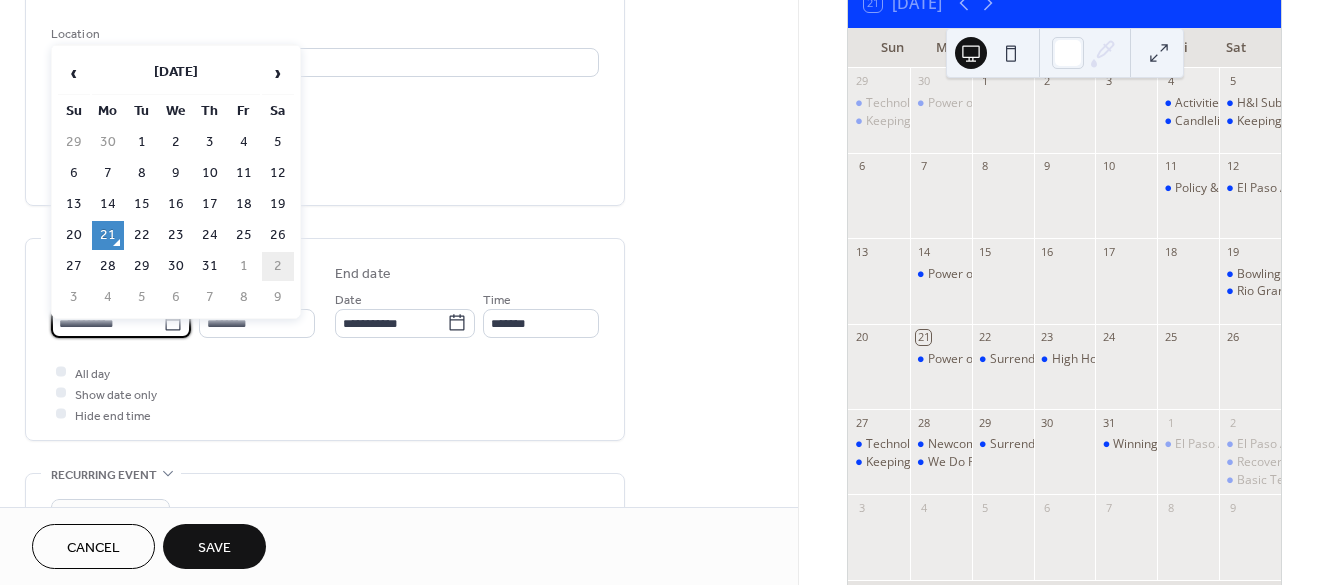 click on "2" at bounding box center (278, 266) 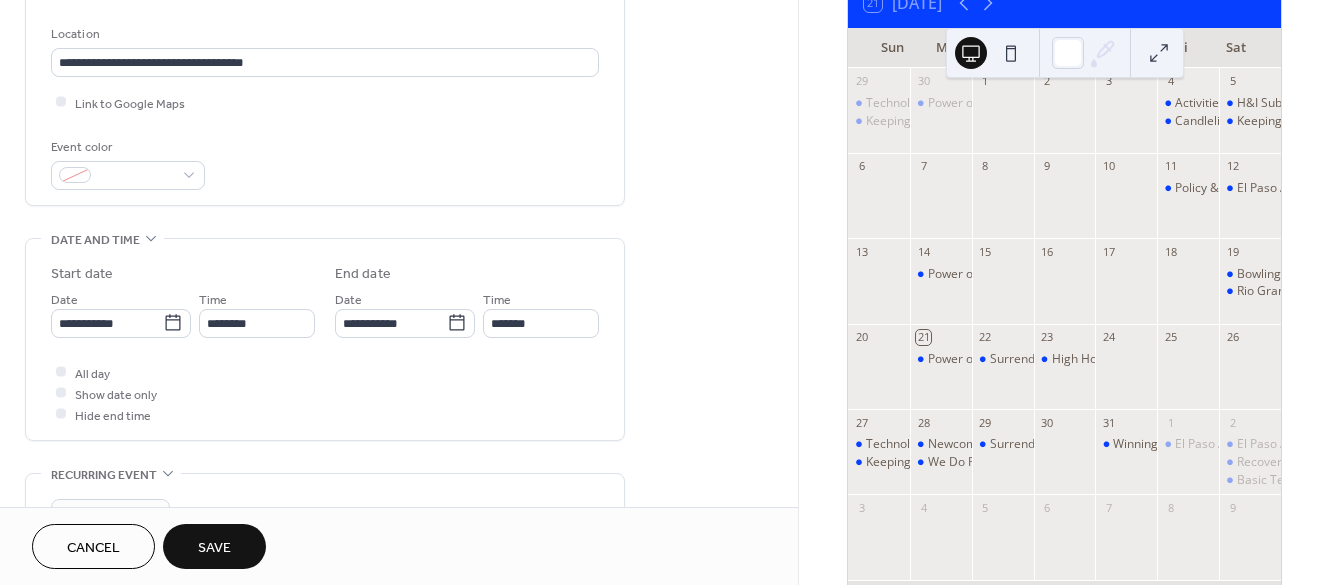 type on "**********" 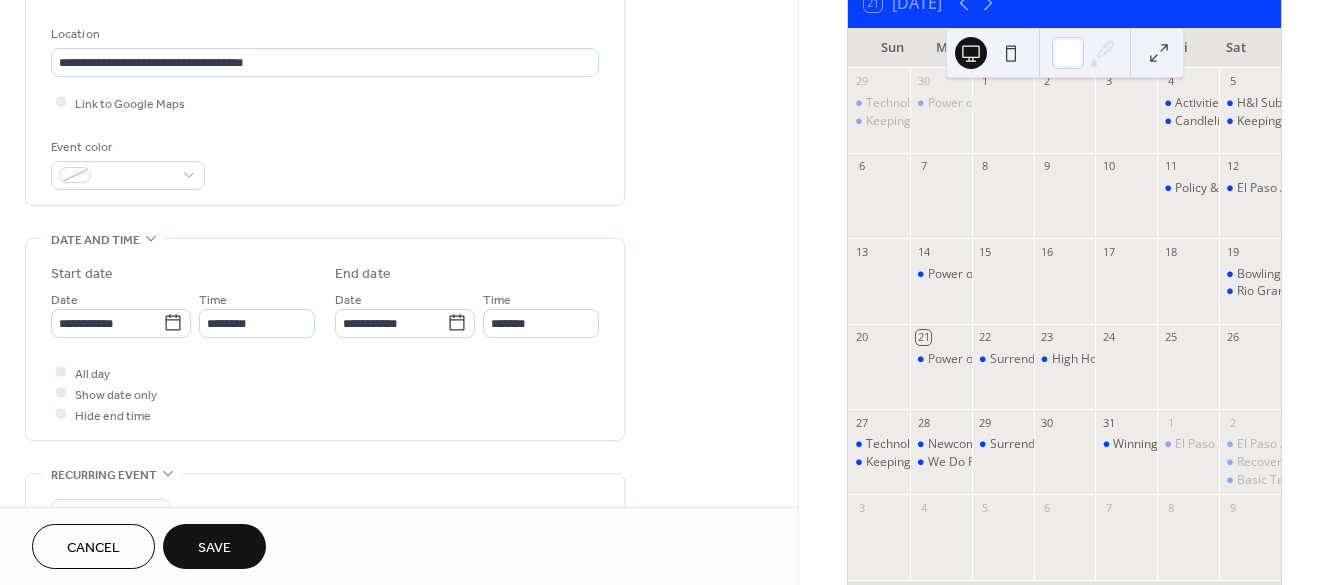 type on "**********" 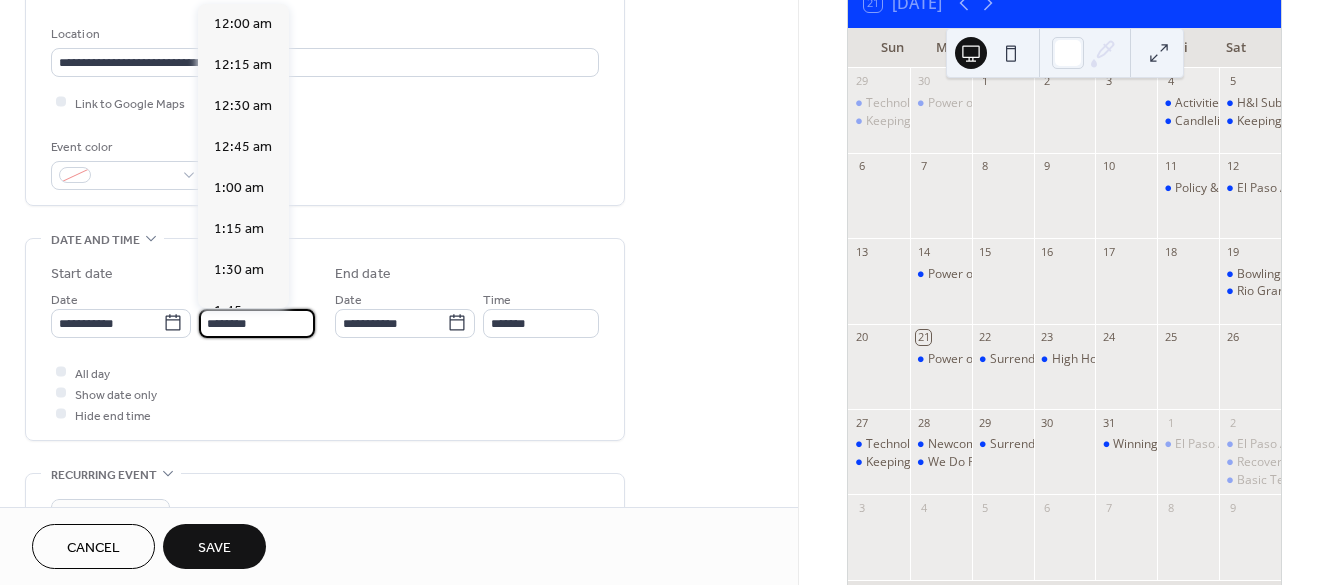 click on "********" at bounding box center (257, 323) 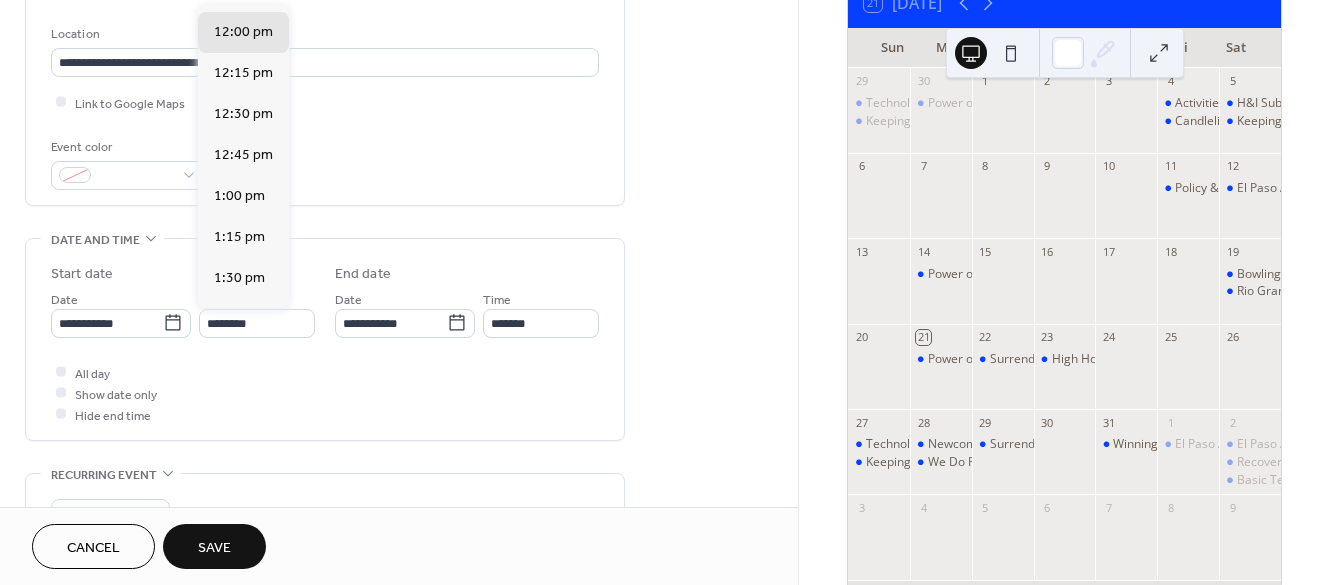 scroll, scrollTop: 2226, scrollLeft: 0, axis: vertical 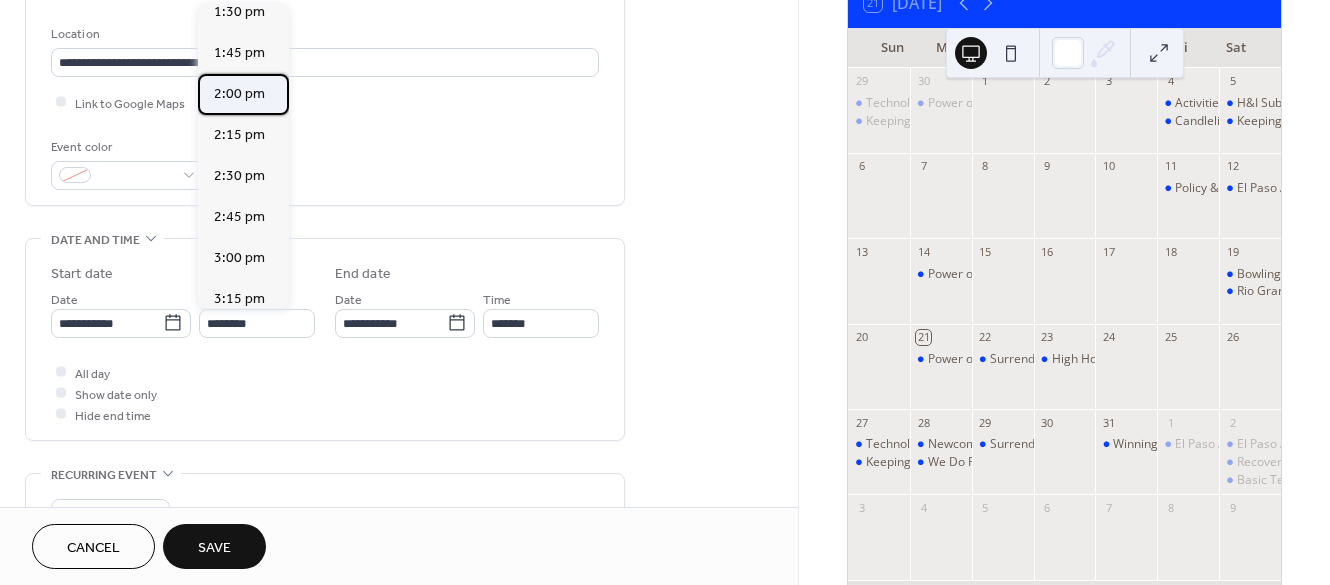 click on "2:00 pm" at bounding box center (239, 94) 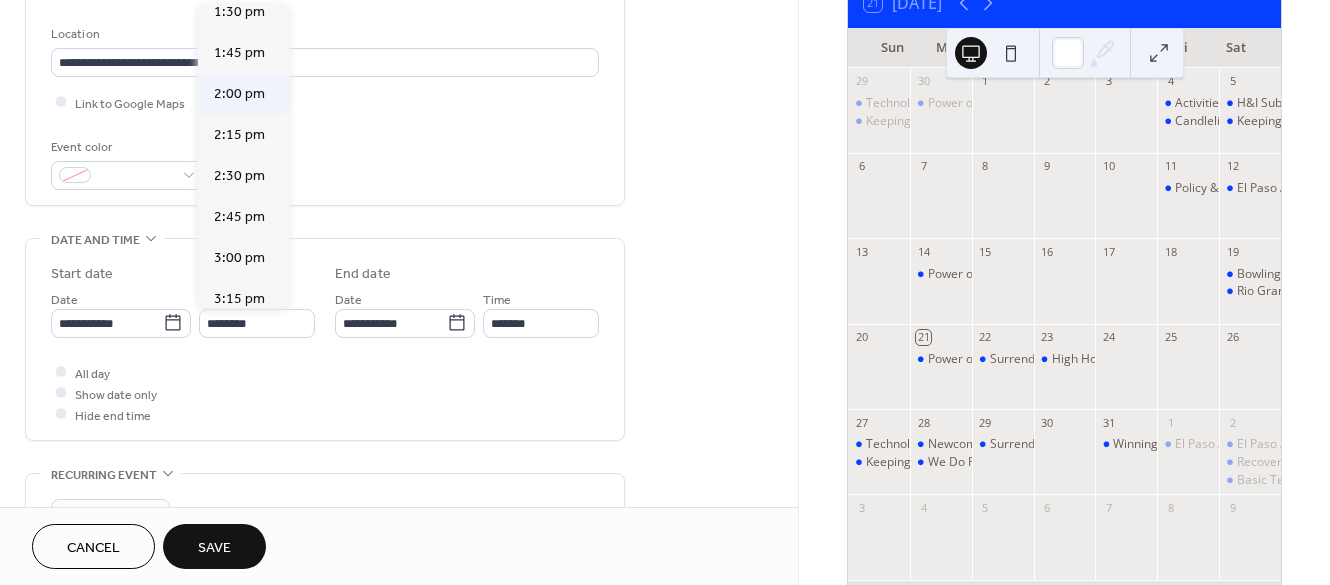 type on "*******" 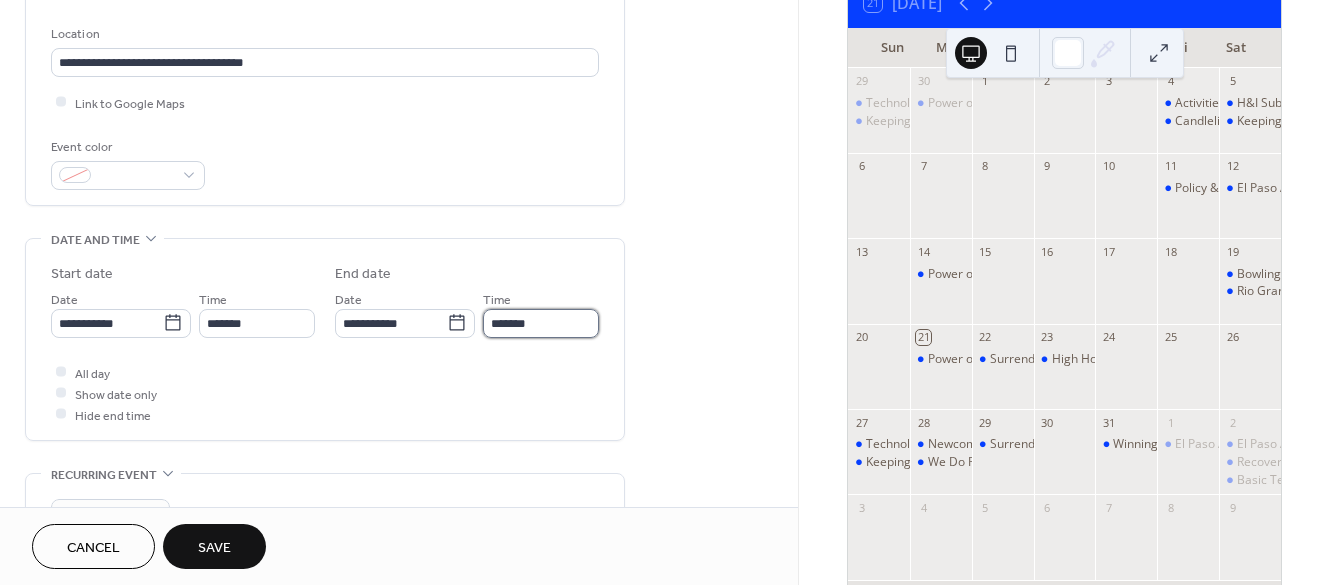 click on "*******" at bounding box center (541, 323) 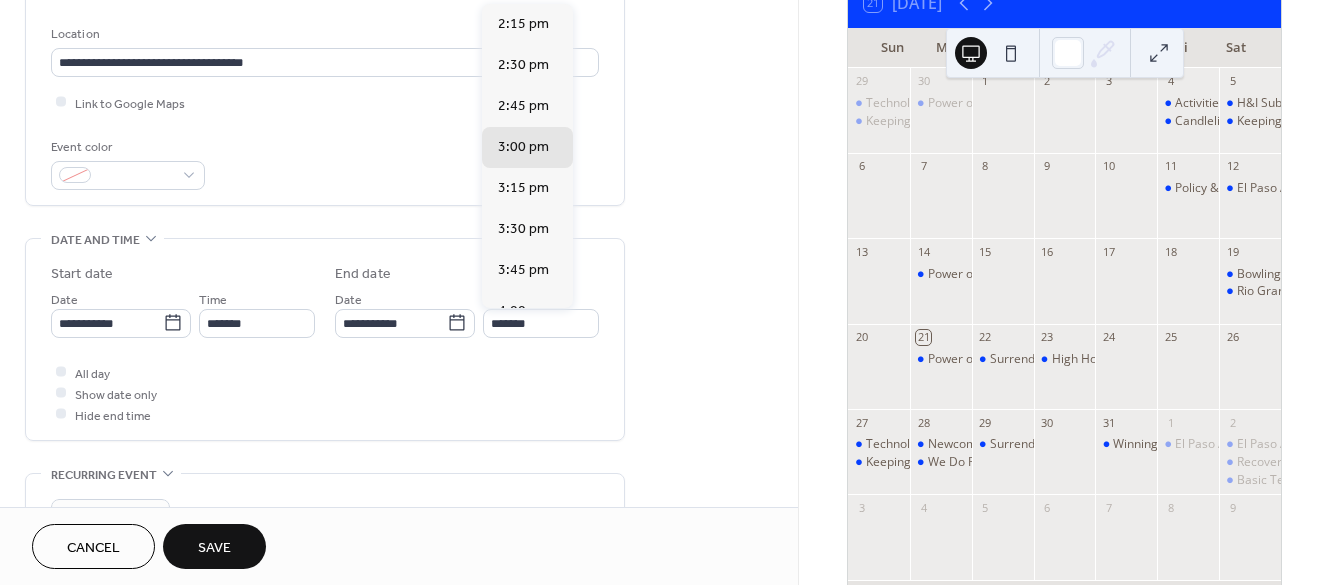 scroll, scrollTop: 266, scrollLeft: 0, axis: vertical 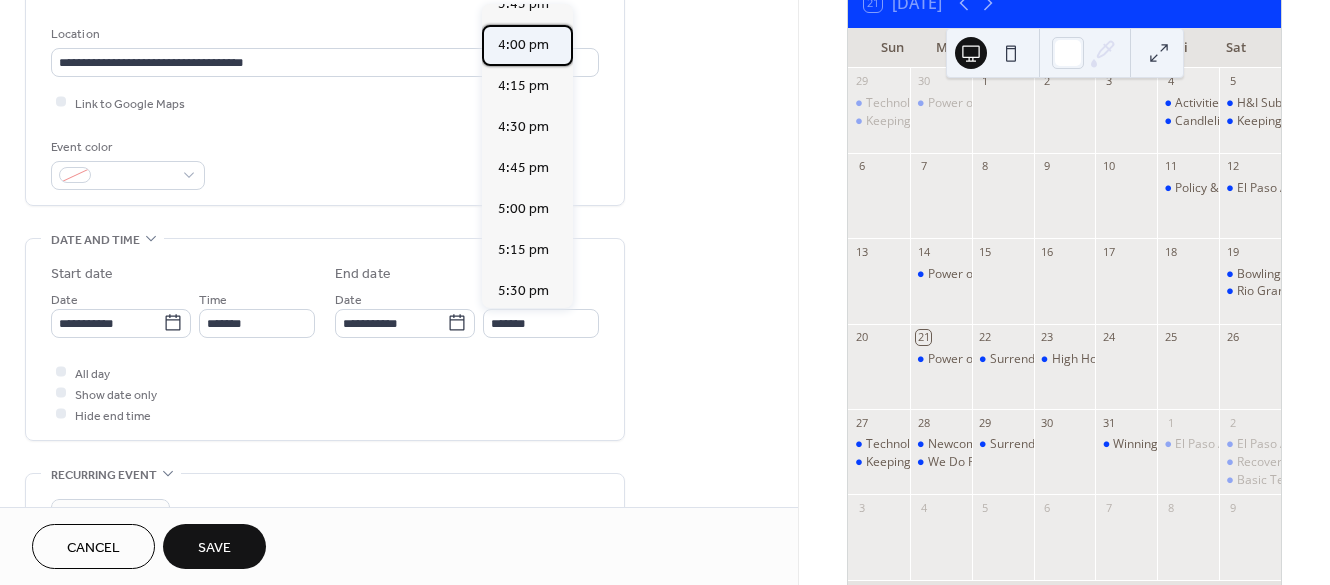 click on "4:00 pm" at bounding box center (523, 45) 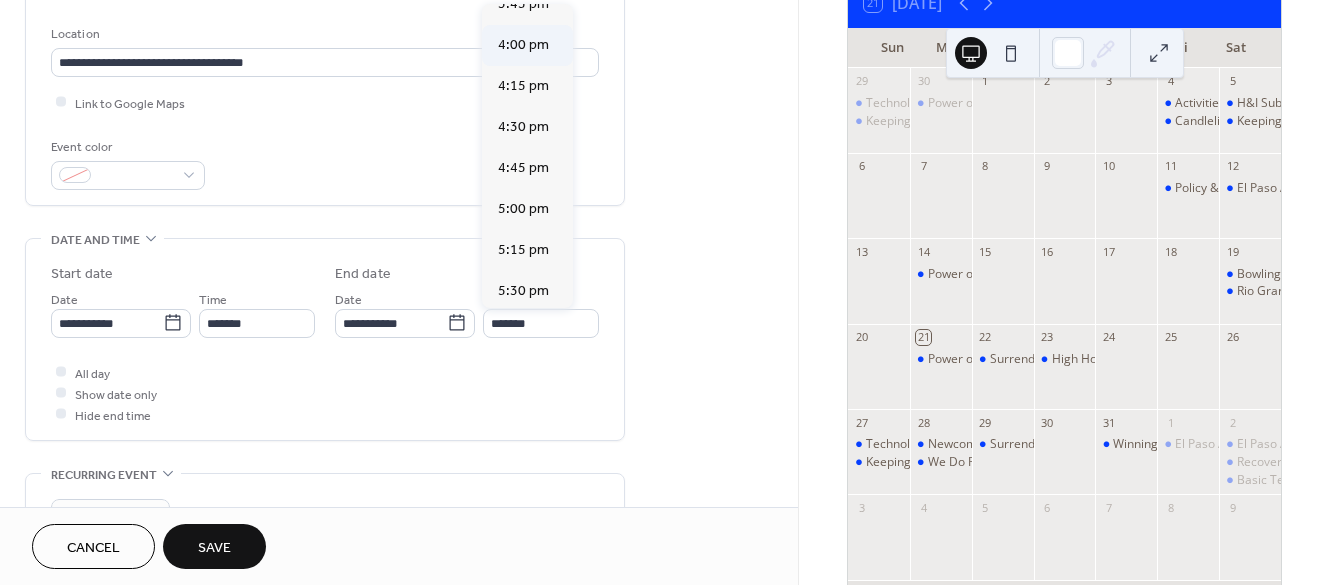type on "*******" 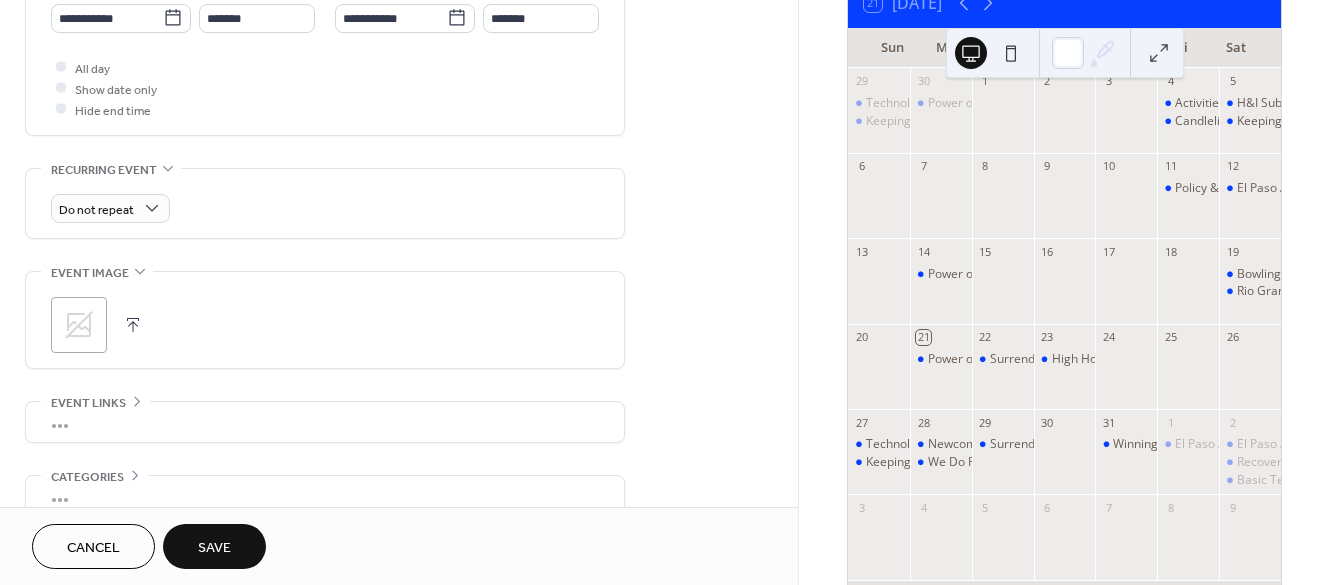 scroll, scrollTop: 733, scrollLeft: 0, axis: vertical 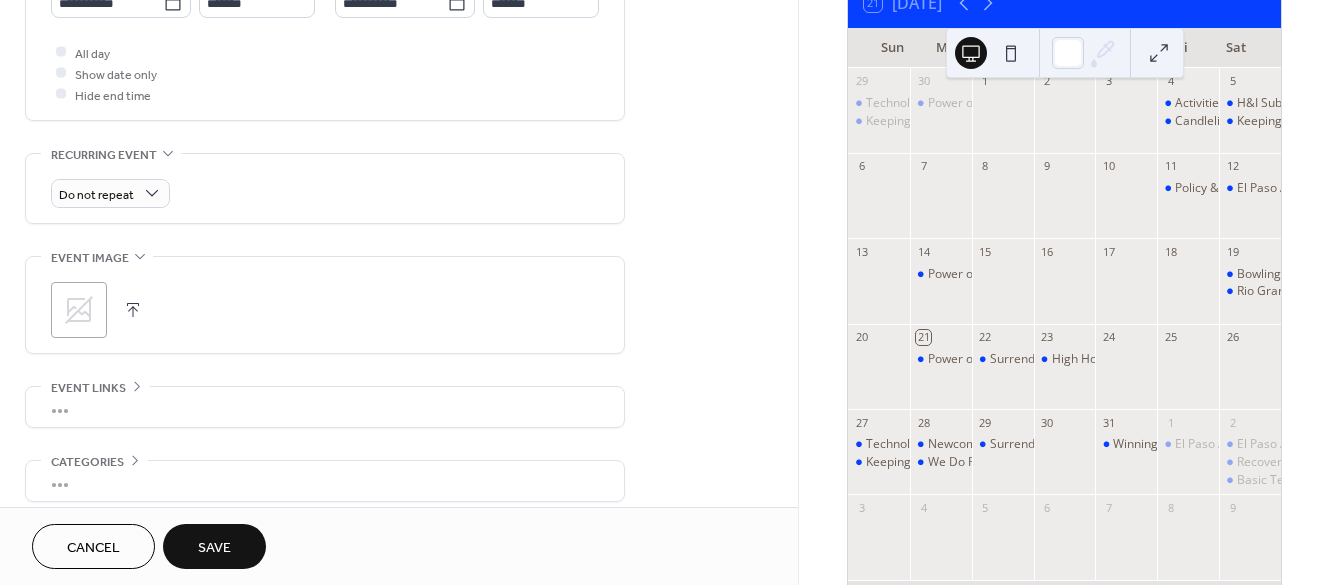 click on "Save" at bounding box center (214, 548) 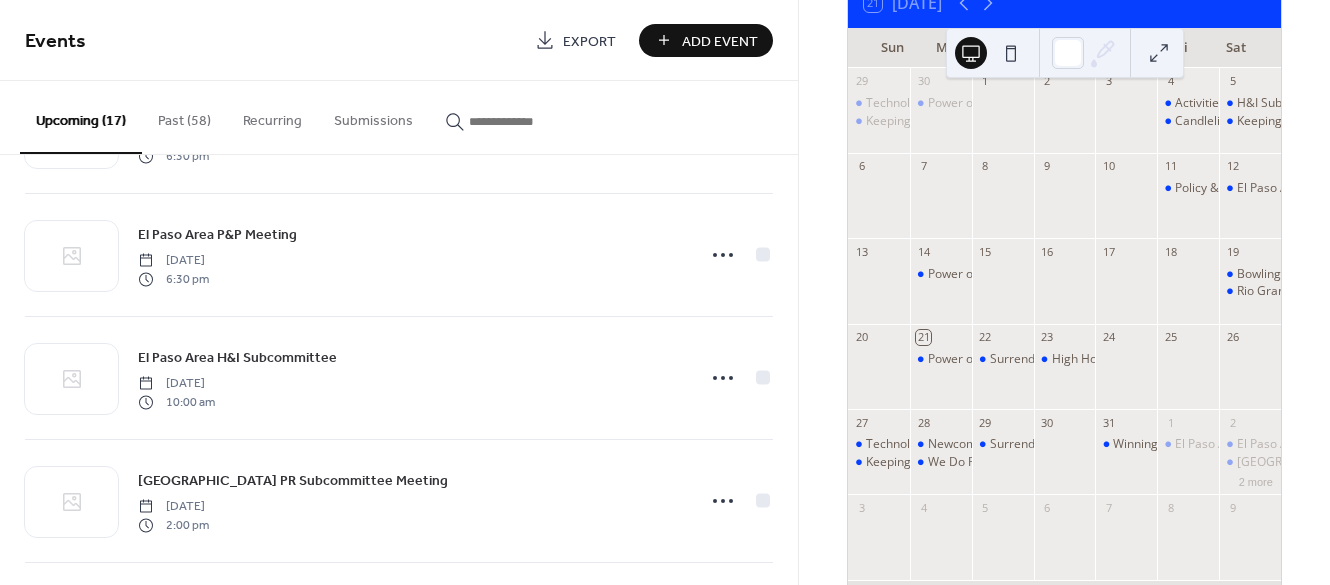 scroll, scrollTop: 1102, scrollLeft: 0, axis: vertical 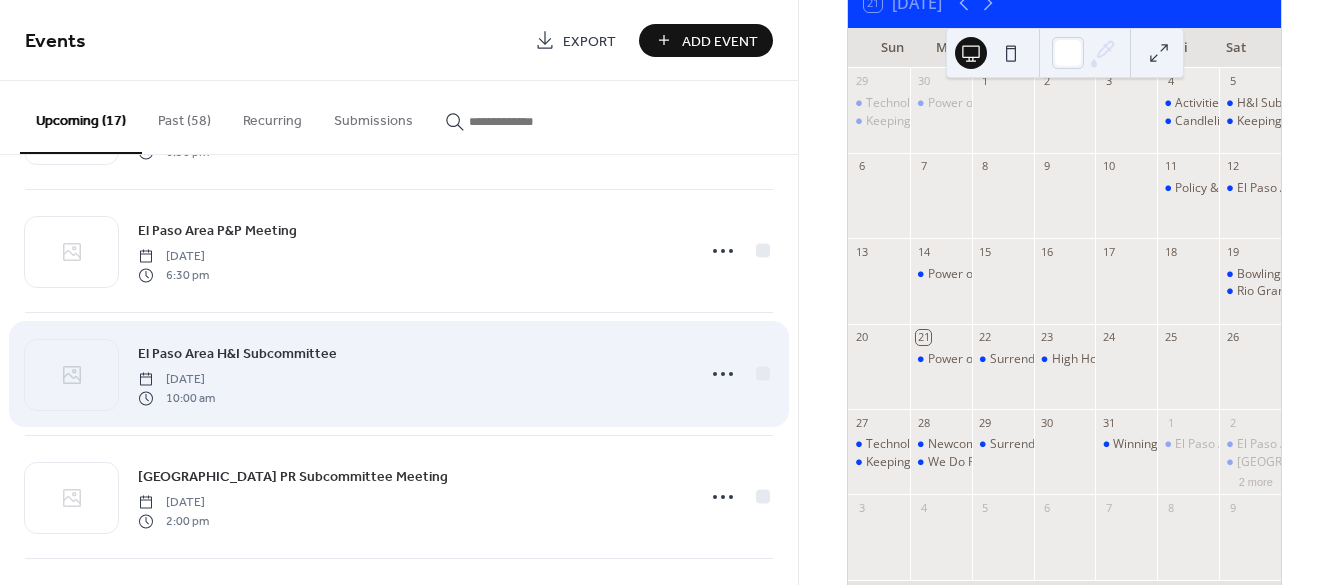 click on "El Paso Area H&I Subcommittee [DATE] 10:00 am" at bounding box center (410, 374) 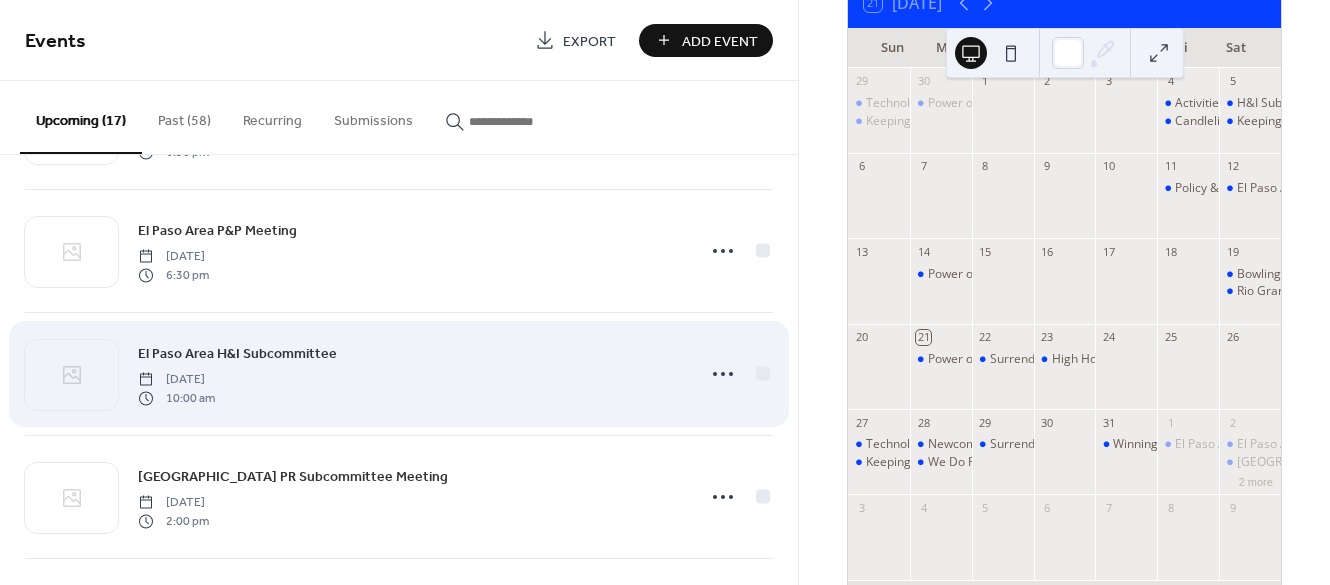 click on "El Paso Area H&I Subcommittee [DATE] 10:00 am" at bounding box center [410, 374] 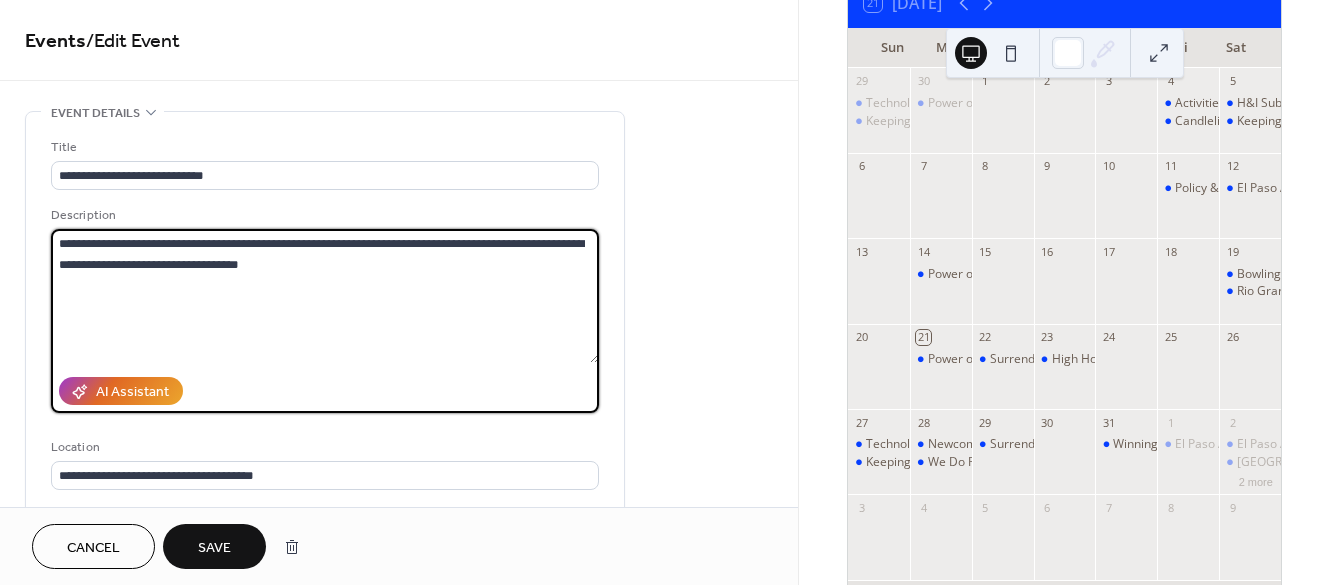 type on "**********" 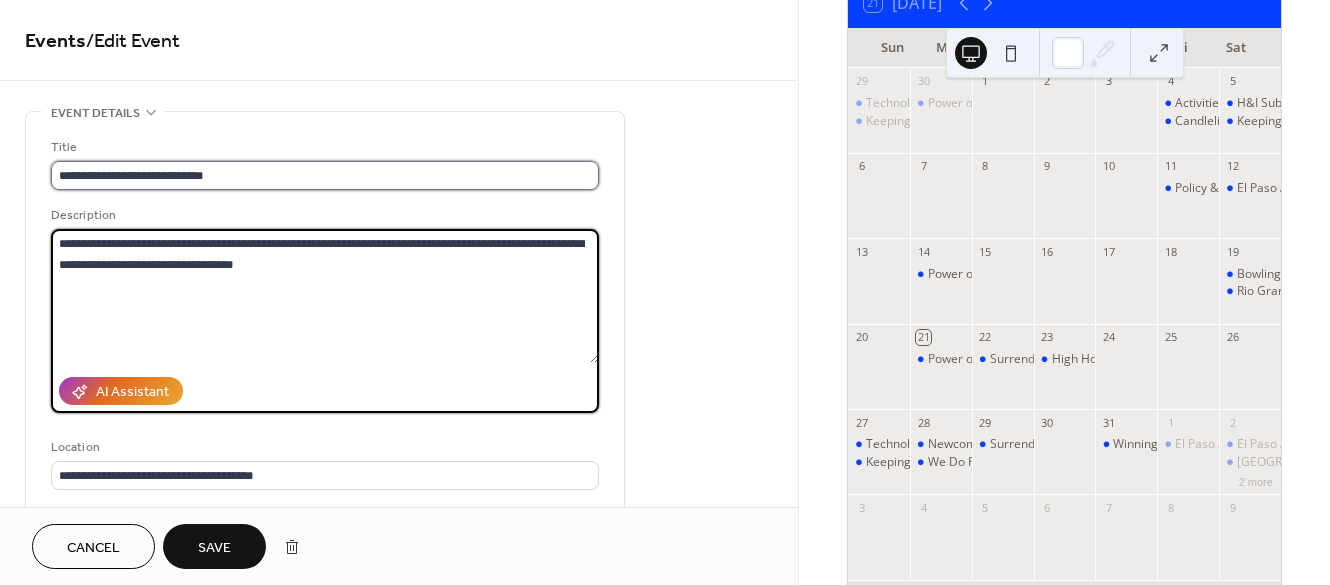 click on "**********" at bounding box center [325, 175] 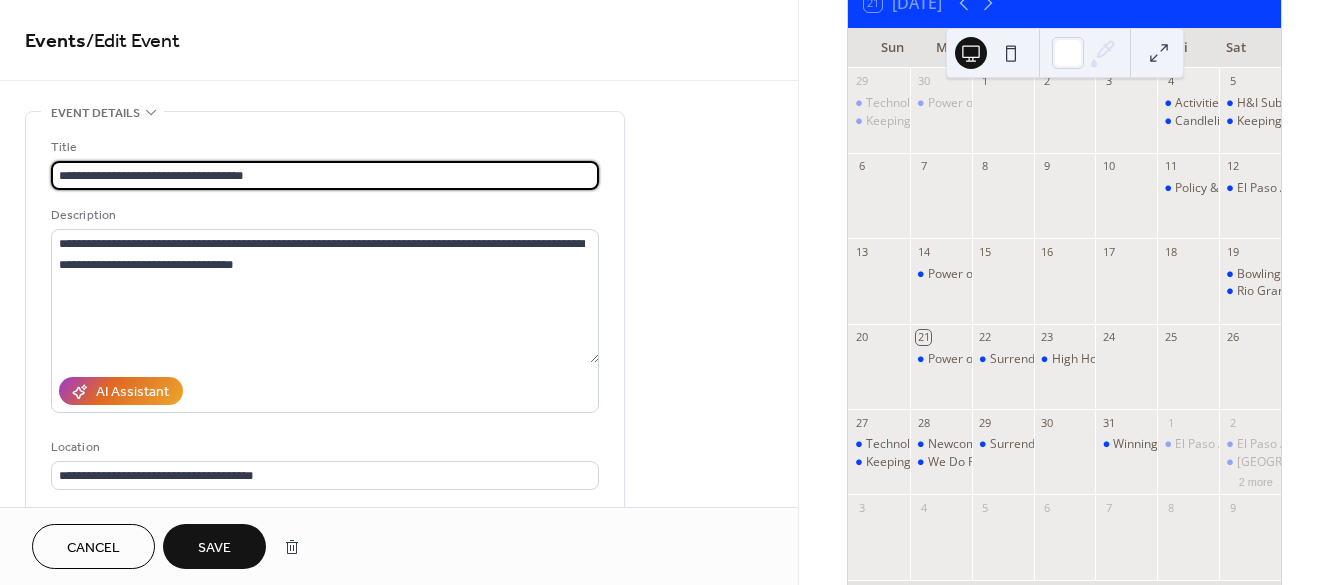 type on "**********" 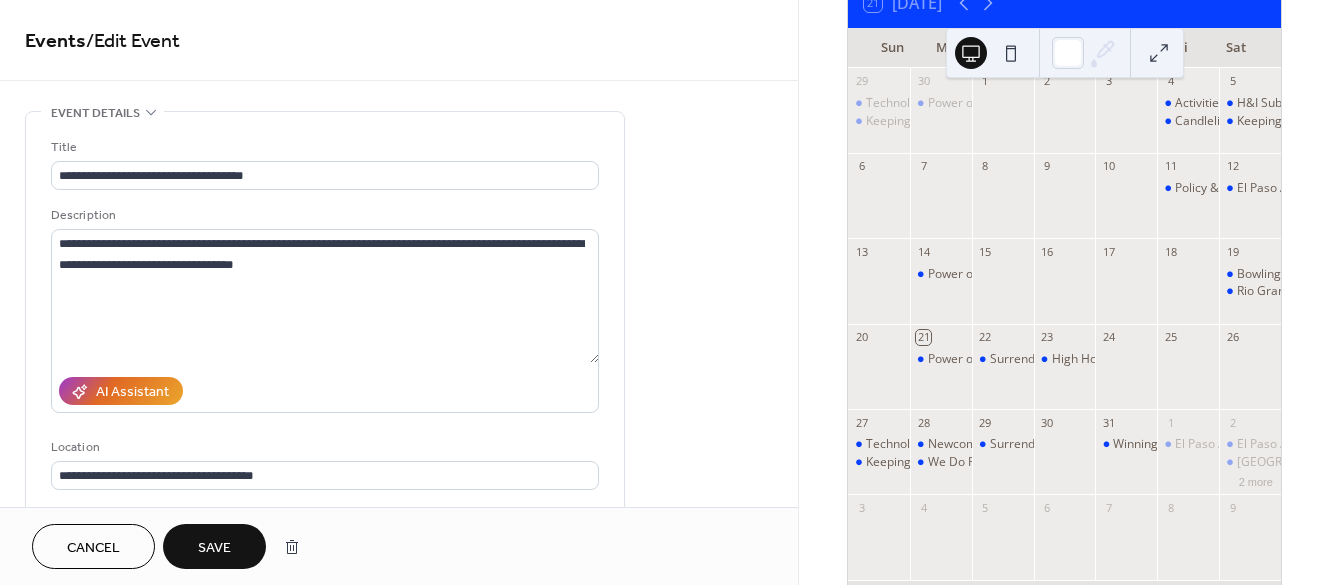 click on "Save" at bounding box center [214, 548] 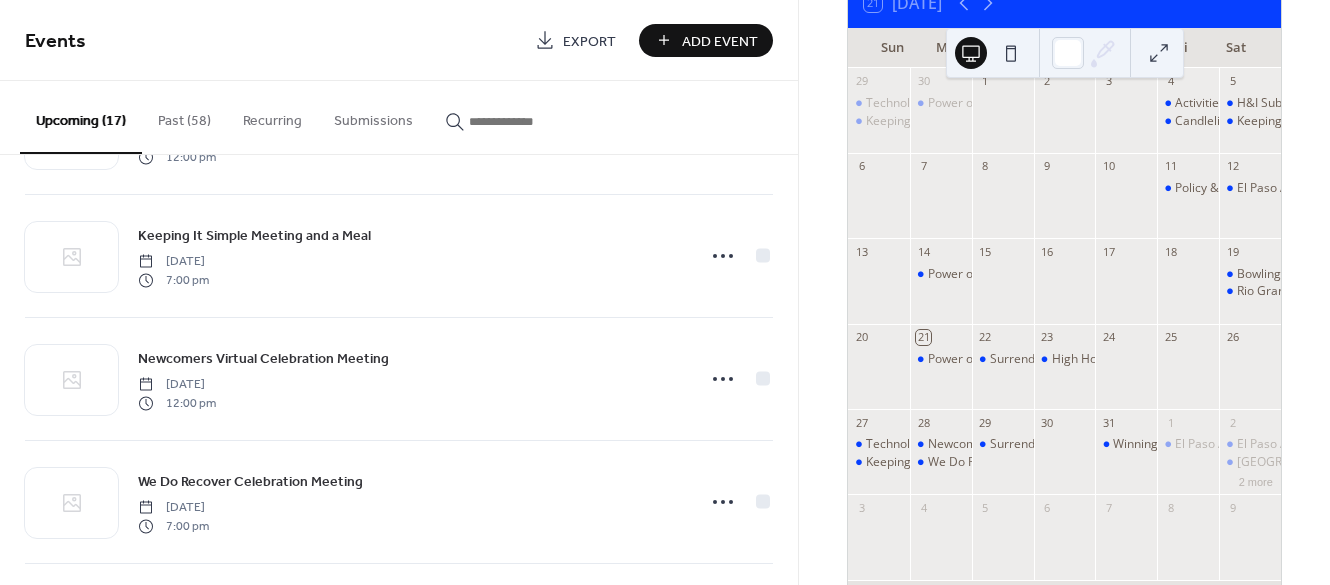 scroll, scrollTop: 485, scrollLeft: 0, axis: vertical 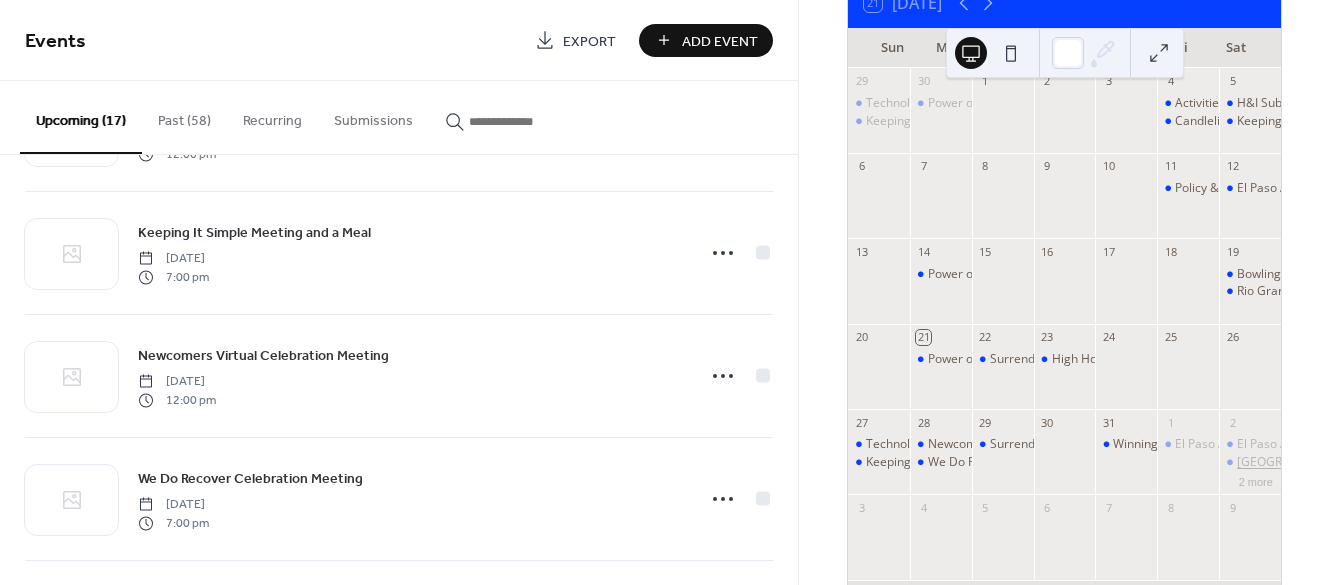 click on "[GEOGRAPHIC_DATA] PR Subcommittee Meeting" at bounding box center (1372, 462) 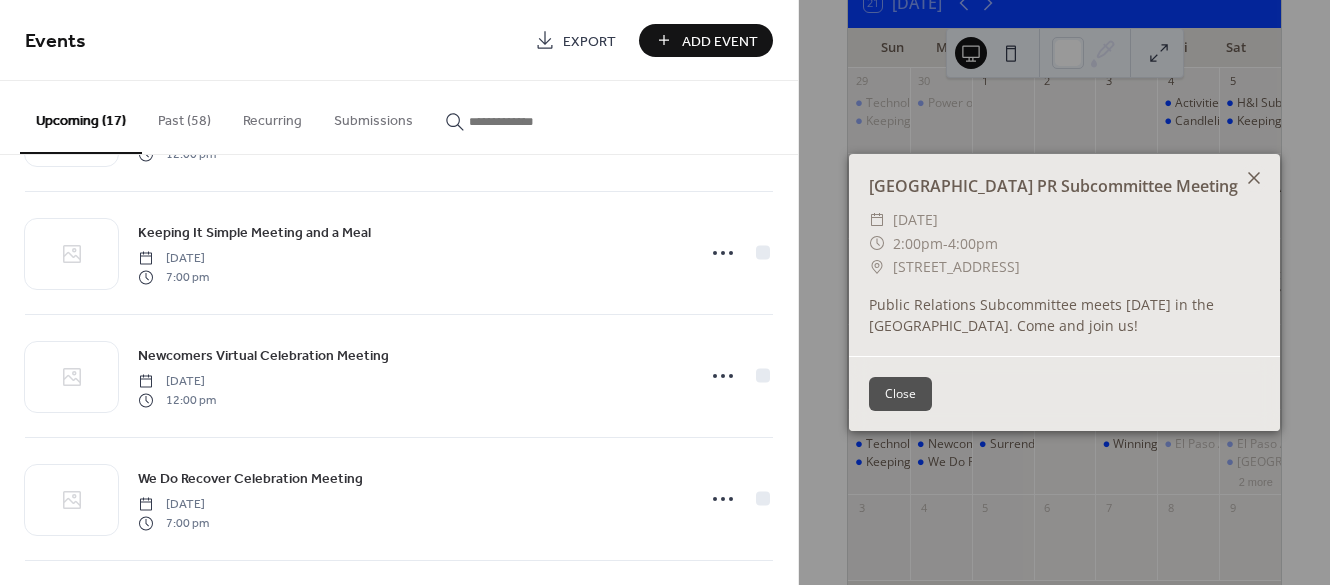 click 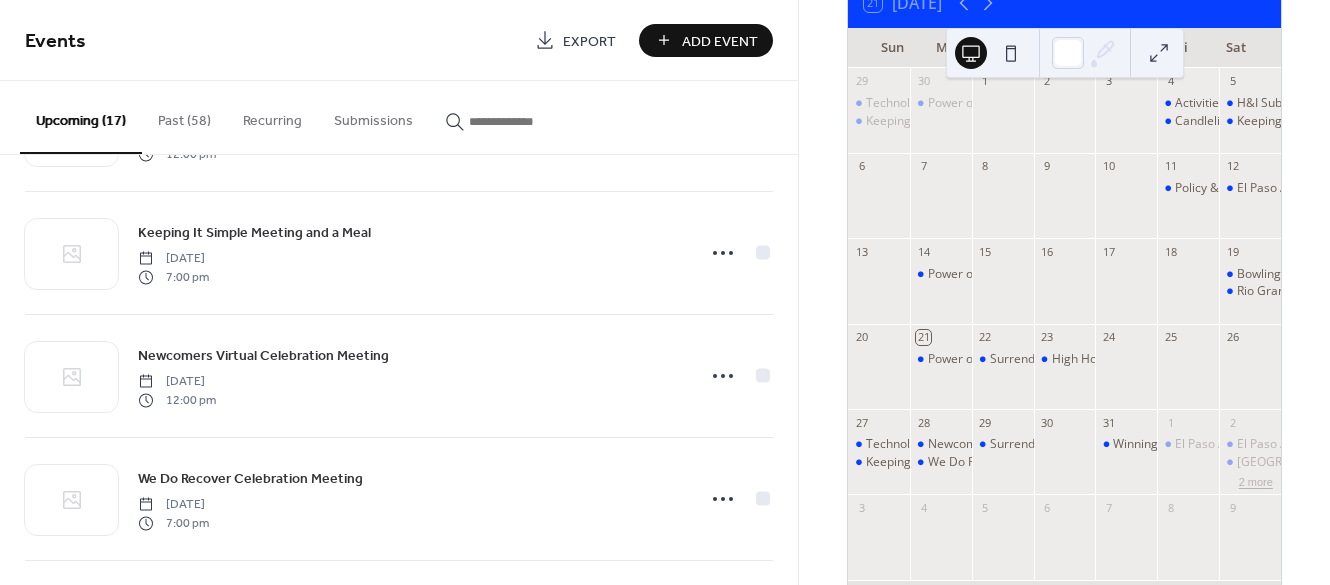 click on "2 more" at bounding box center (1256, 480) 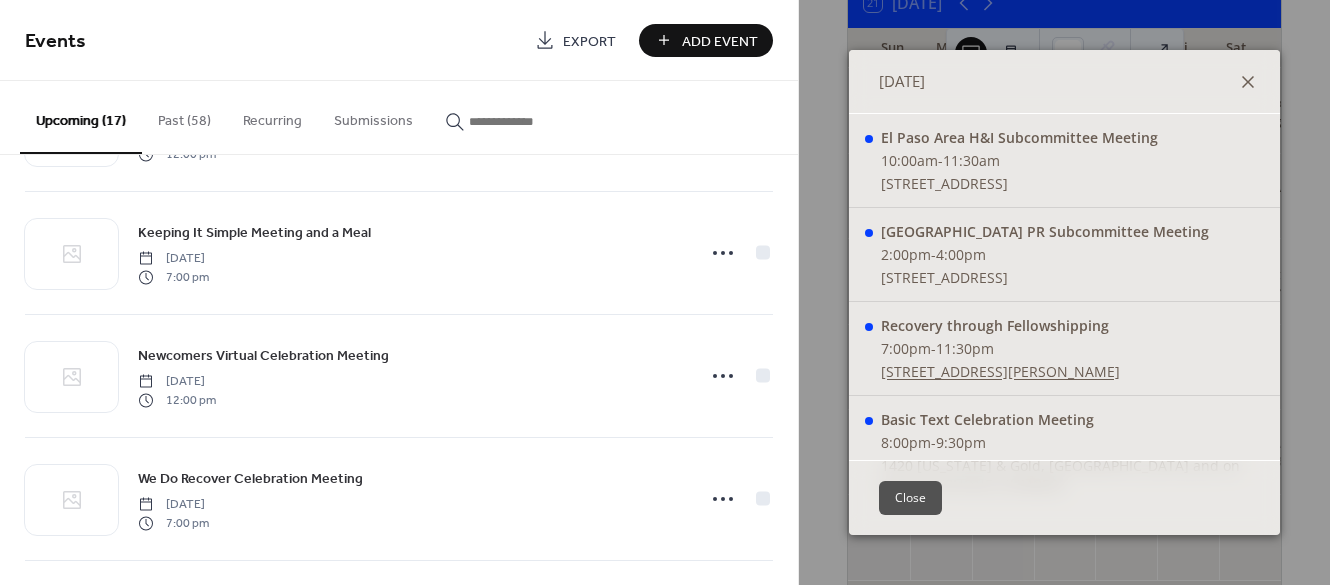 click 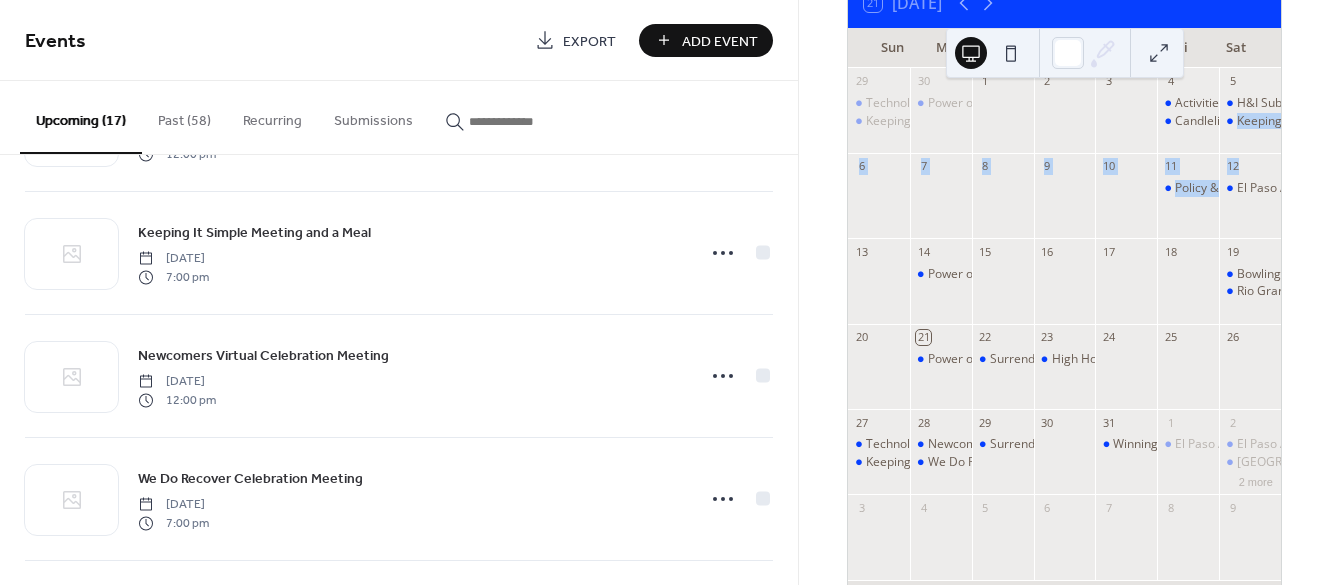 drag, startPoint x: 1323, startPoint y: 135, endPoint x: 1327, endPoint y: 168, distance: 33.24154 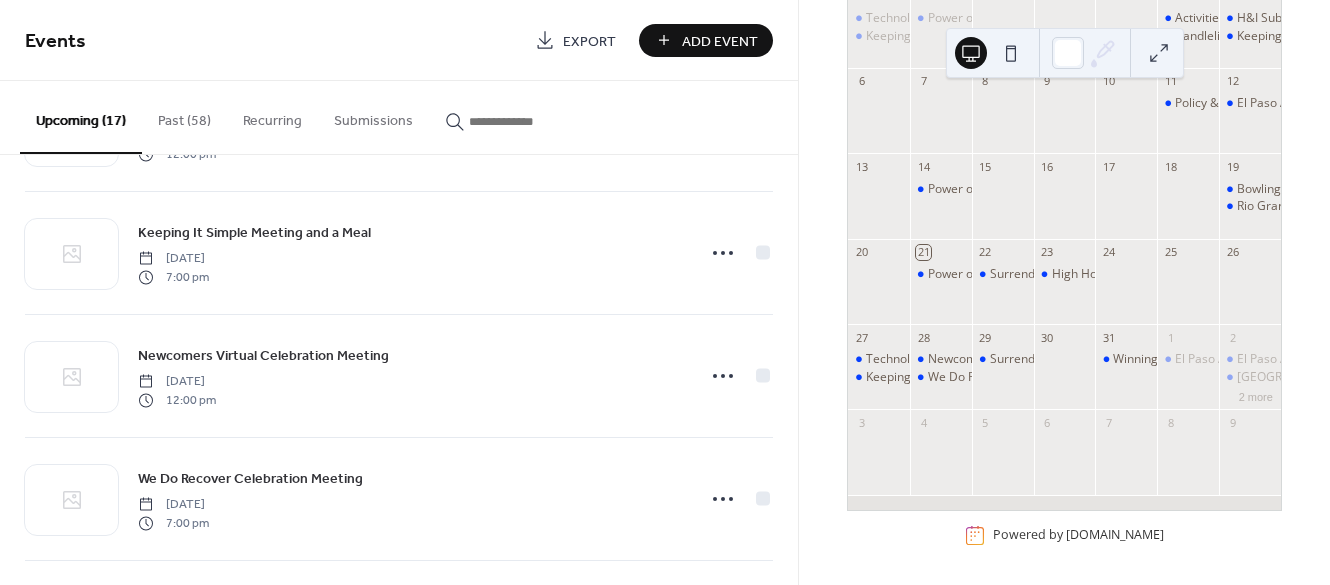scroll, scrollTop: 250, scrollLeft: 0, axis: vertical 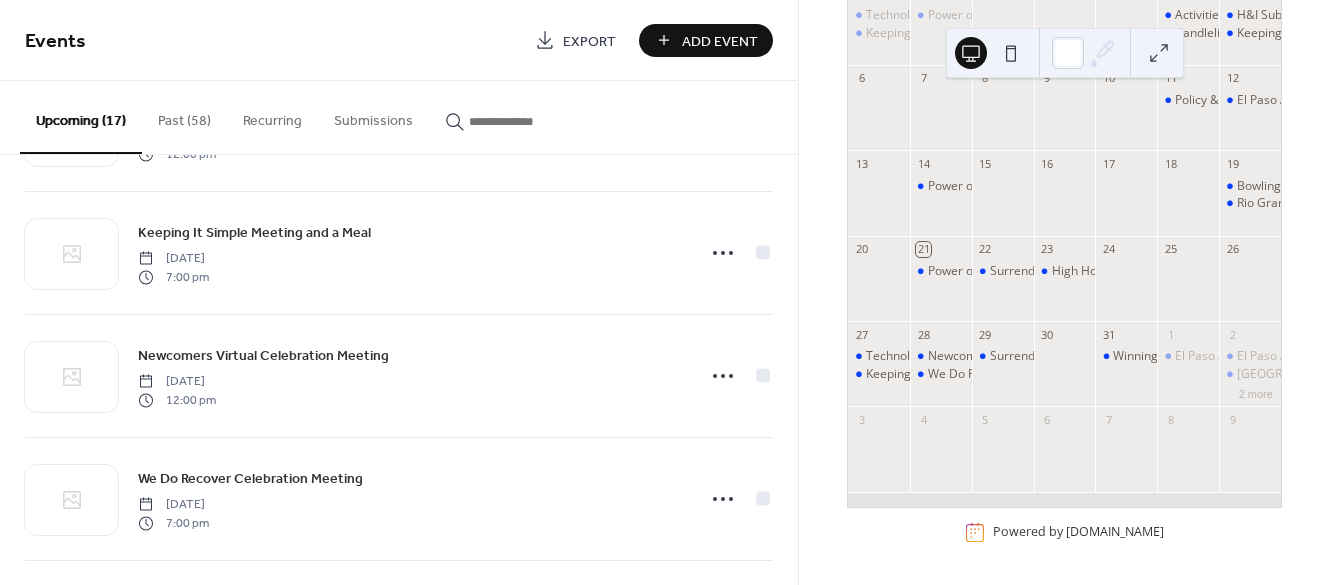 click on "Add Event" at bounding box center [720, 41] 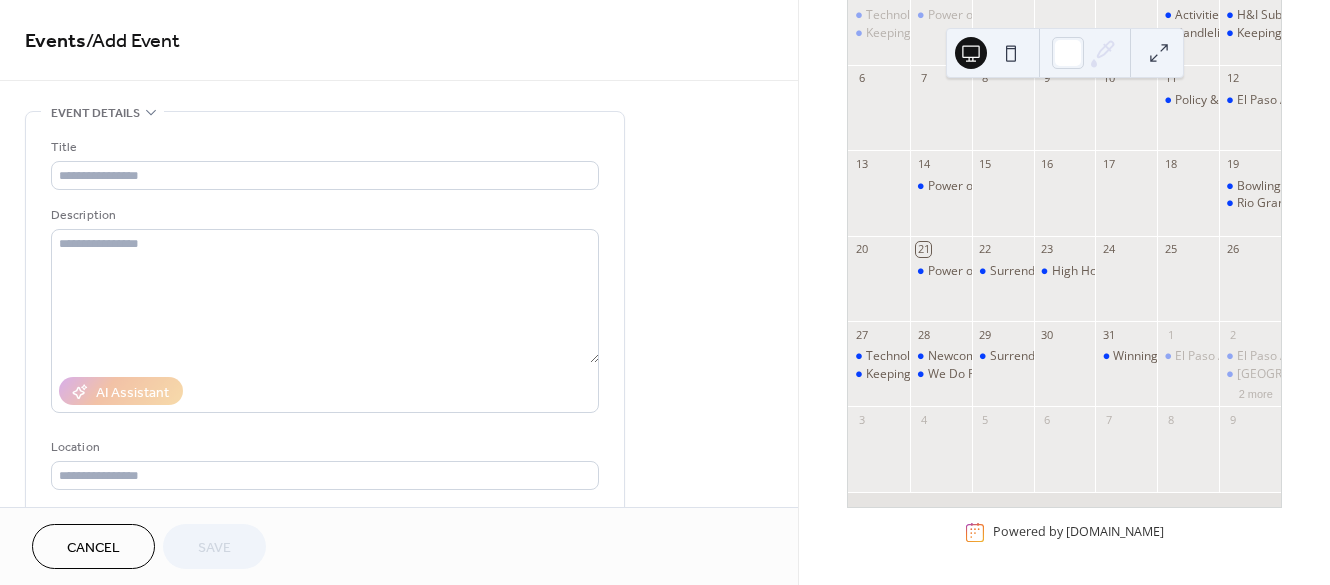 click on "Events  /  Add Event" at bounding box center (399, 42) 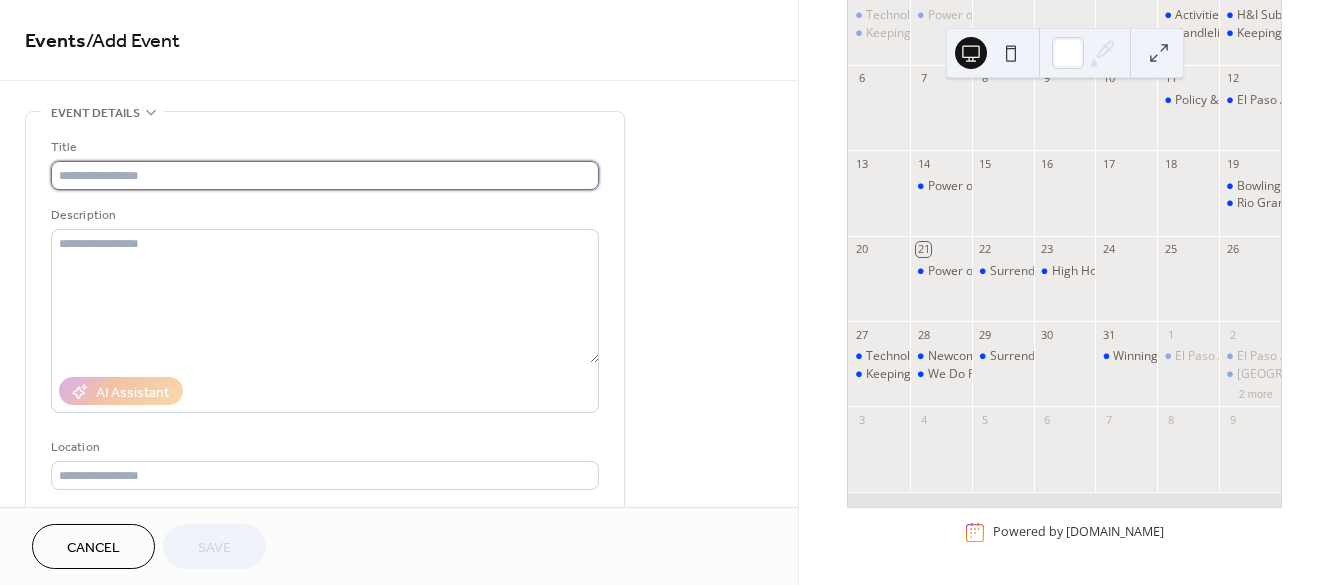 click at bounding box center [325, 175] 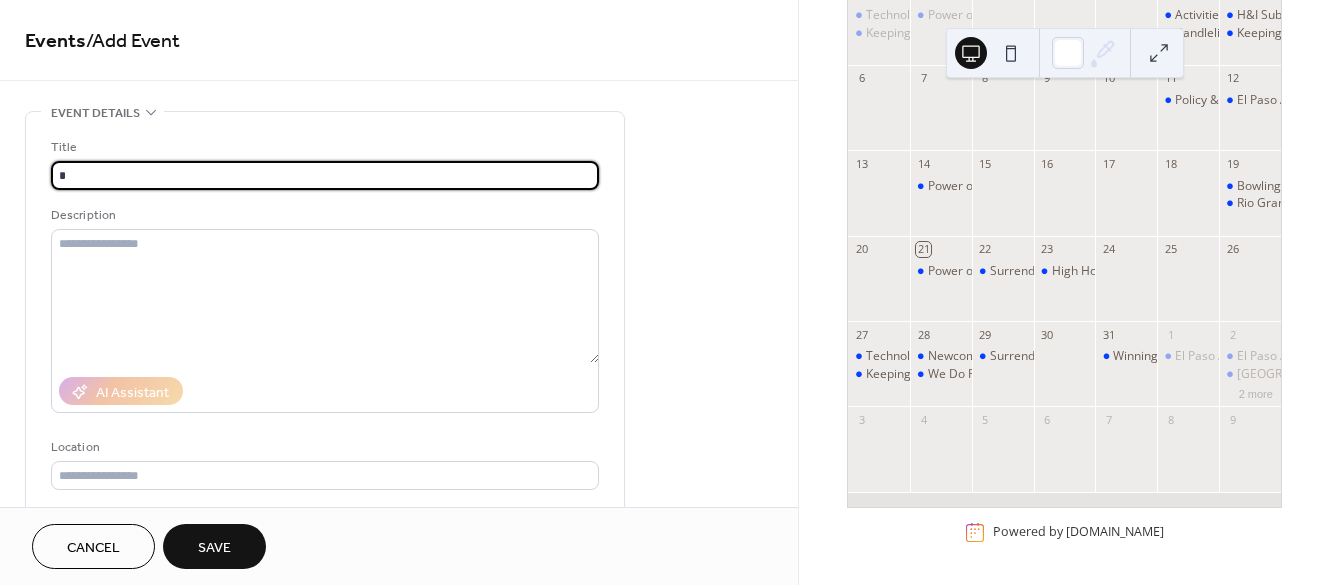 click on "*" at bounding box center [325, 175] 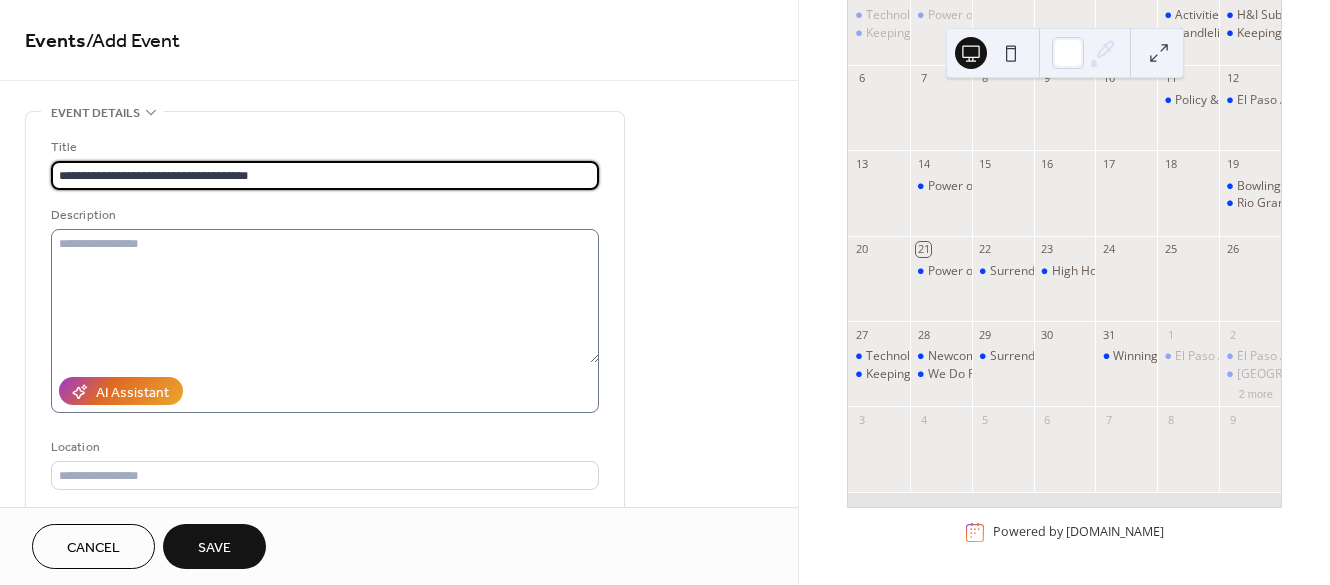 type on "**********" 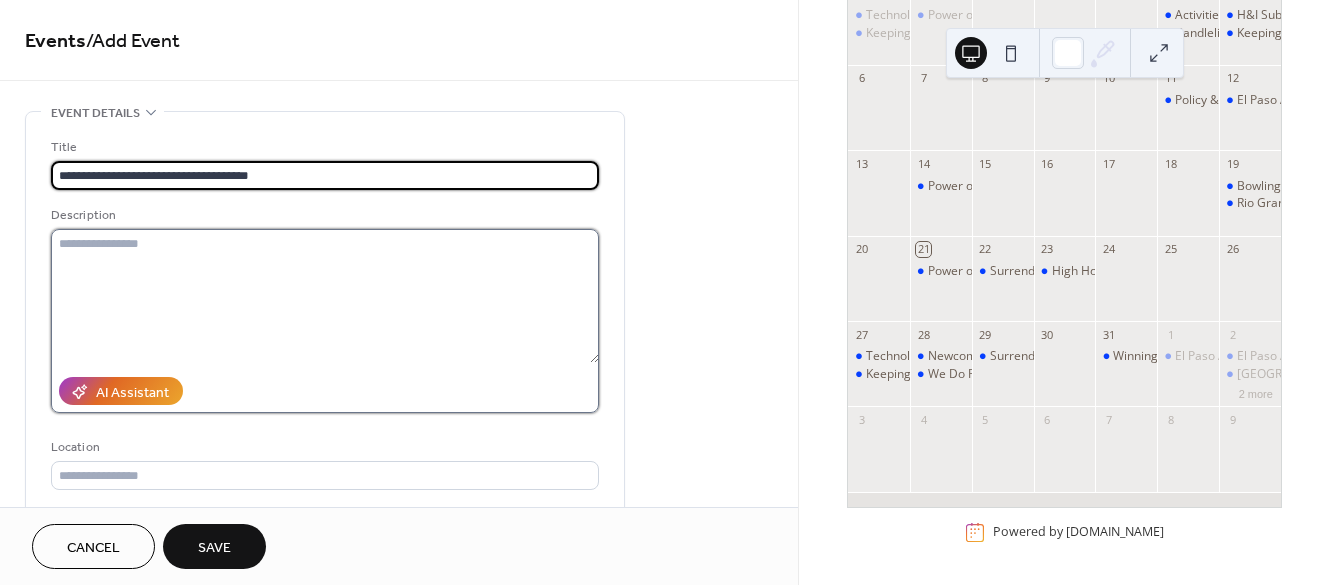 click at bounding box center [325, 296] 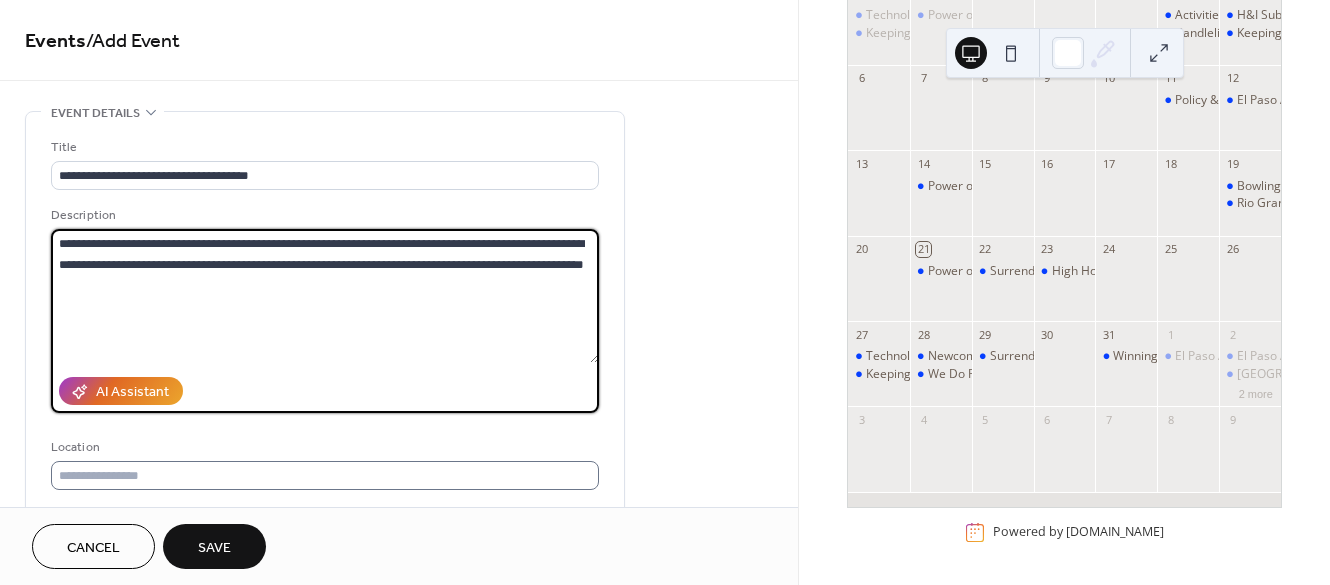 type on "**********" 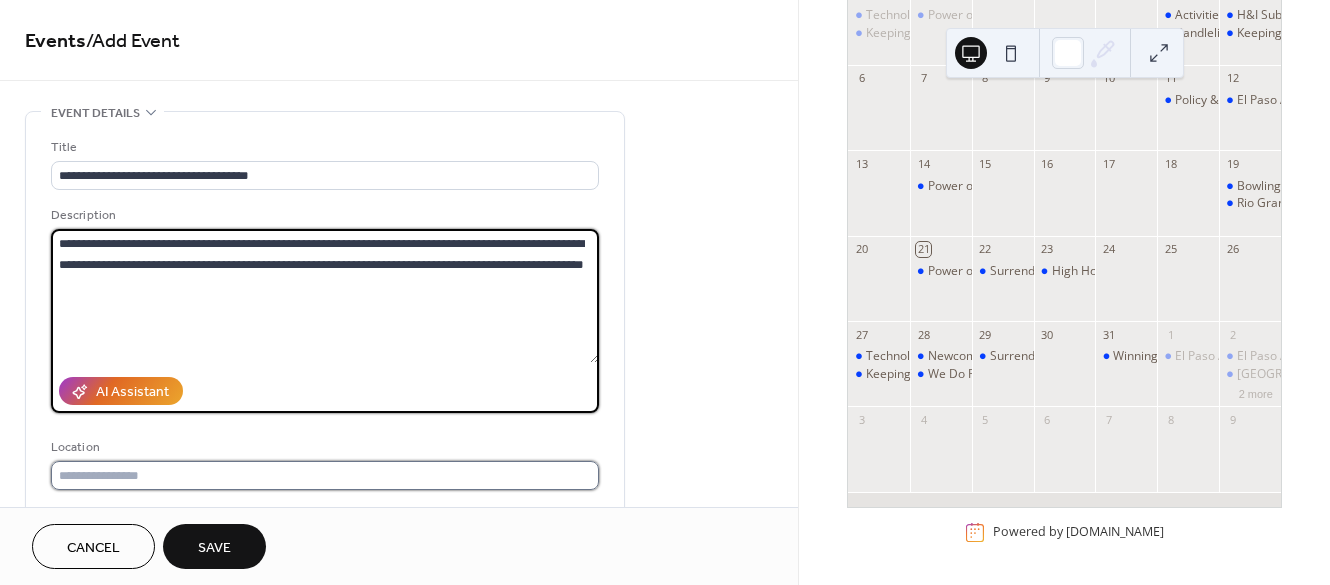 click at bounding box center [325, 475] 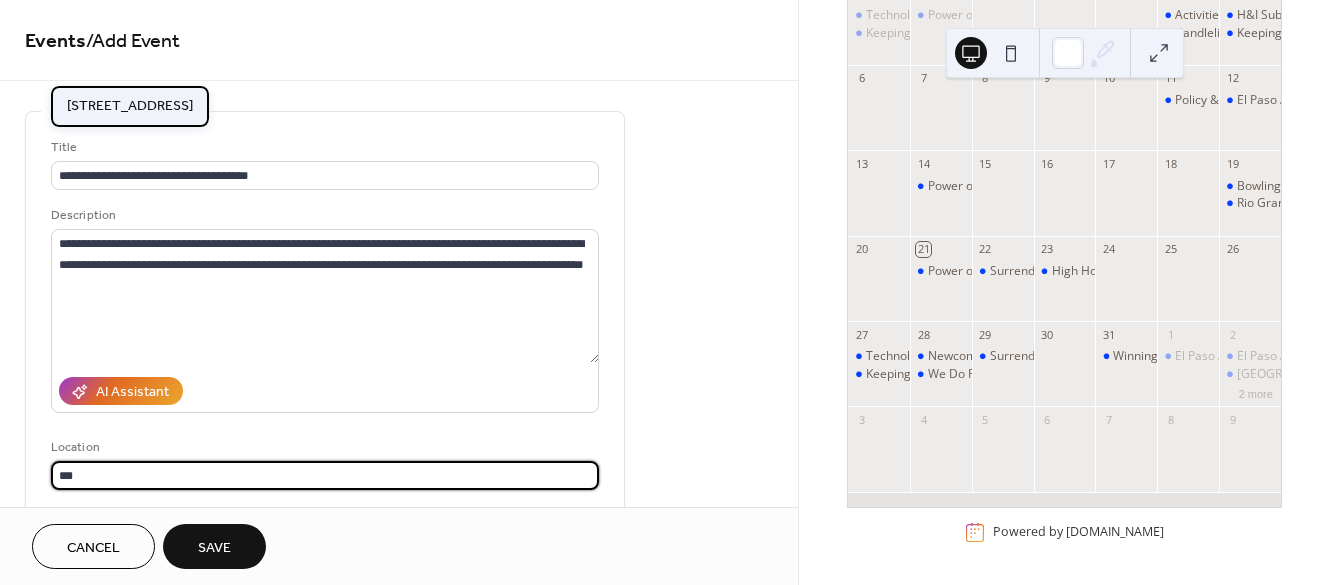 click on "[STREET_ADDRESS]" at bounding box center [130, 106] 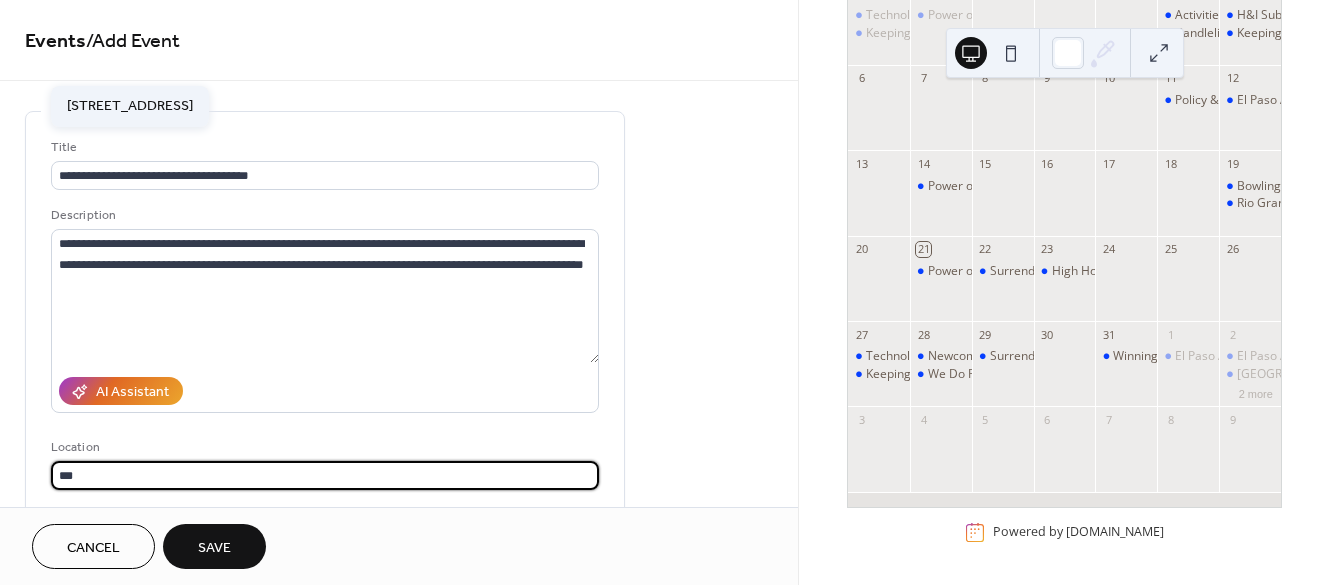 type on "**********" 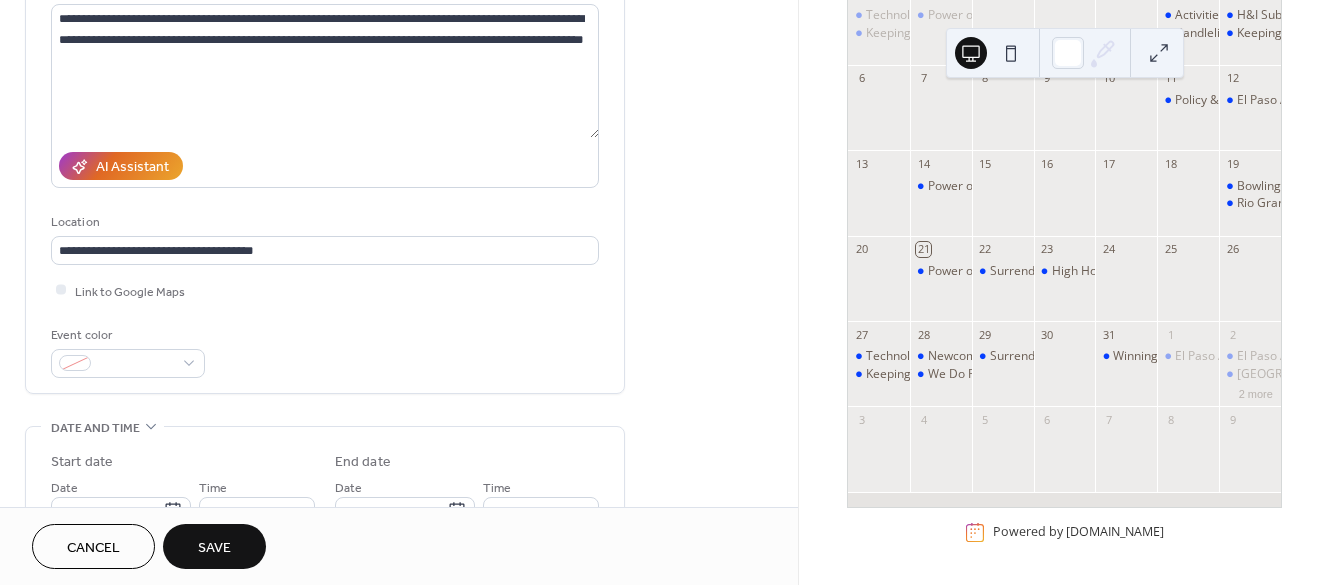 scroll, scrollTop: 247, scrollLeft: 0, axis: vertical 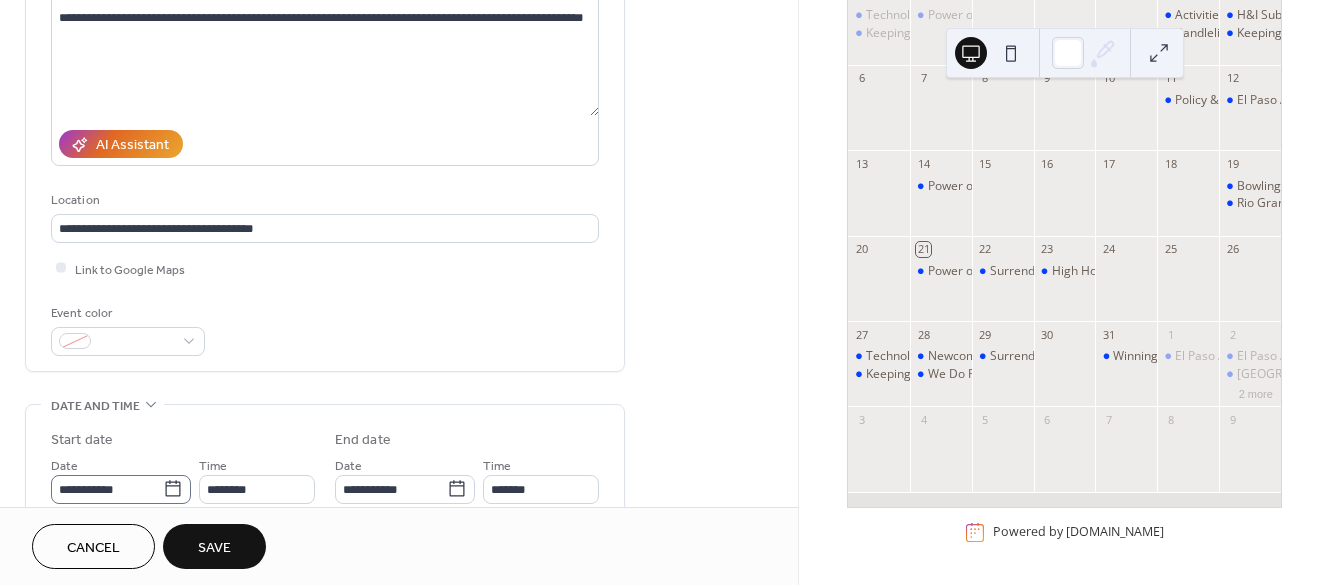 click 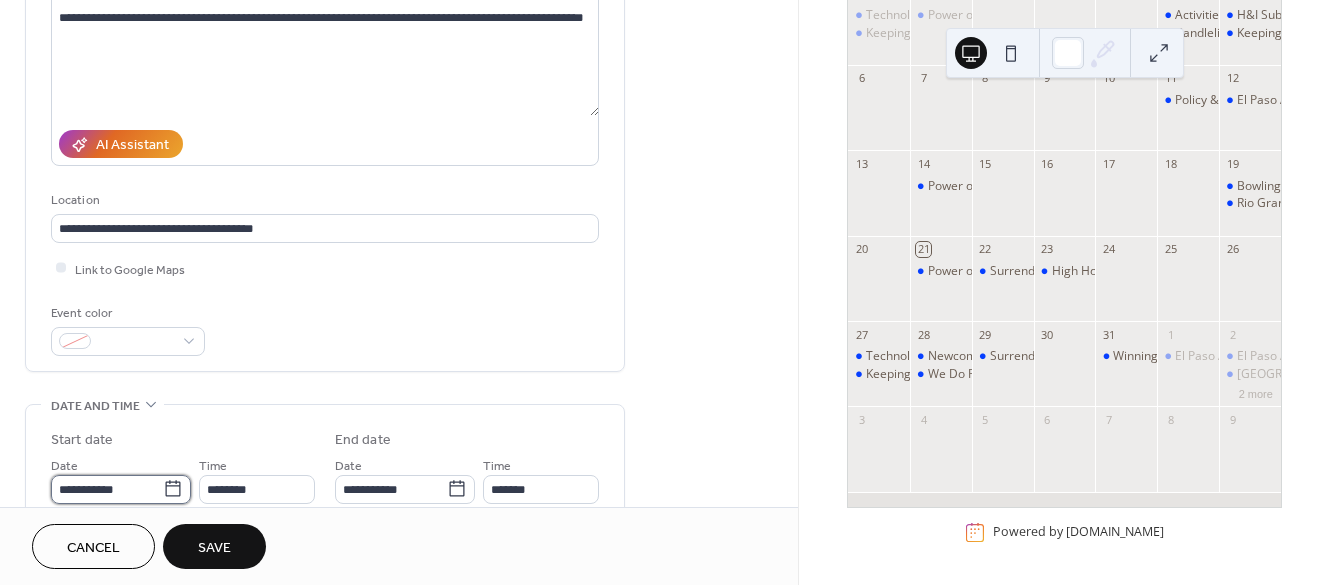 click on "**********" at bounding box center (107, 489) 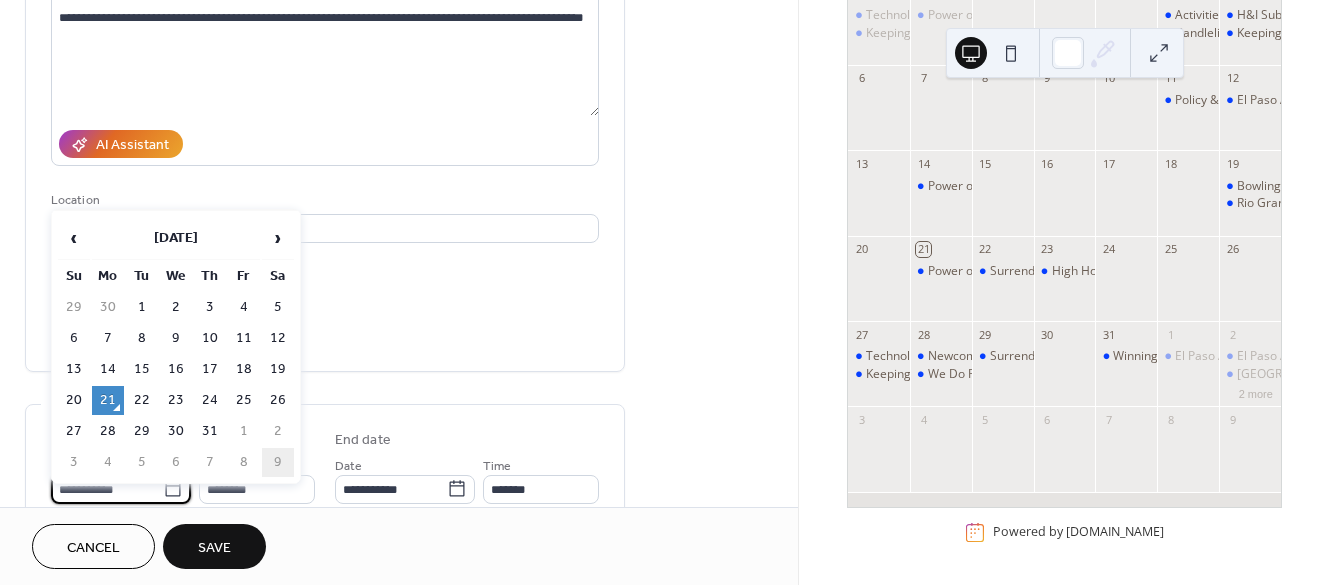 click on "9" at bounding box center [278, 462] 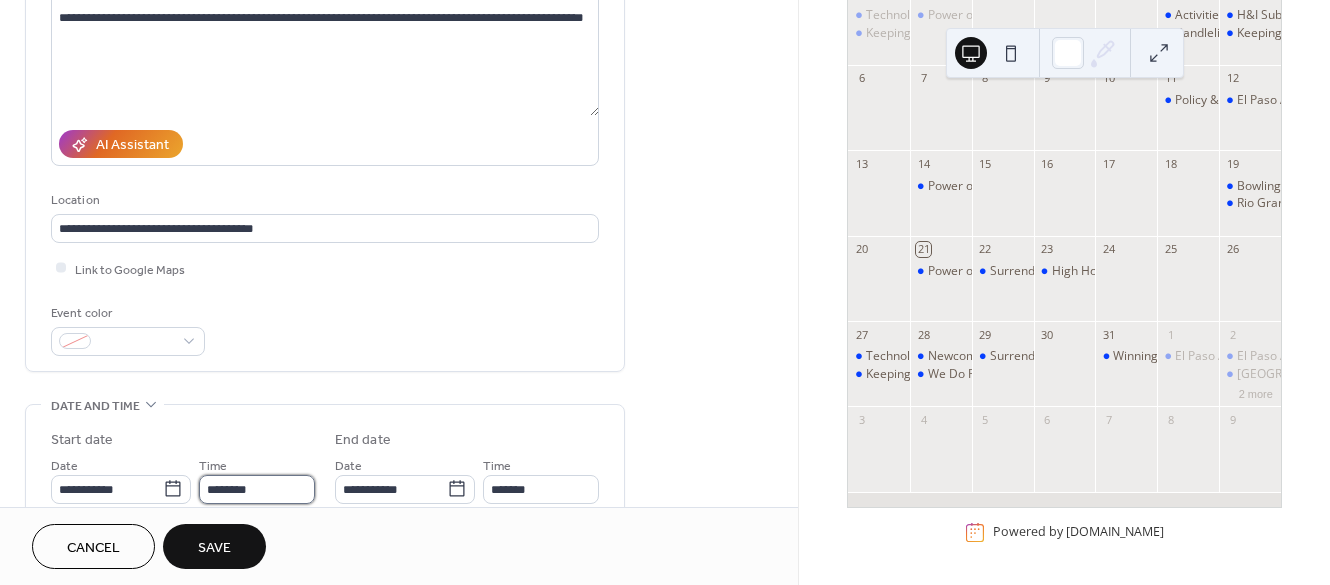 click on "********" at bounding box center (257, 489) 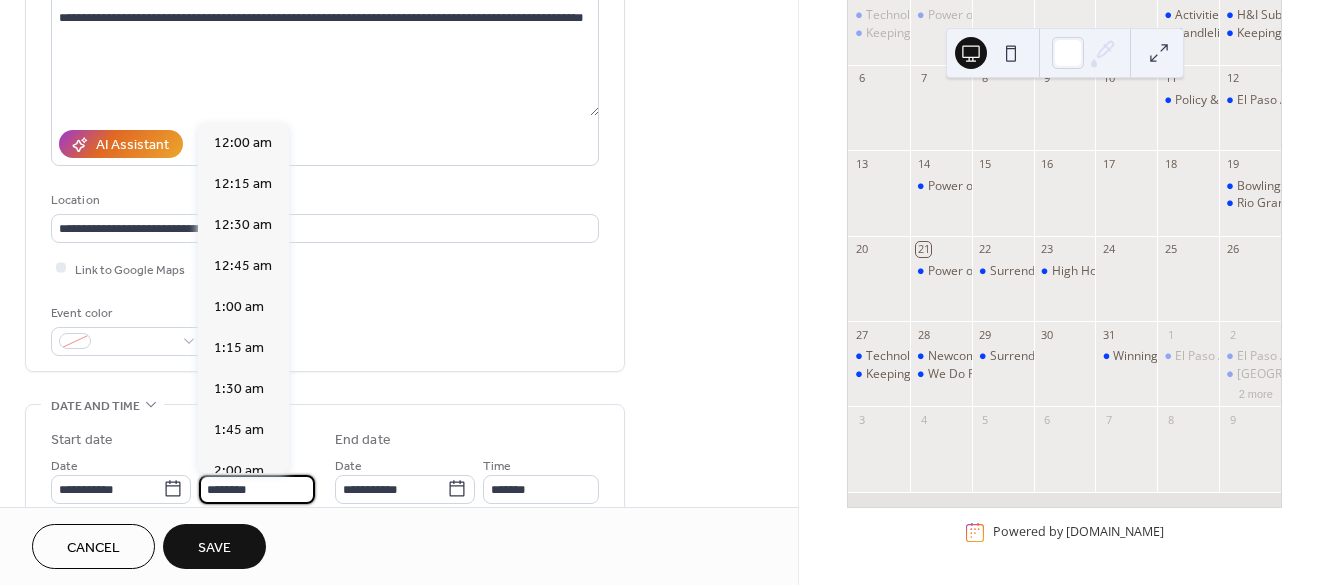 scroll, scrollTop: 1960, scrollLeft: 0, axis: vertical 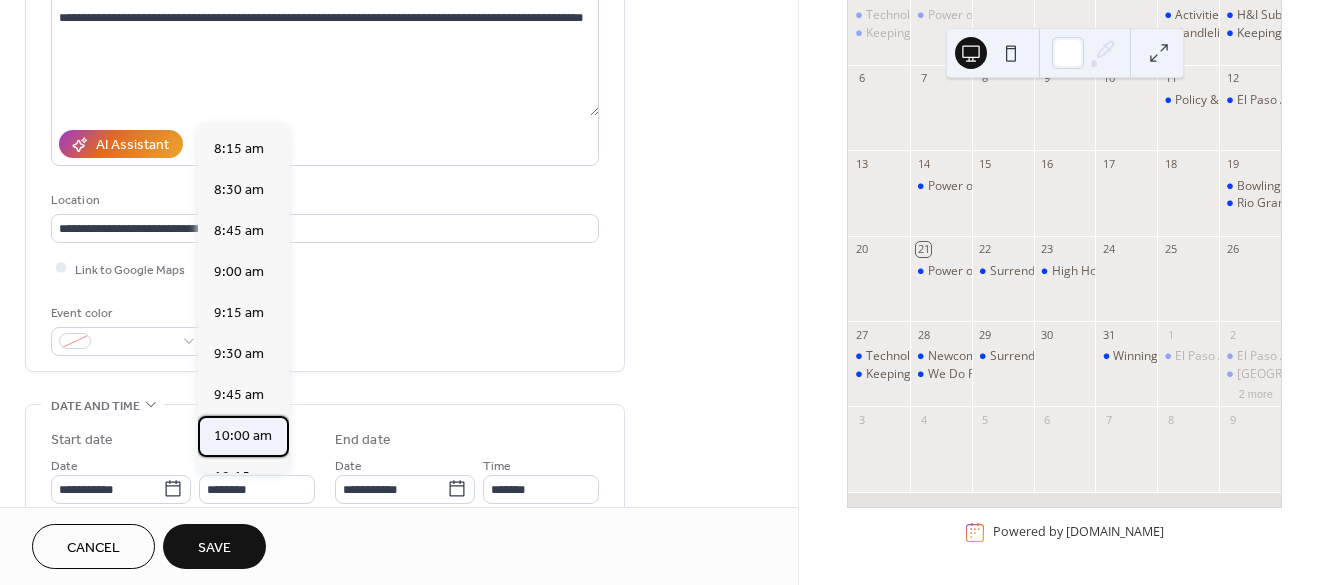 click on "10:00 am" at bounding box center (243, 436) 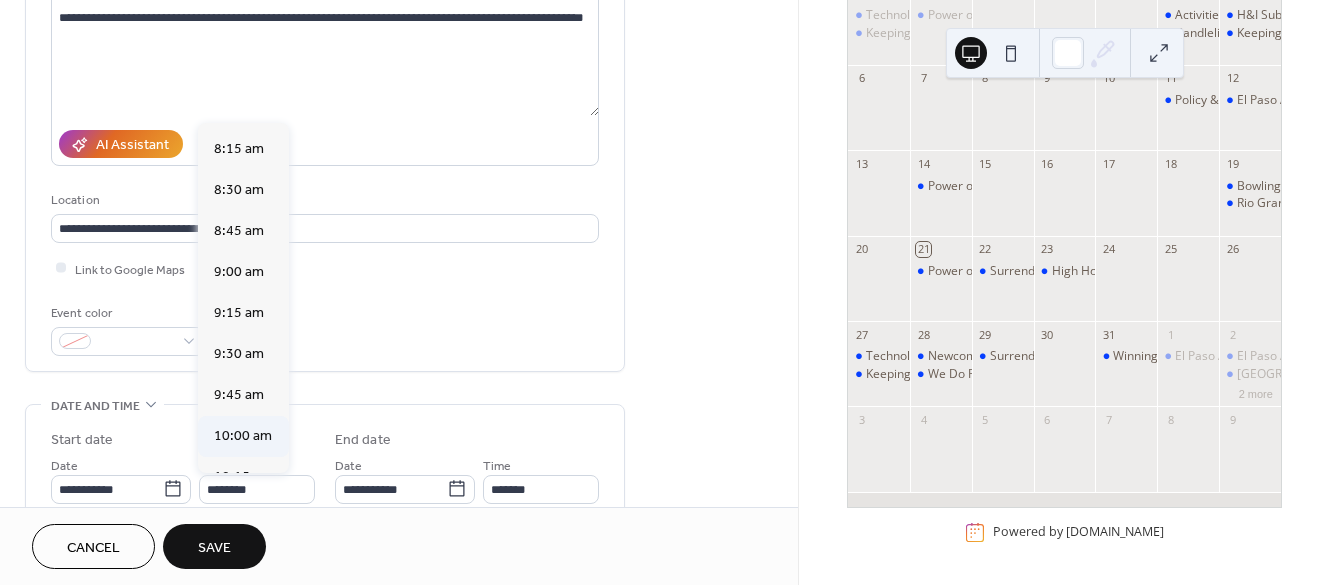 type on "********" 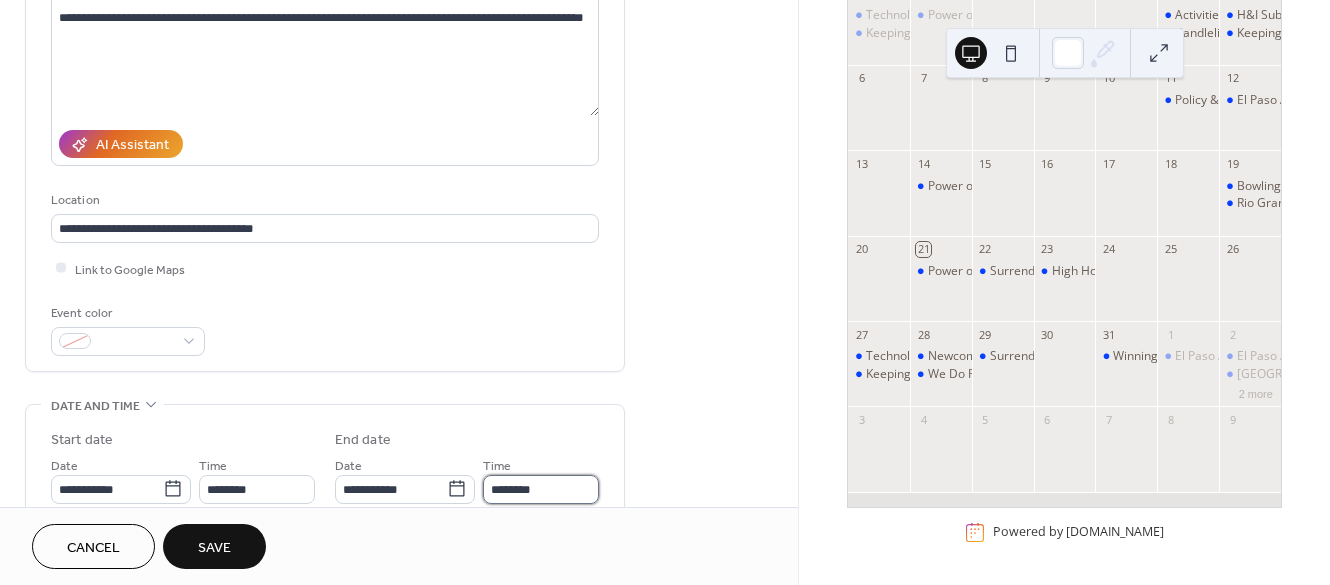click on "********" at bounding box center (541, 489) 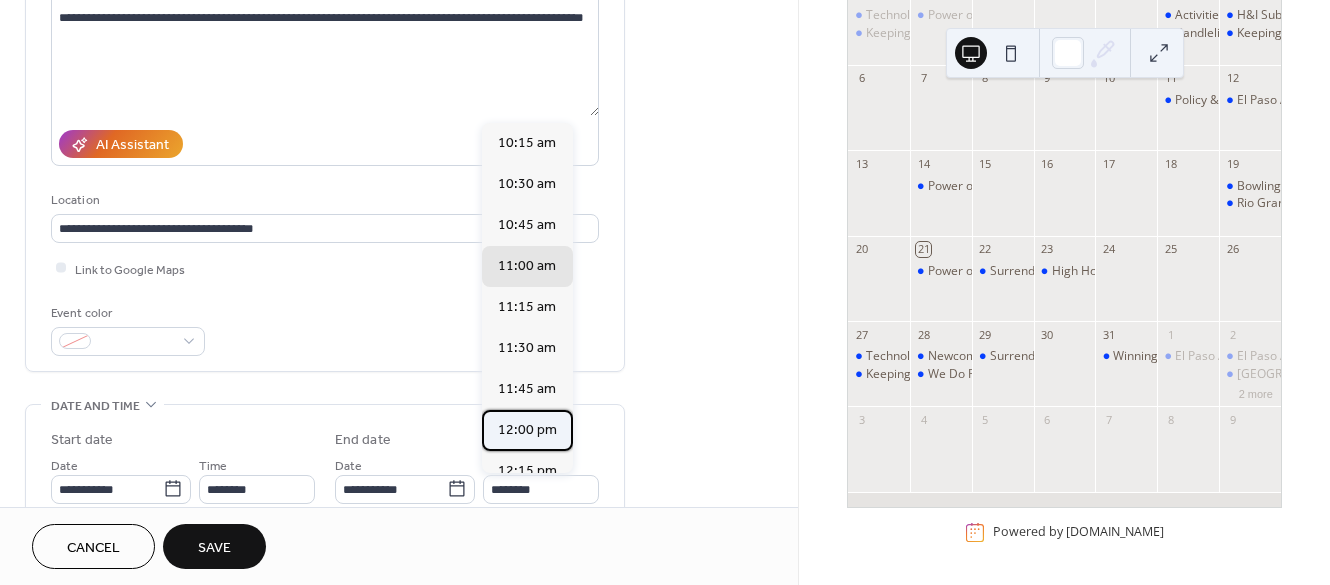 click on "12:00 pm" at bounding box center (527, 430) 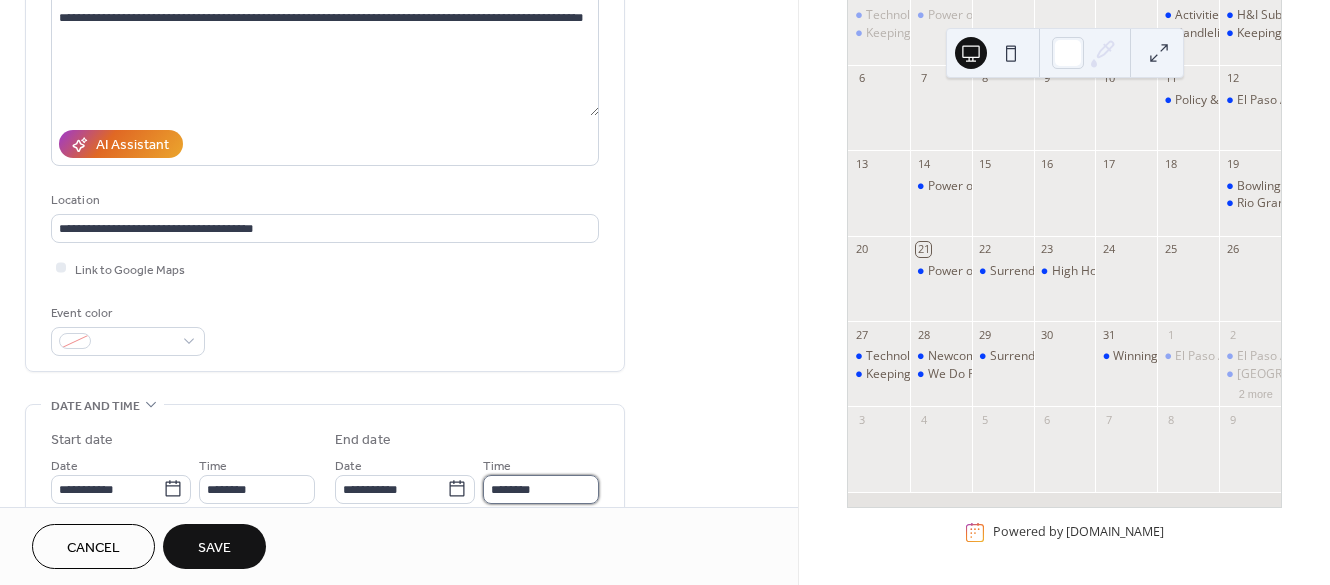 click on "********" at bounding box center (541, 489) 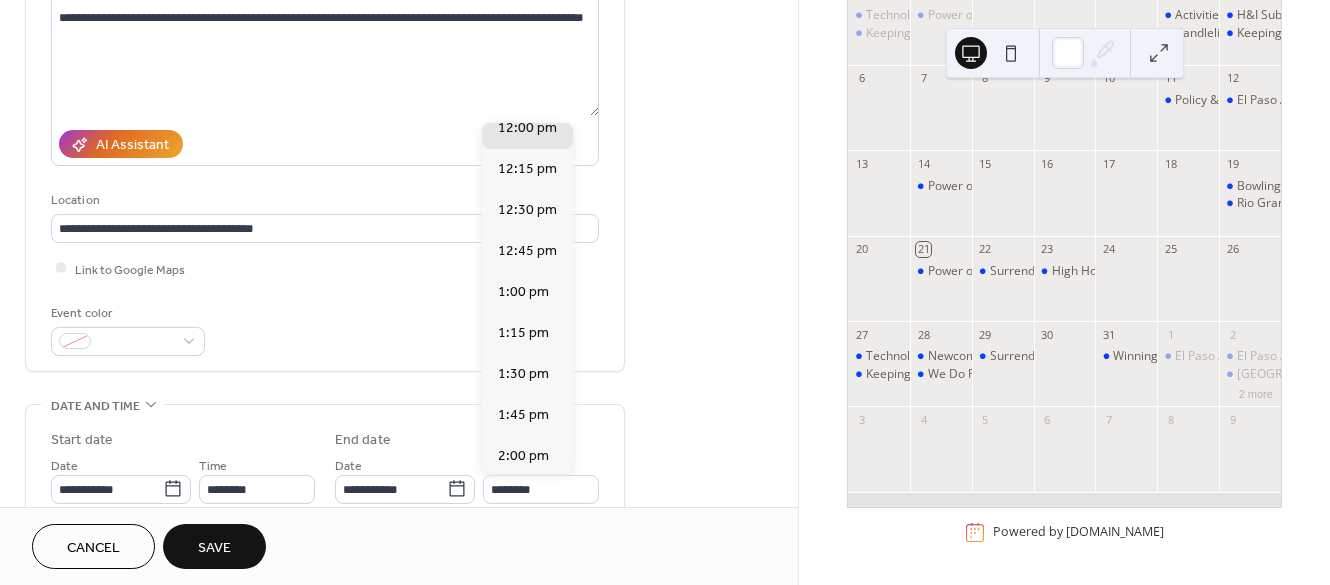 scroll, scrollTop: 306, scrollLeft: 0, axis: vertical 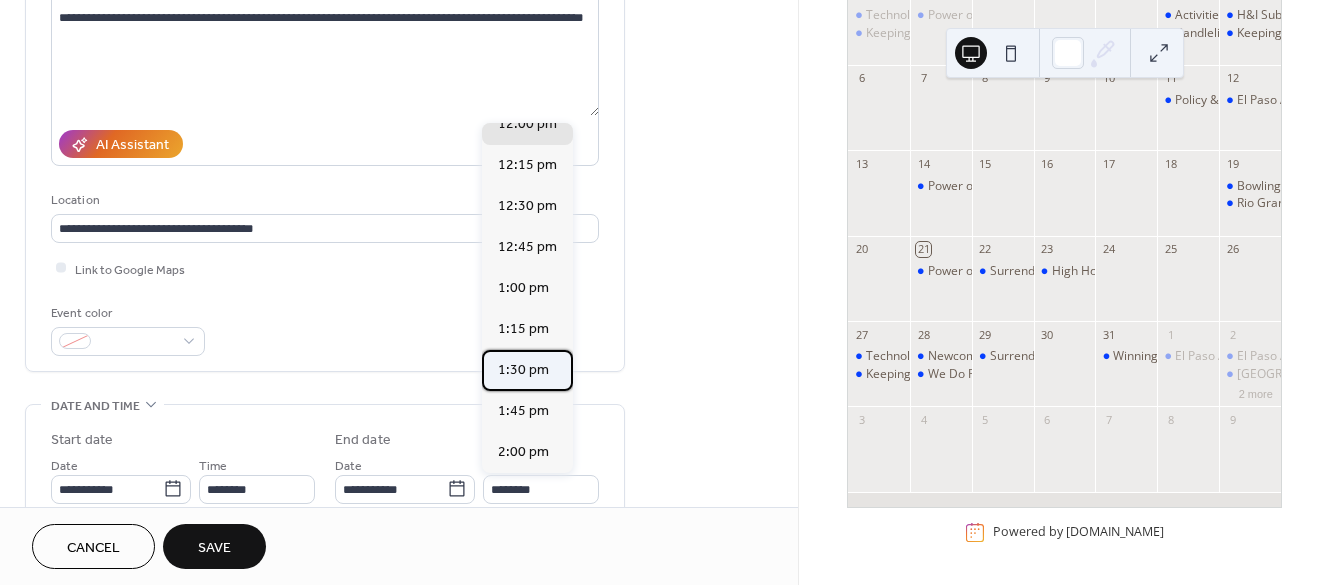 click on "1:30 pm" at bounding box center (527, 370) 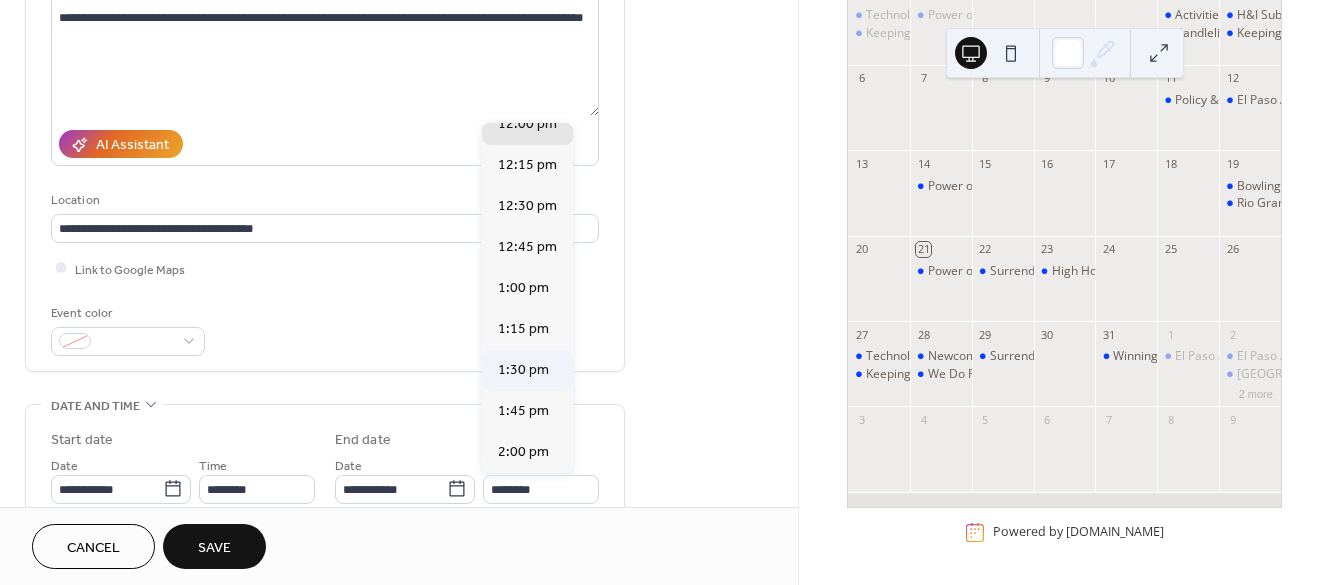 type on "*******" 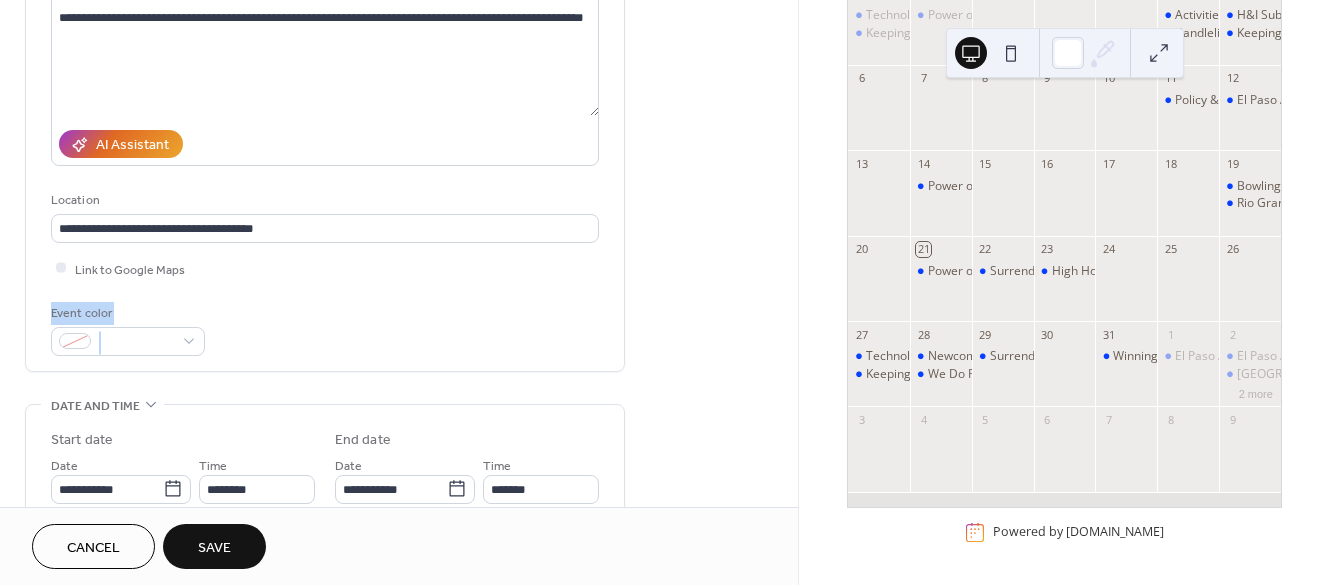 drag, startPoint x: 791, startPoint y: 260, endPoint x: 794, endPoint y: 352, distance: 92.0489 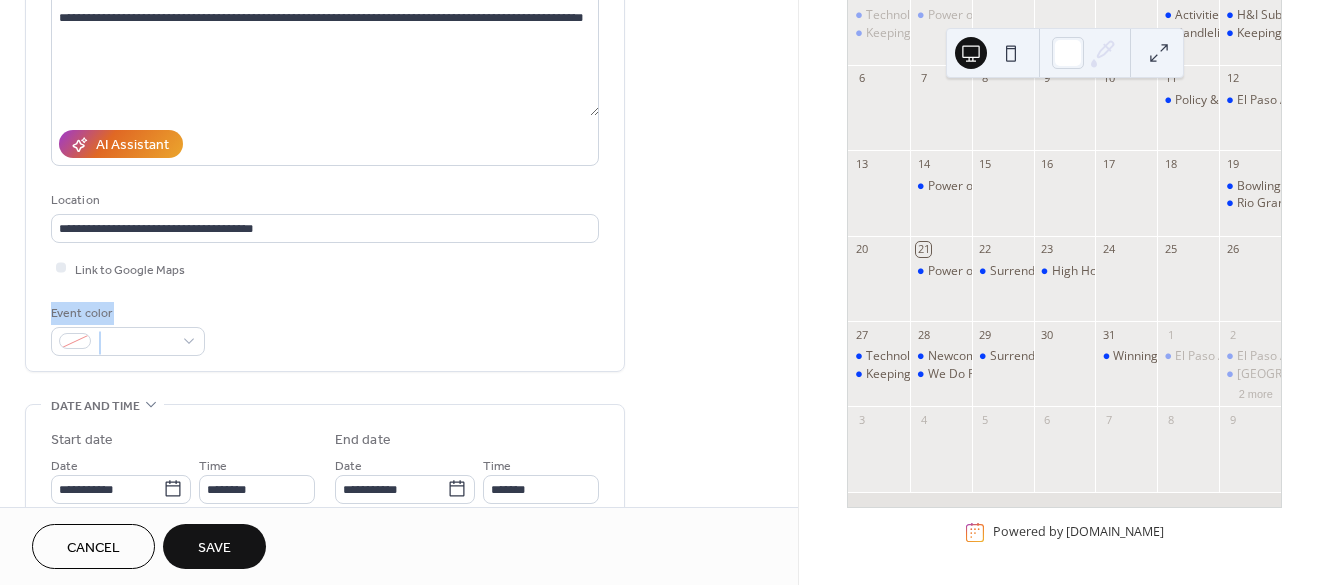 click on "**********" at bounding box center [399, 253] 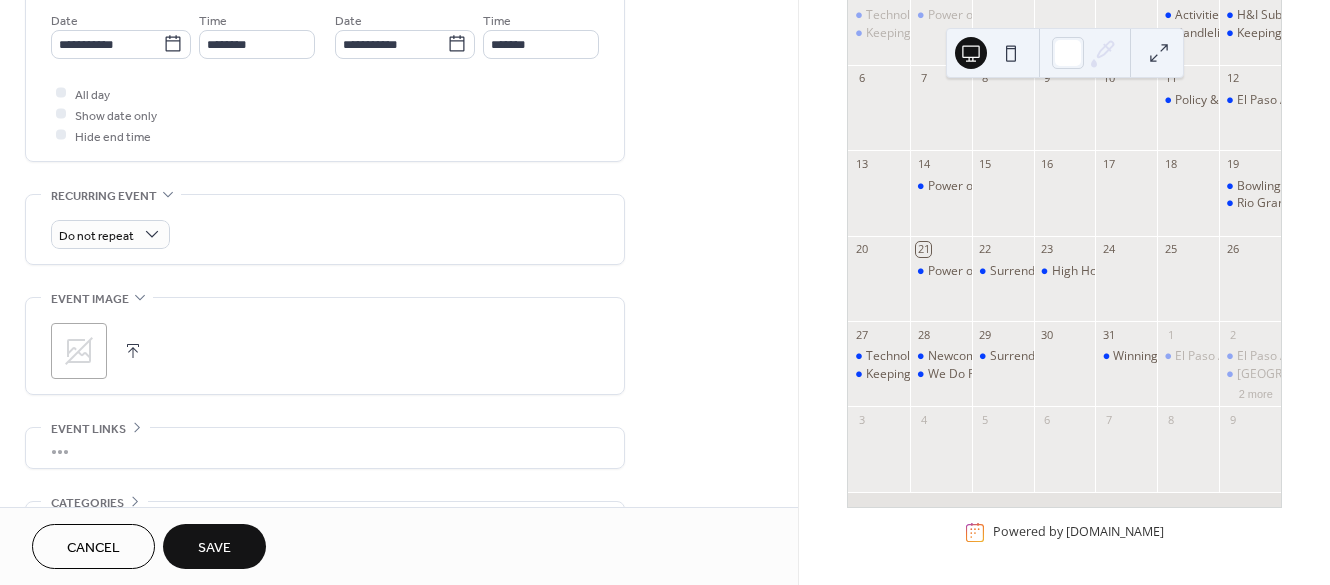 click on "Save" at bounding box center [214, 548] 